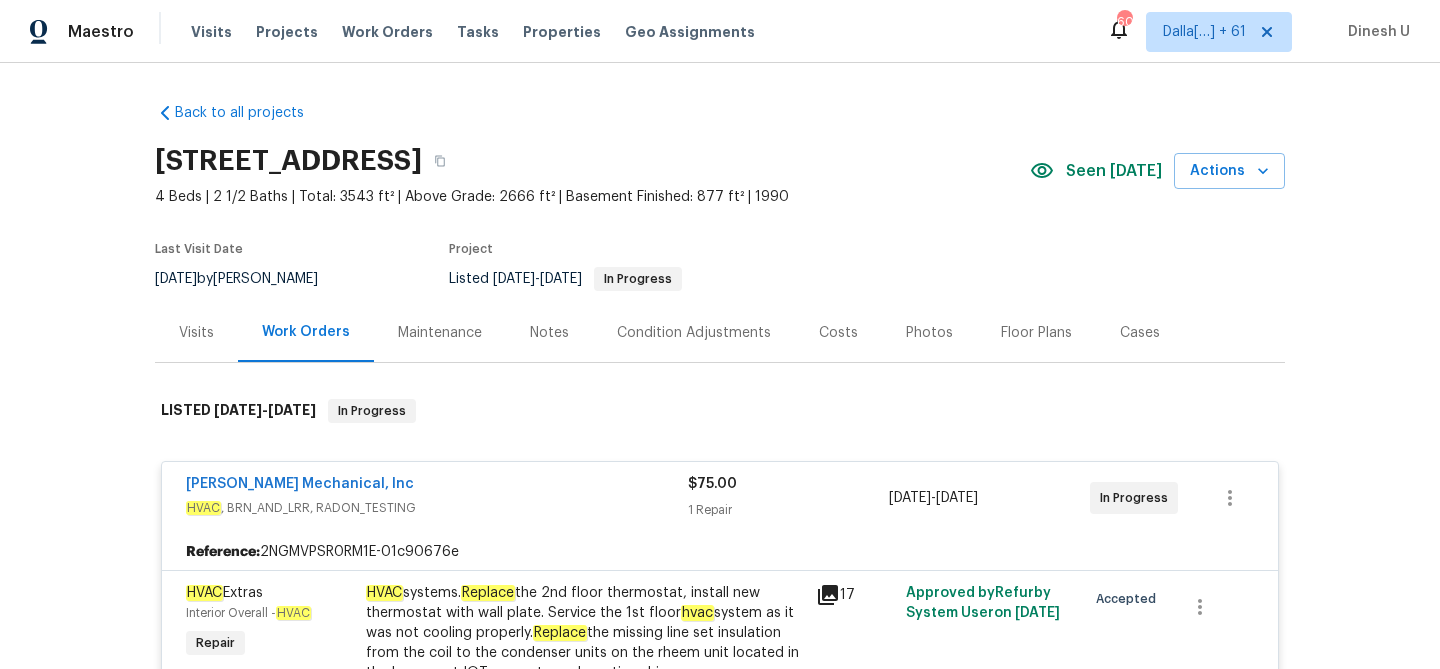 scroll, scrollTop: 0, scrollLeft: 0, axis: both 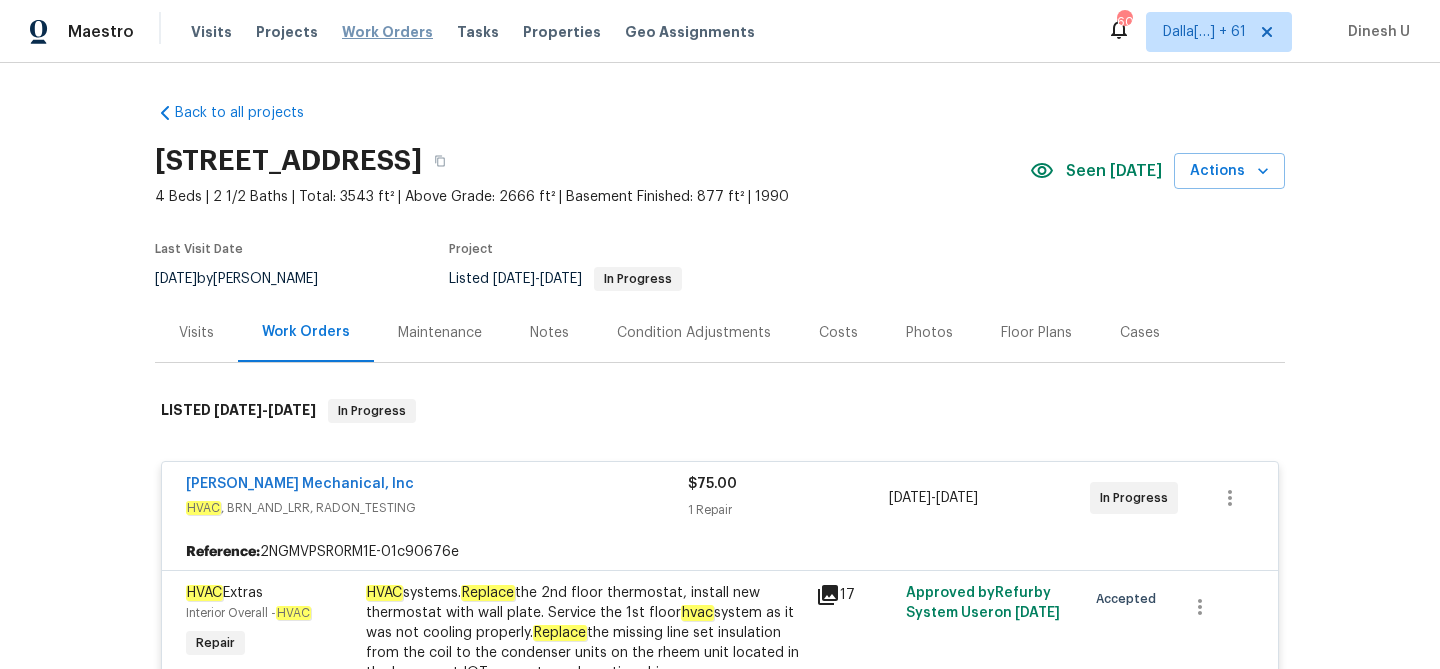 click on "Work Orders" at bounding box center (387, 32) 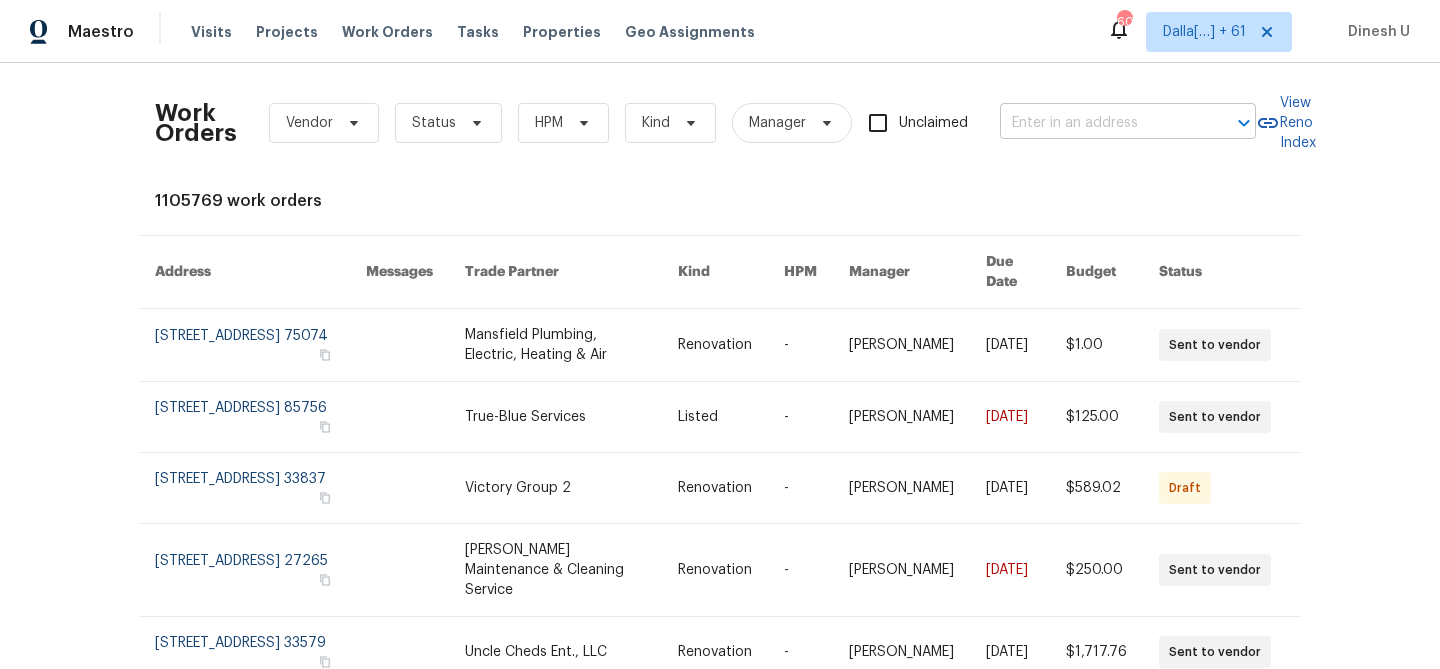 click at bounding box center (1100, 123) 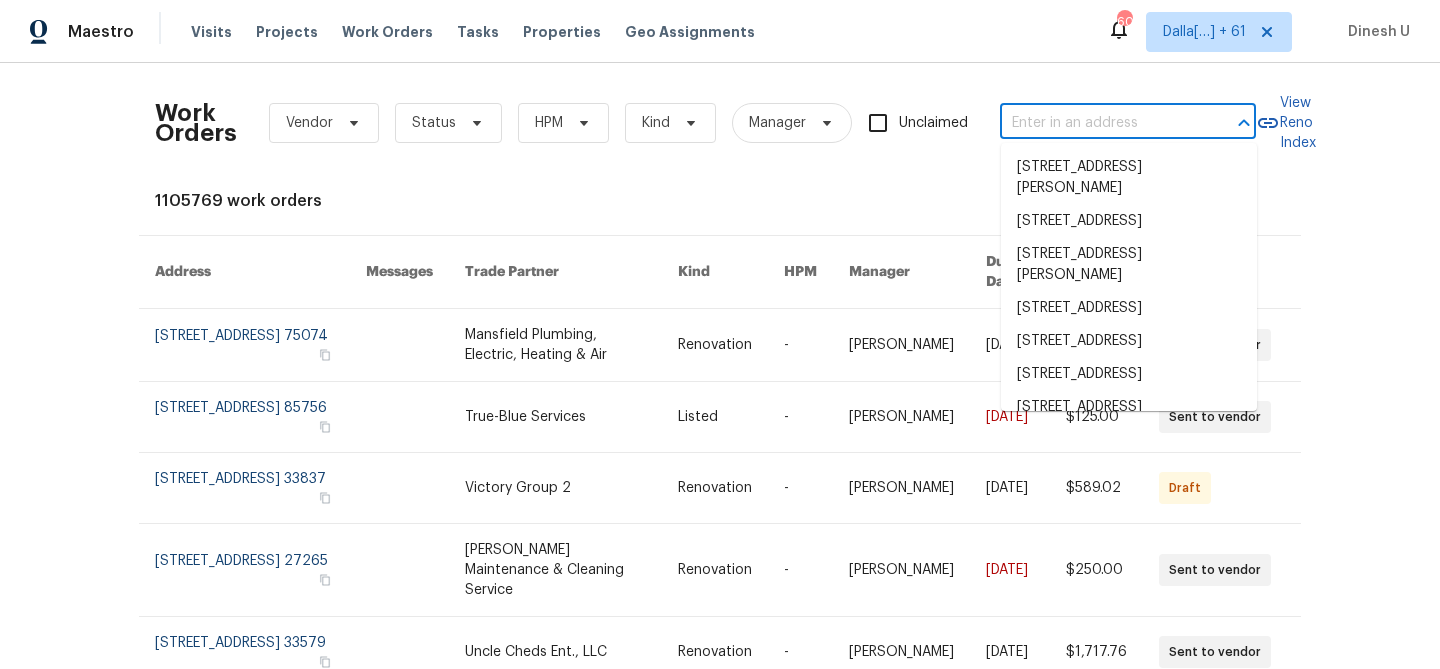 paste on "5927 Timber Lake Blvd, Indianapolis, IN 46237" 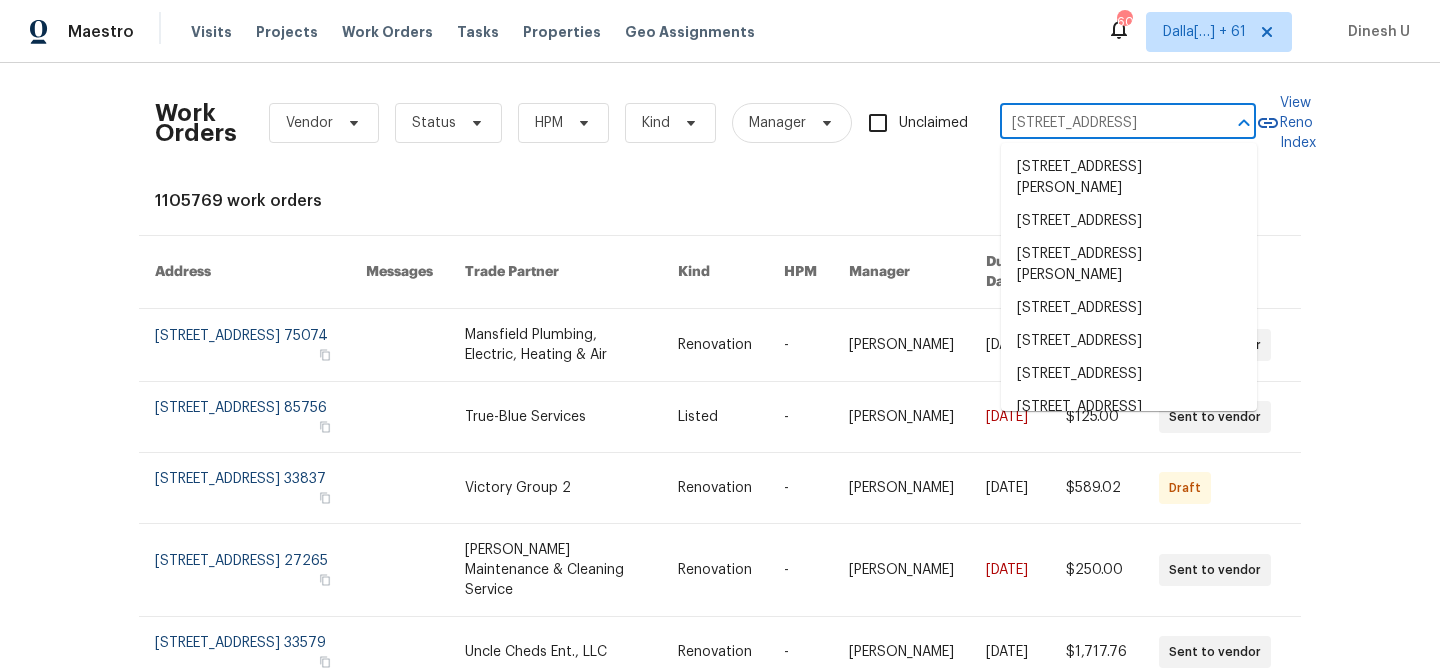 scroll, scrollTop: 0, scrollLeft: 111, axis: horizontal 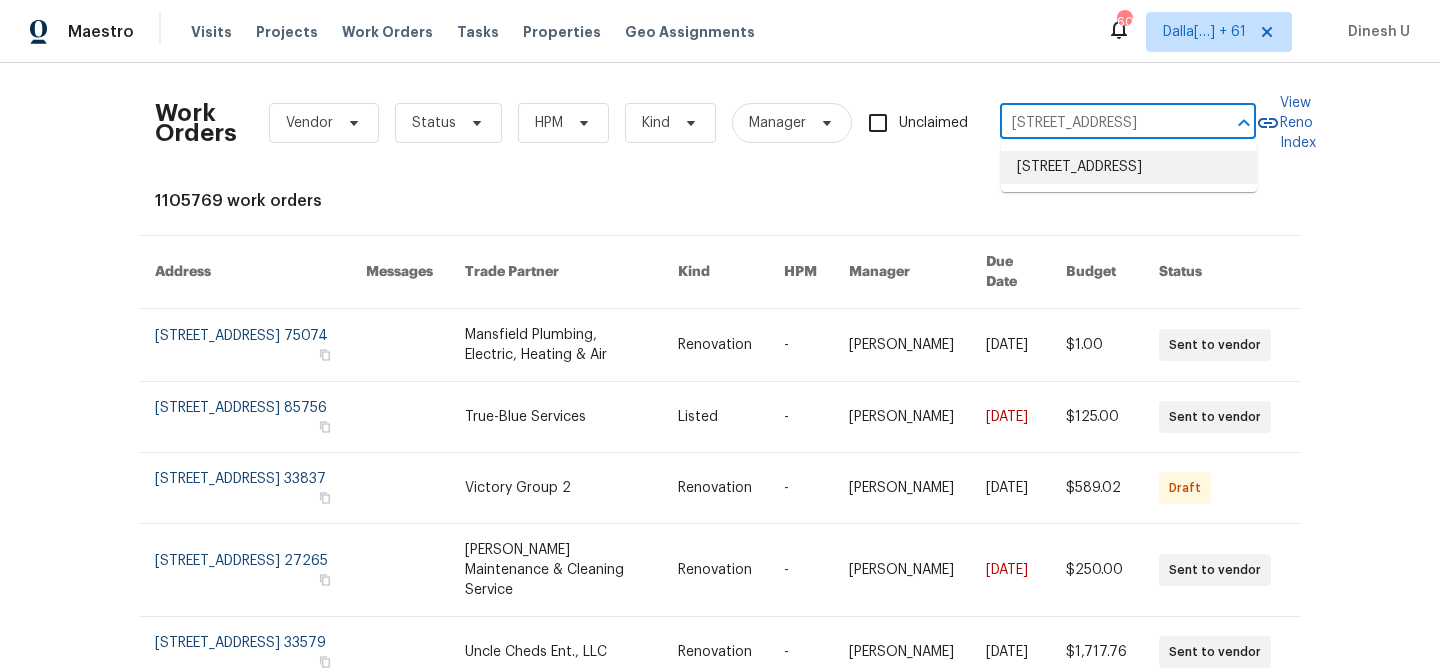 click on "5927 Timber Lake Blvd, Indianapolis, IN 46237" at bounding box center (1129, 167) 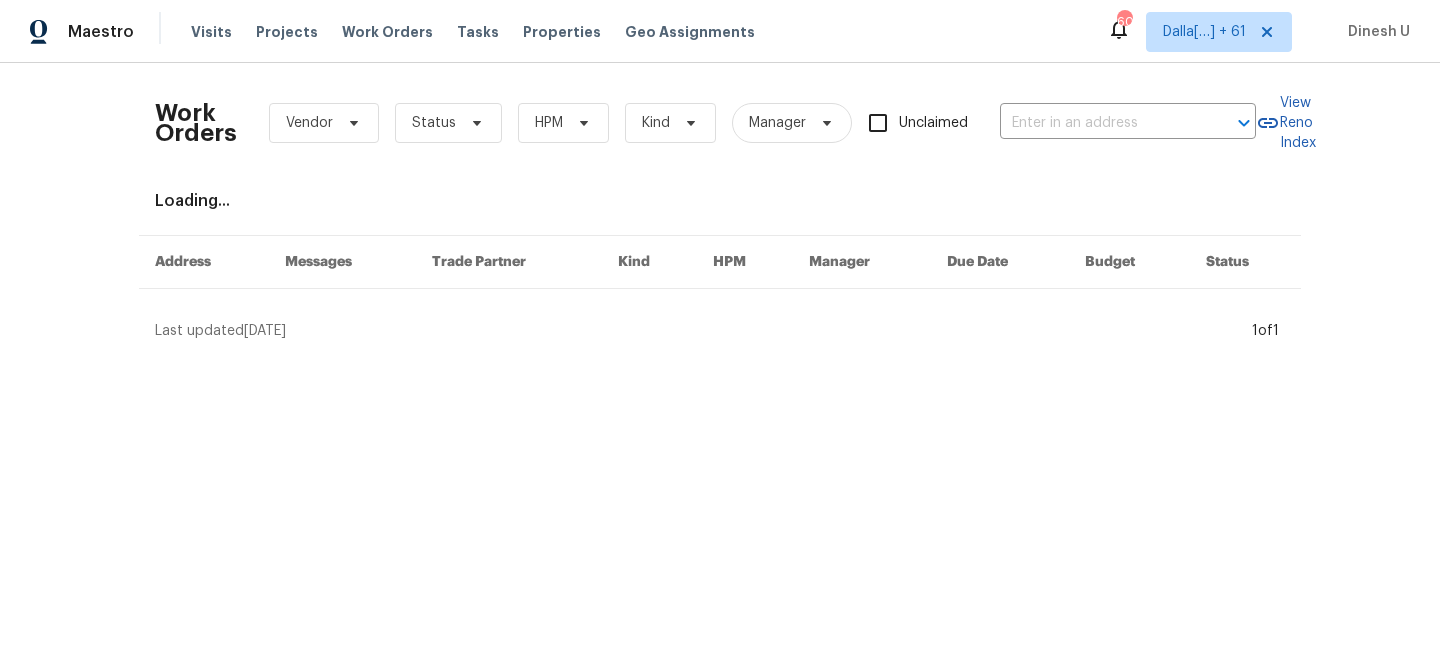 type on "5927 Timber Lake Blvd, Indianapolis, IN 46237" 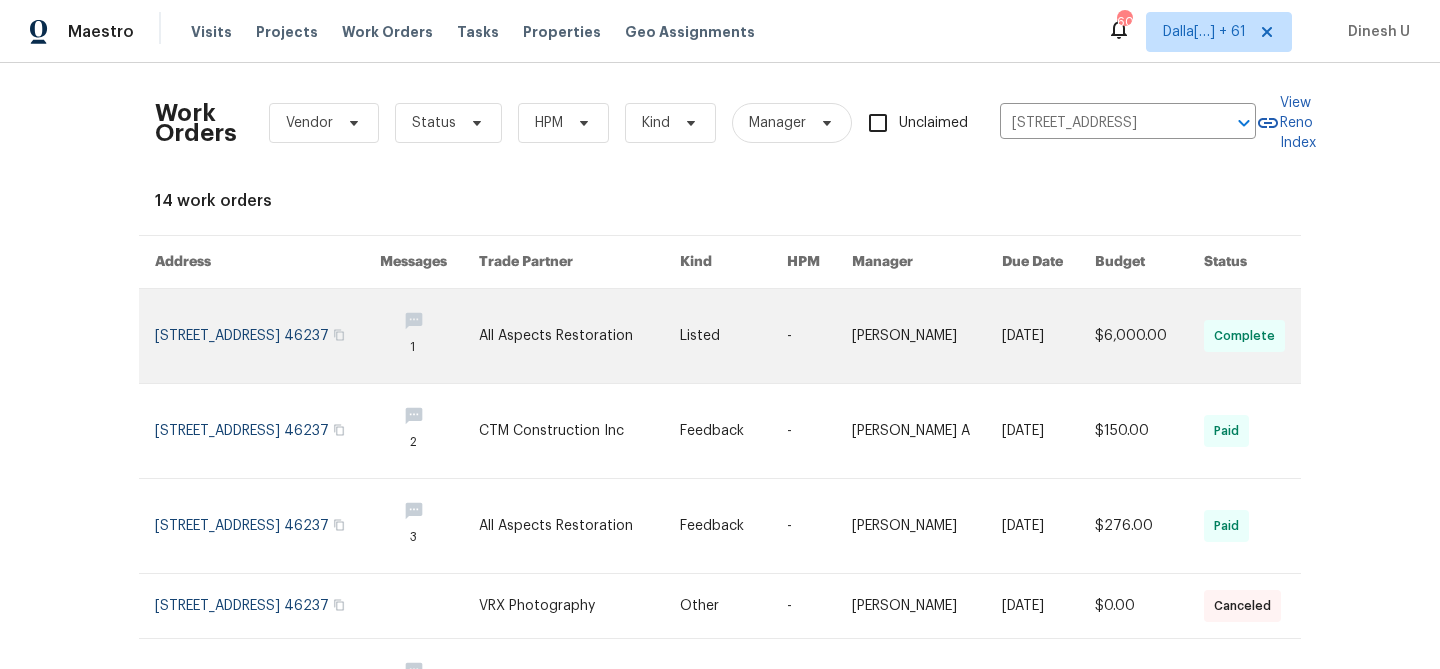 click at bounding box center (267, 336) 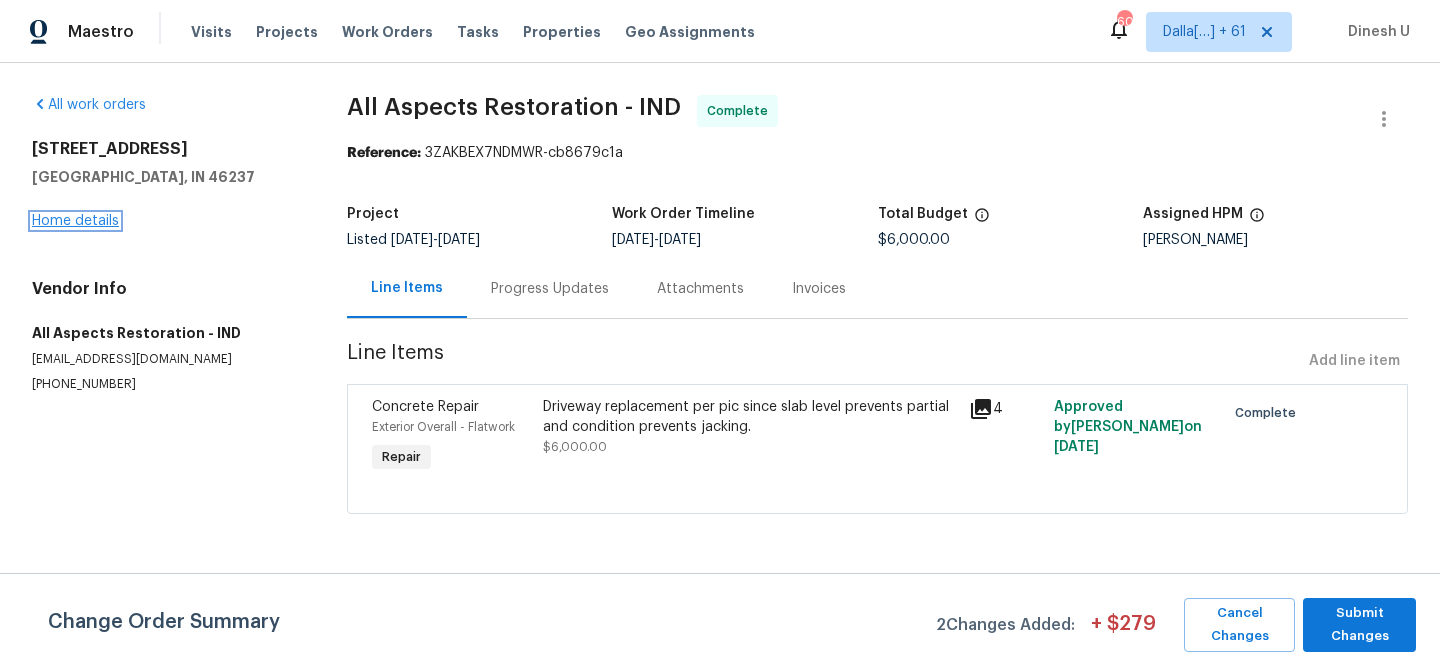 click on "Home details" at bounding box center (75, 221) 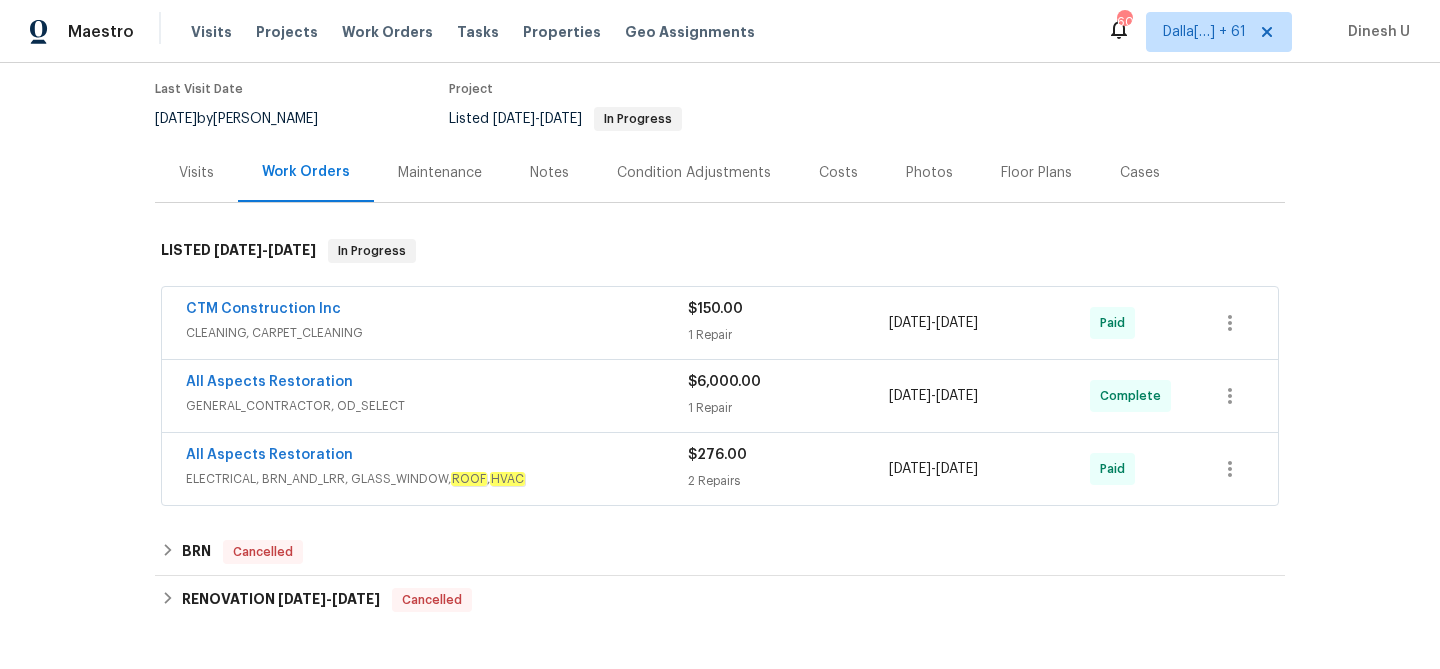 scroll, scrollTop: 128, scrollLeft: 0, axis: vertical 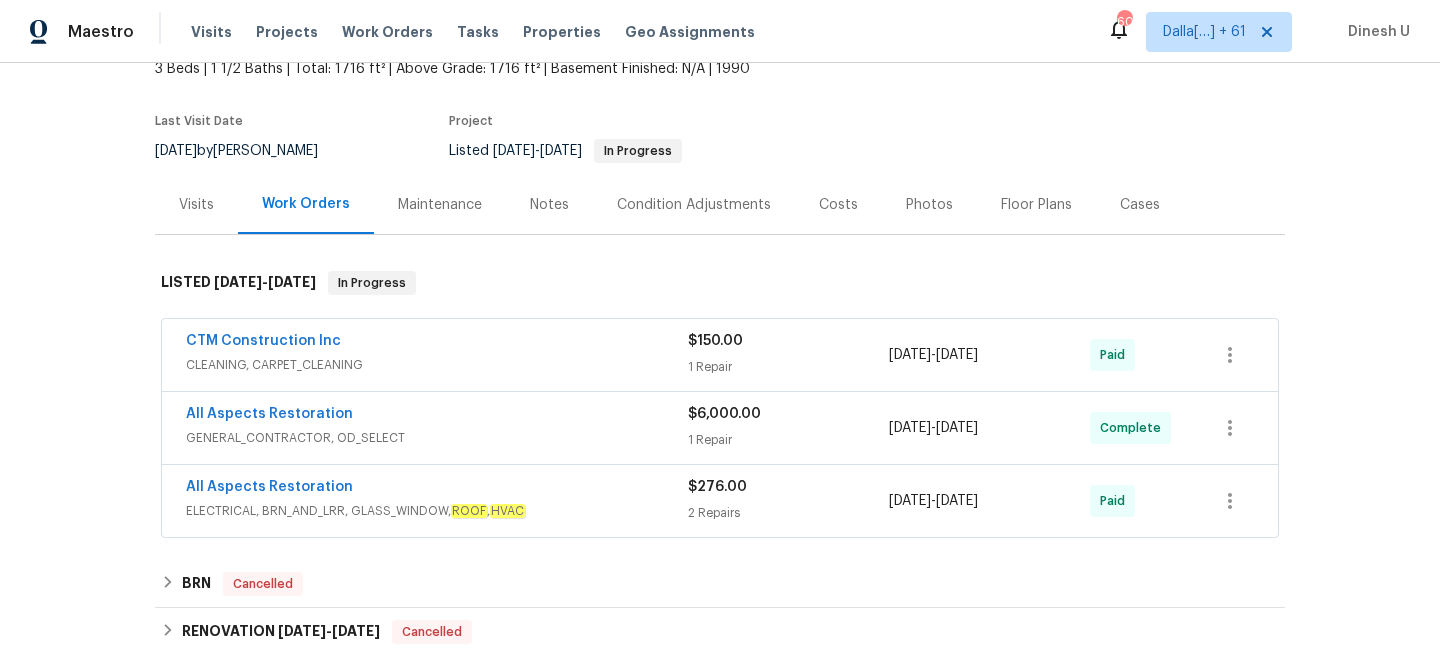 click on "$150.00 1 Repair" at bounding box center (788, 355) 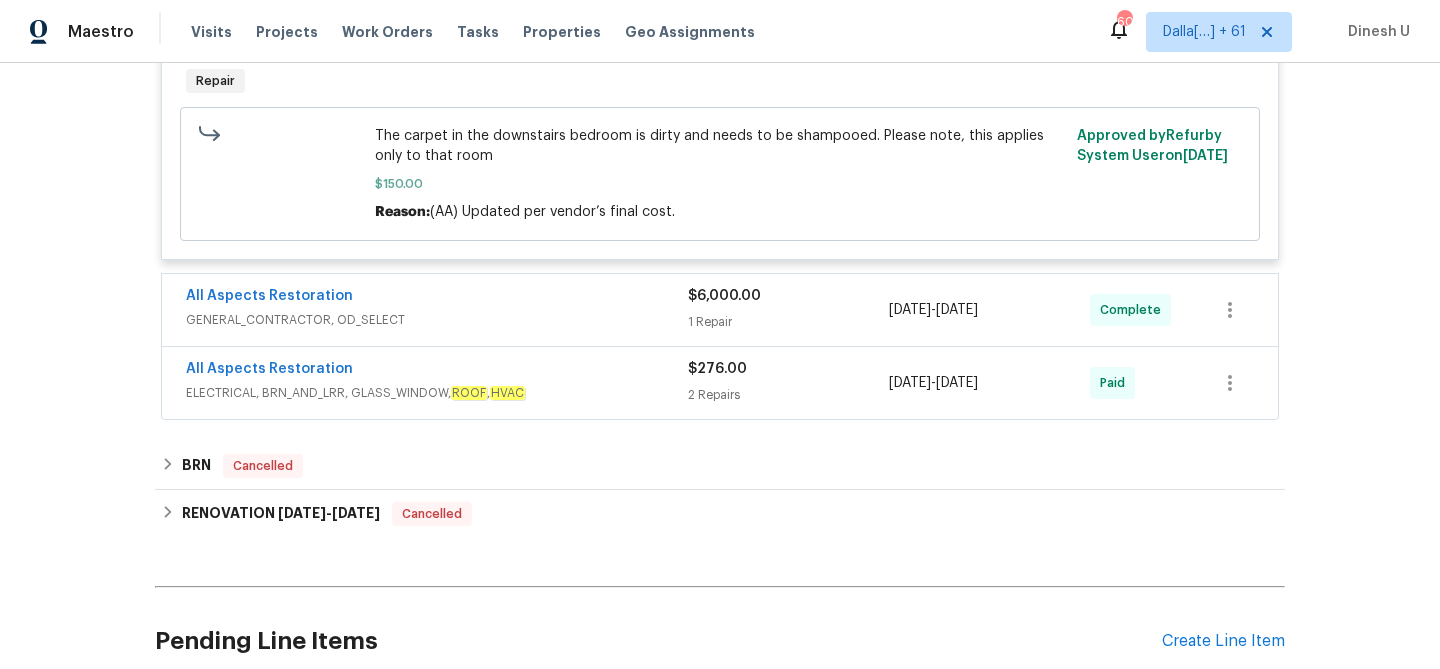 scroll, scrollTop: 595, scrollLeft: 0, axis: vertical 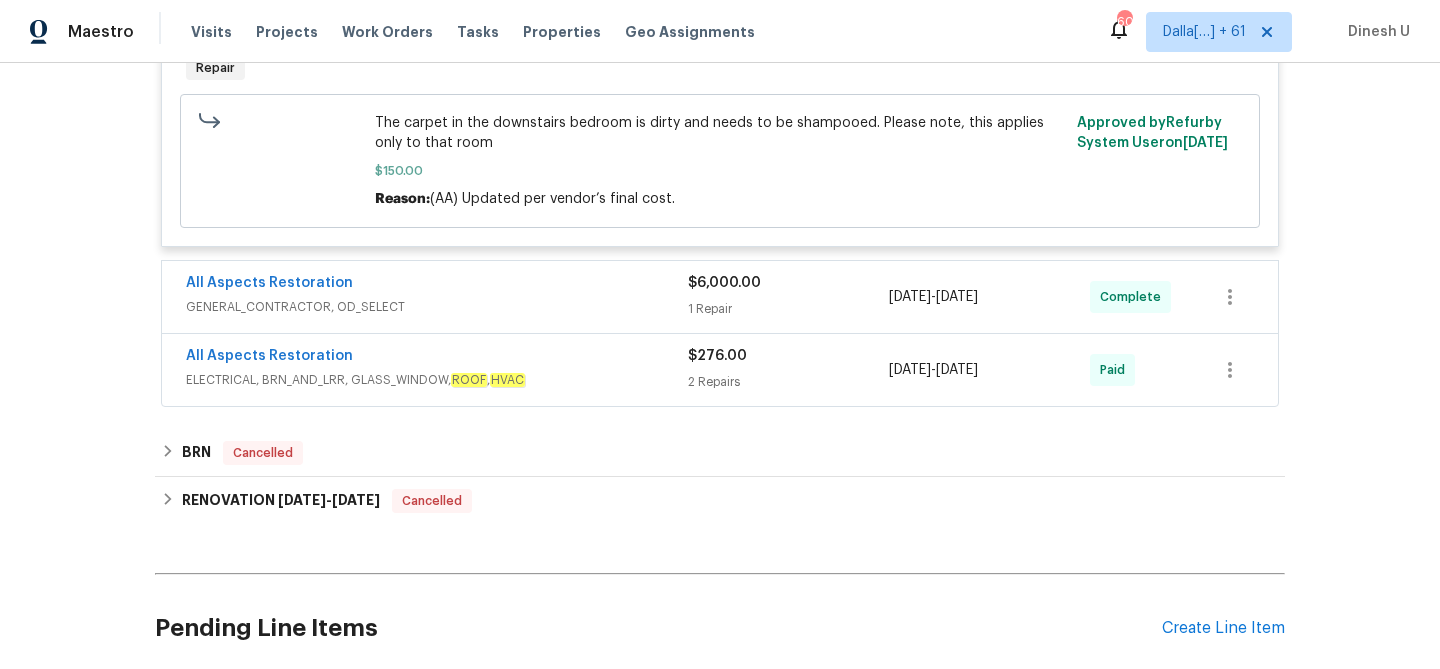 click on "1 Repair" at bounding box center (788, 309) 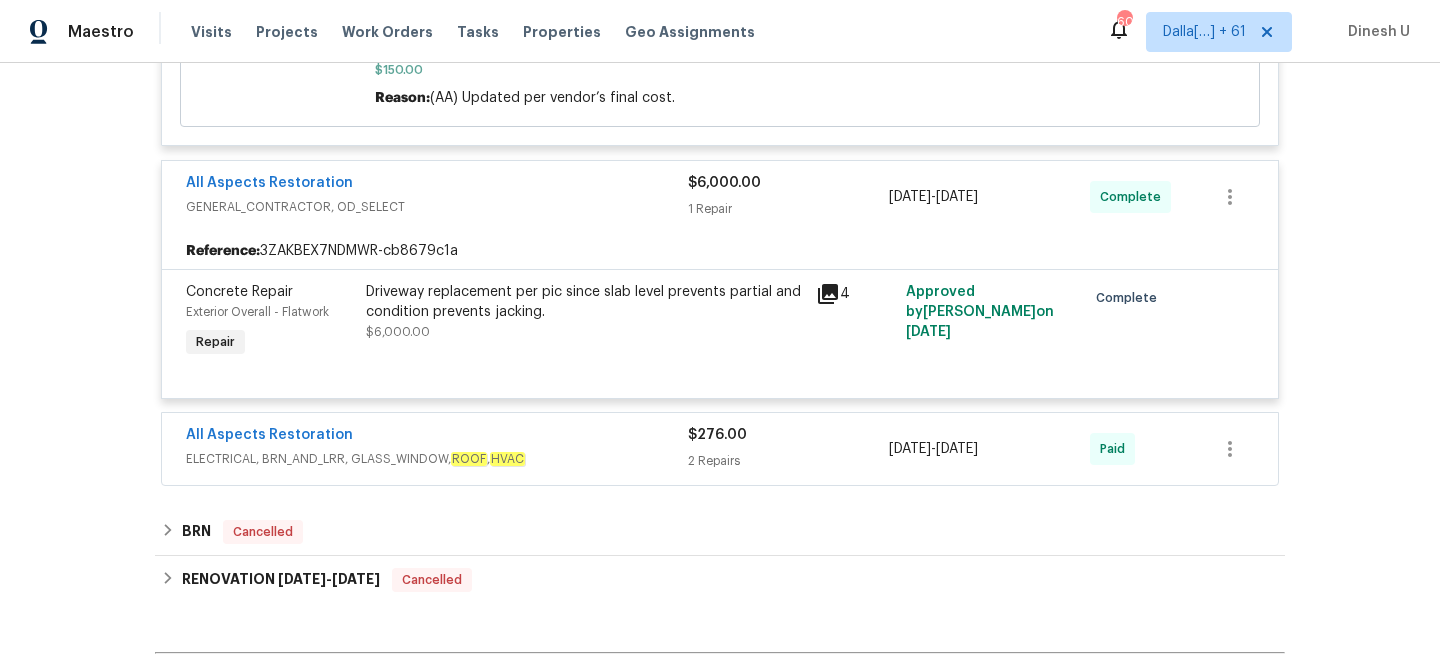 scroll, scrollTop: 699, scrollLeft: 0, axis: vertical 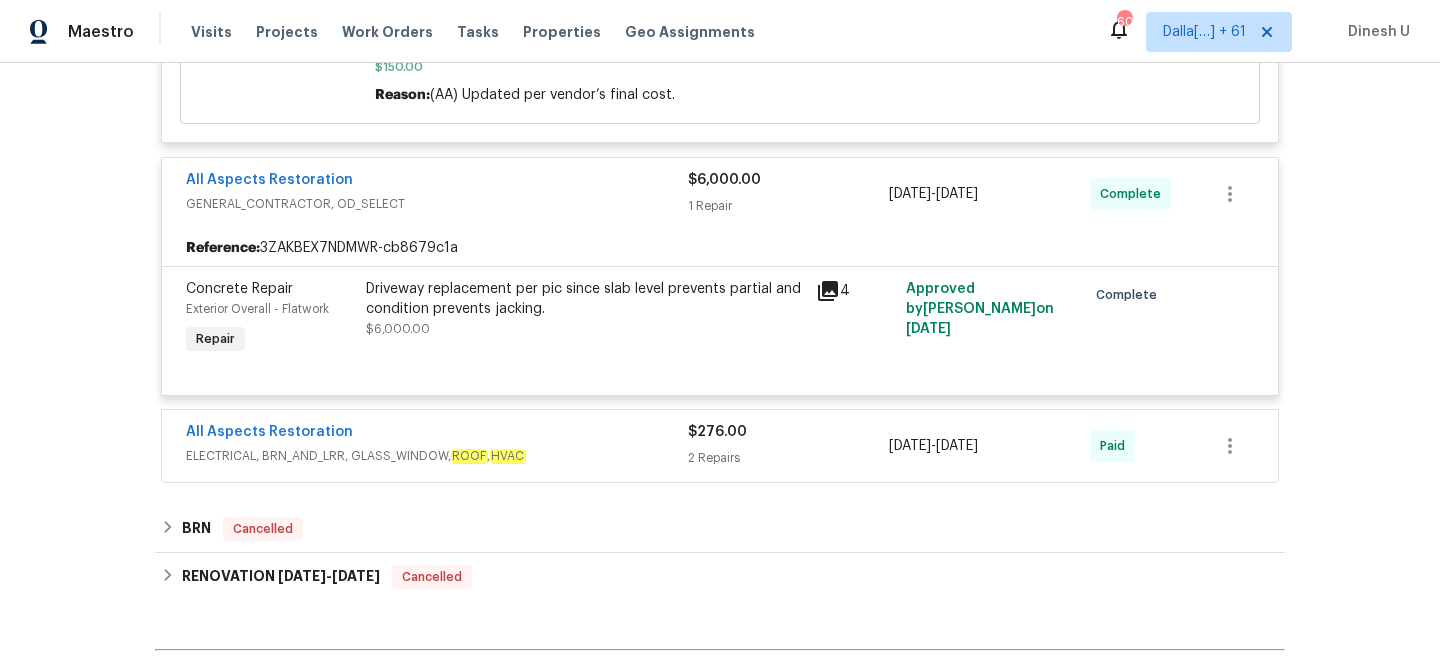 click on "4" at bounding box center (855, 291) 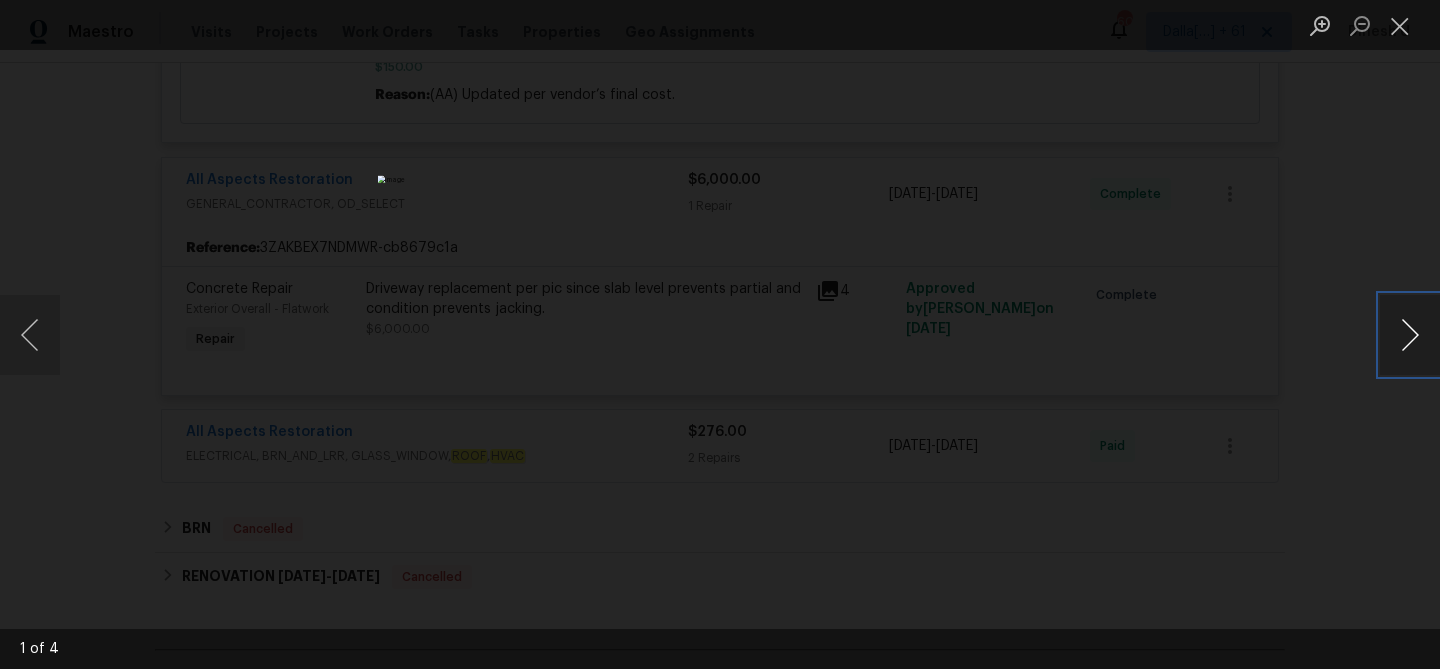 click at bounding box center (1410, 335) 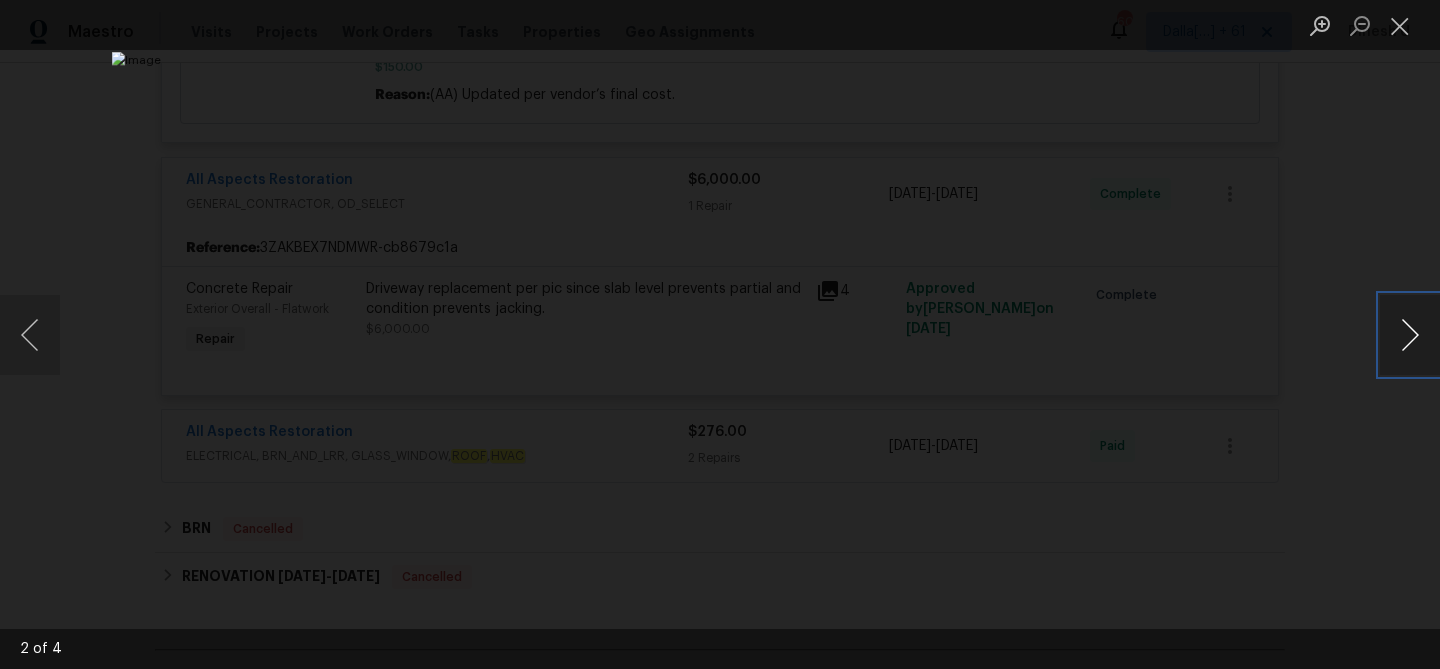 click at bounding box center [1410, 335] 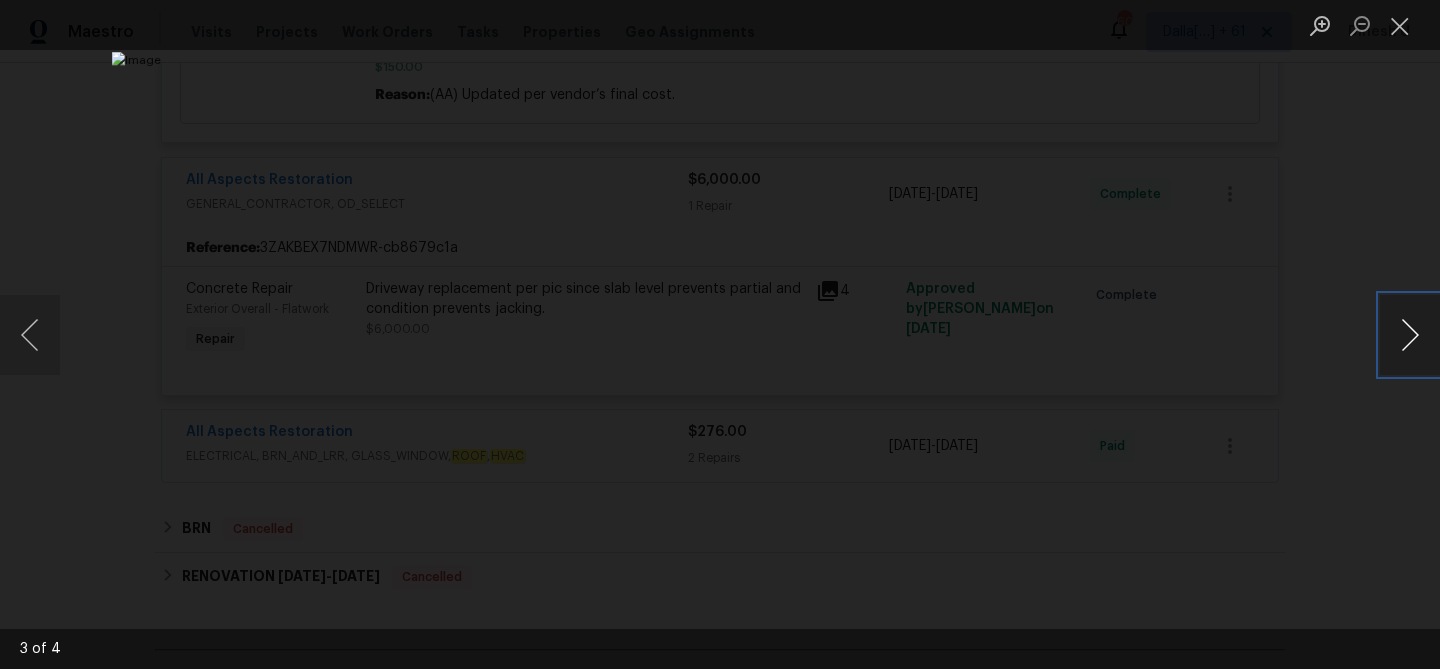 click at bounding box center [1410, 335] 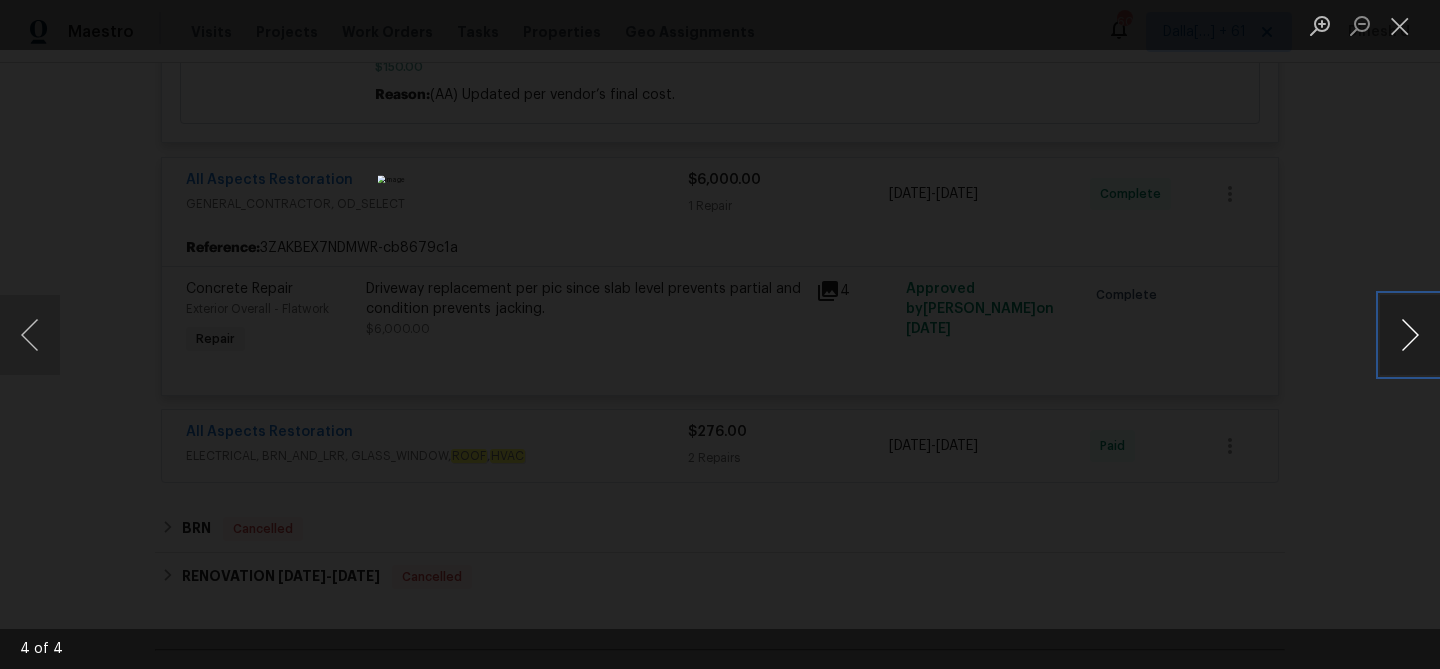 click at bounding box center [1410, 335] 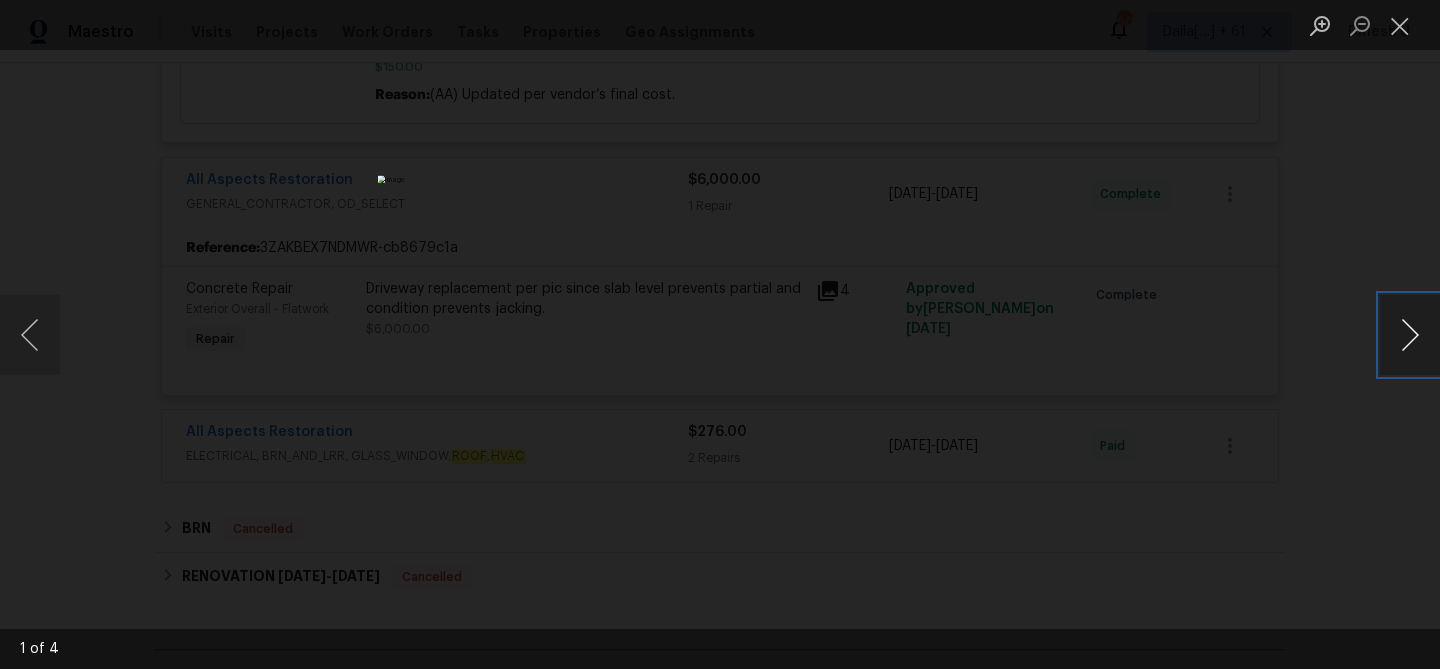 click at bounding box center [1410, 335] 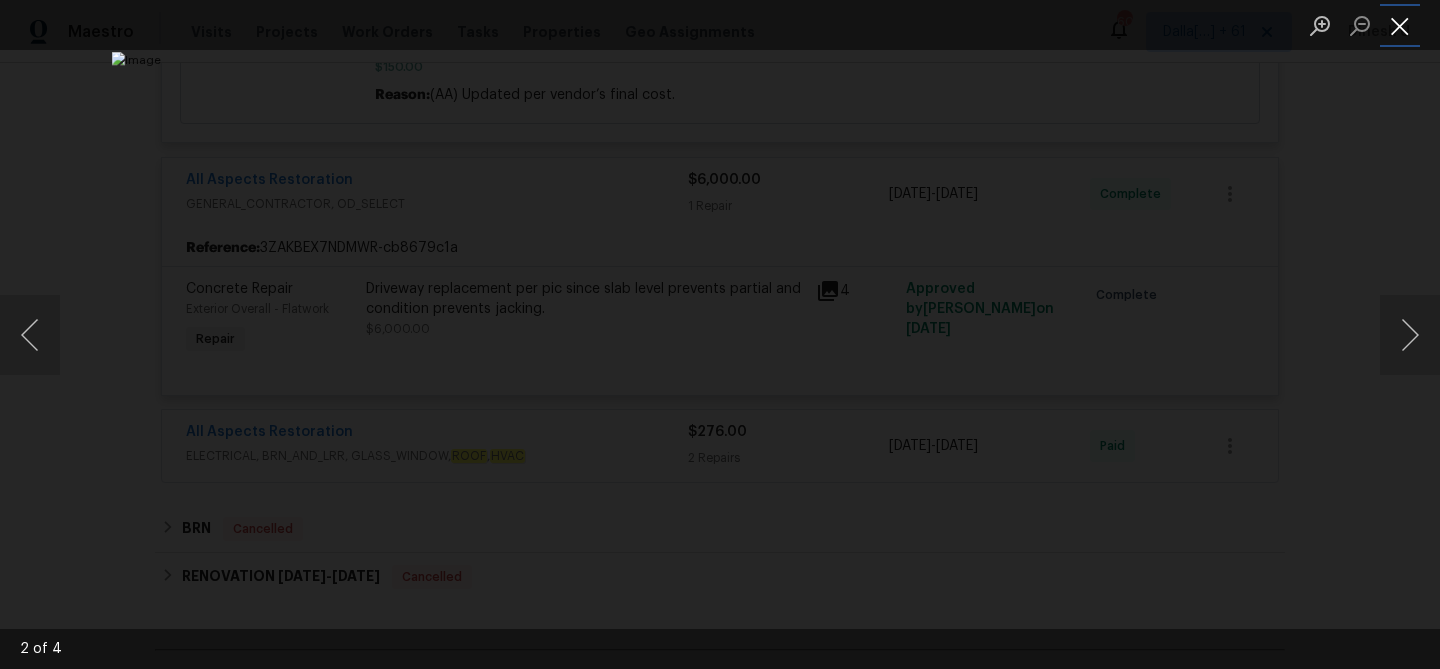 click at bounding box center [1400, 25] 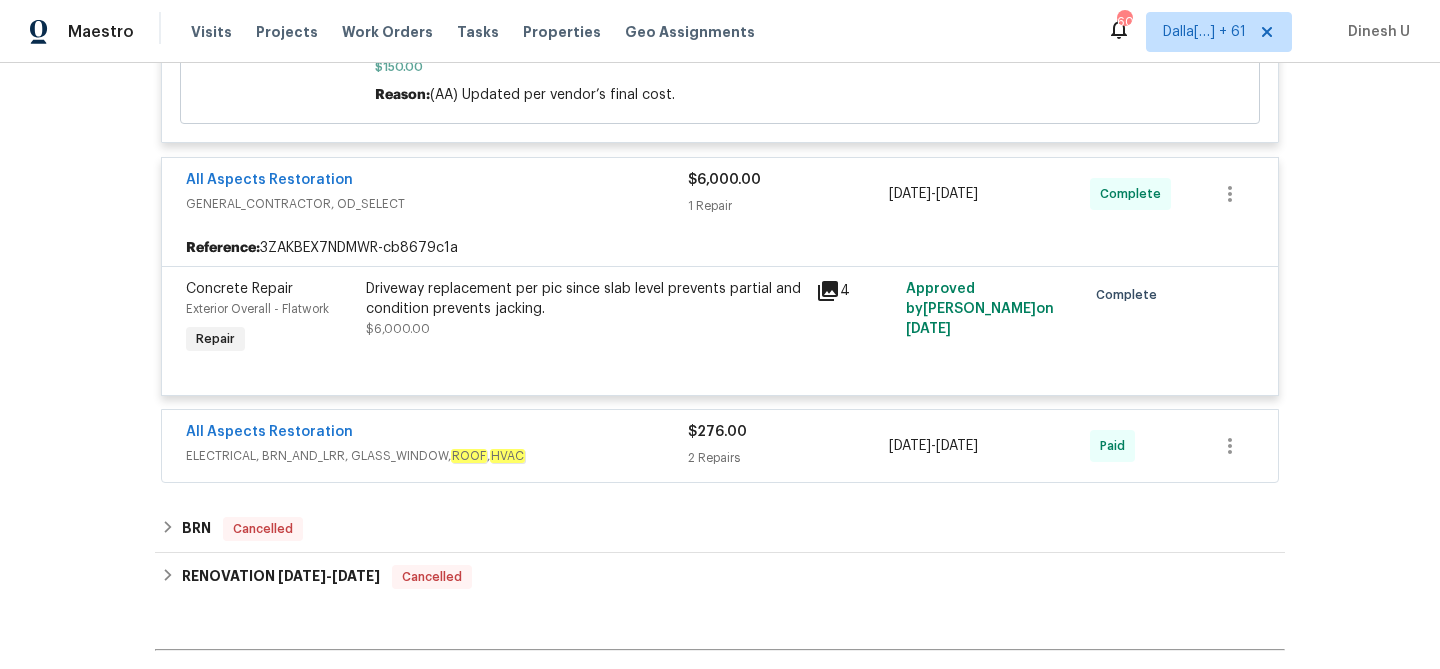 click 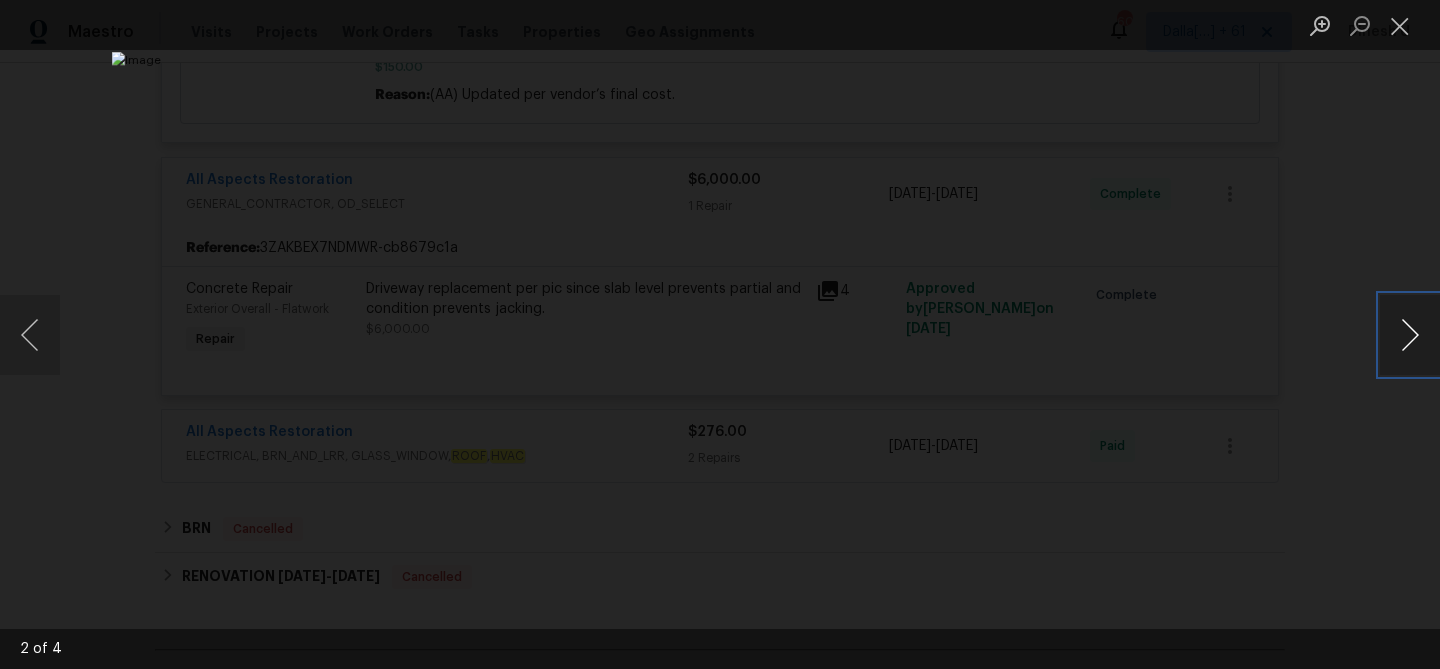 click at bounding box center [1410, 335] 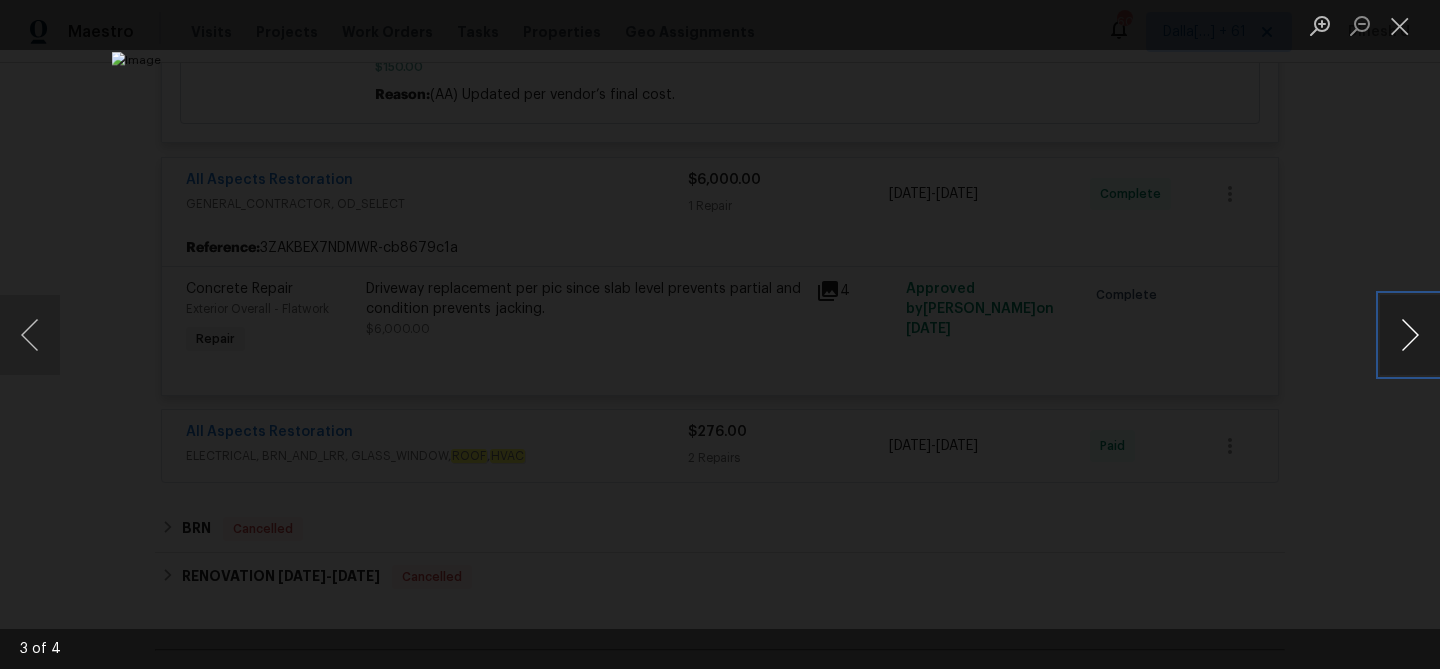 click at bounding box center (1410, 335) 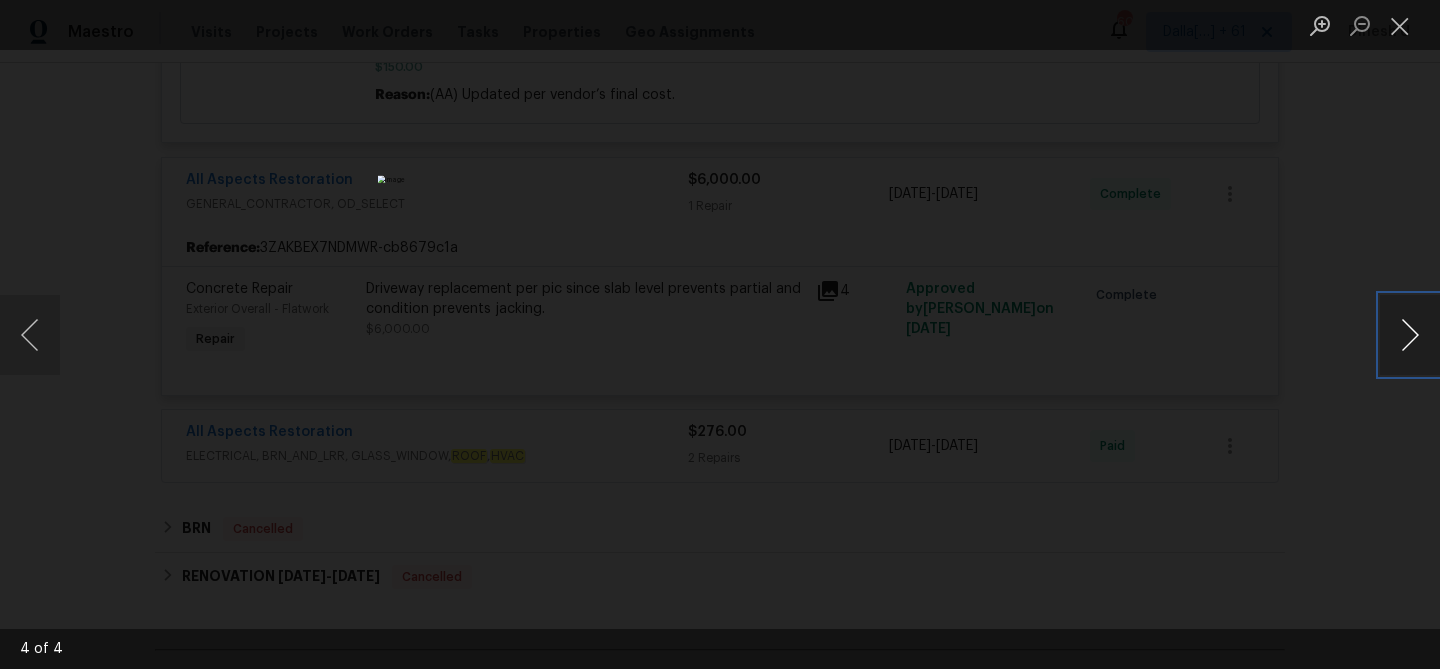 click at bounding box center (1410, 335) 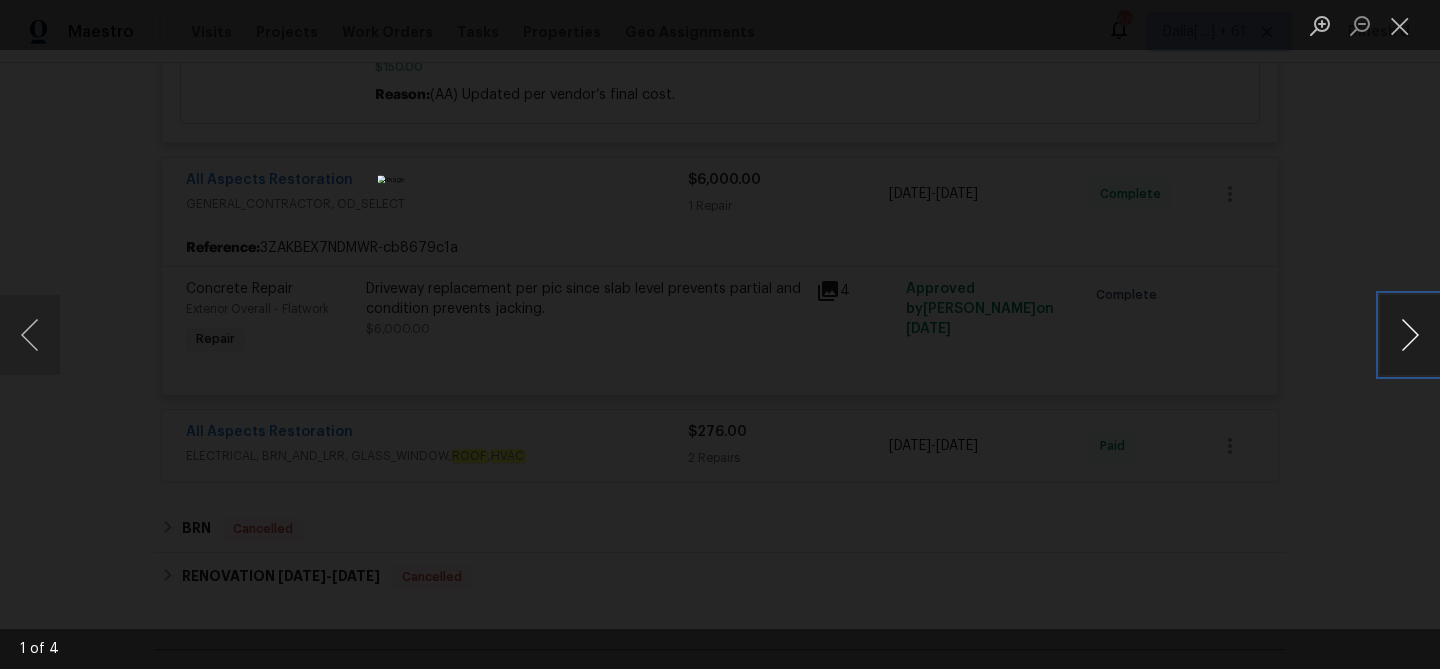 click at bounding box center [1410, 335] 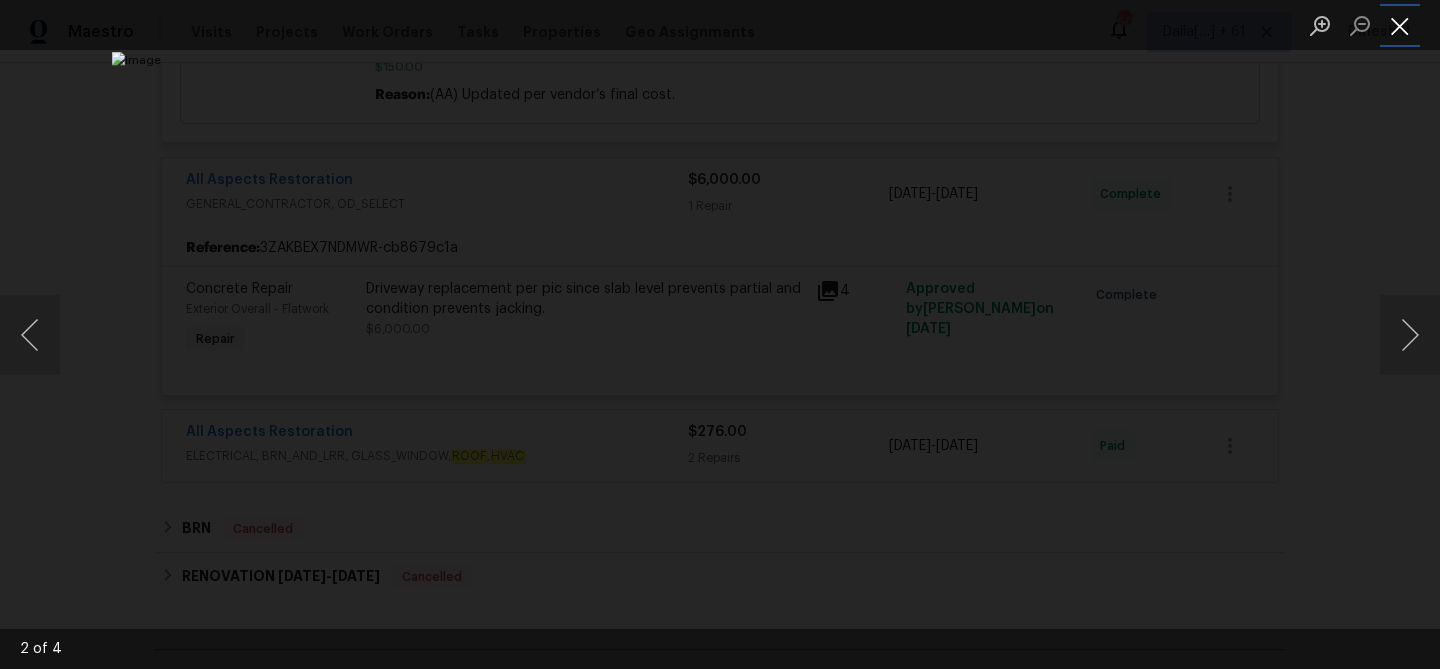 click at bounding box center (1400, 25) 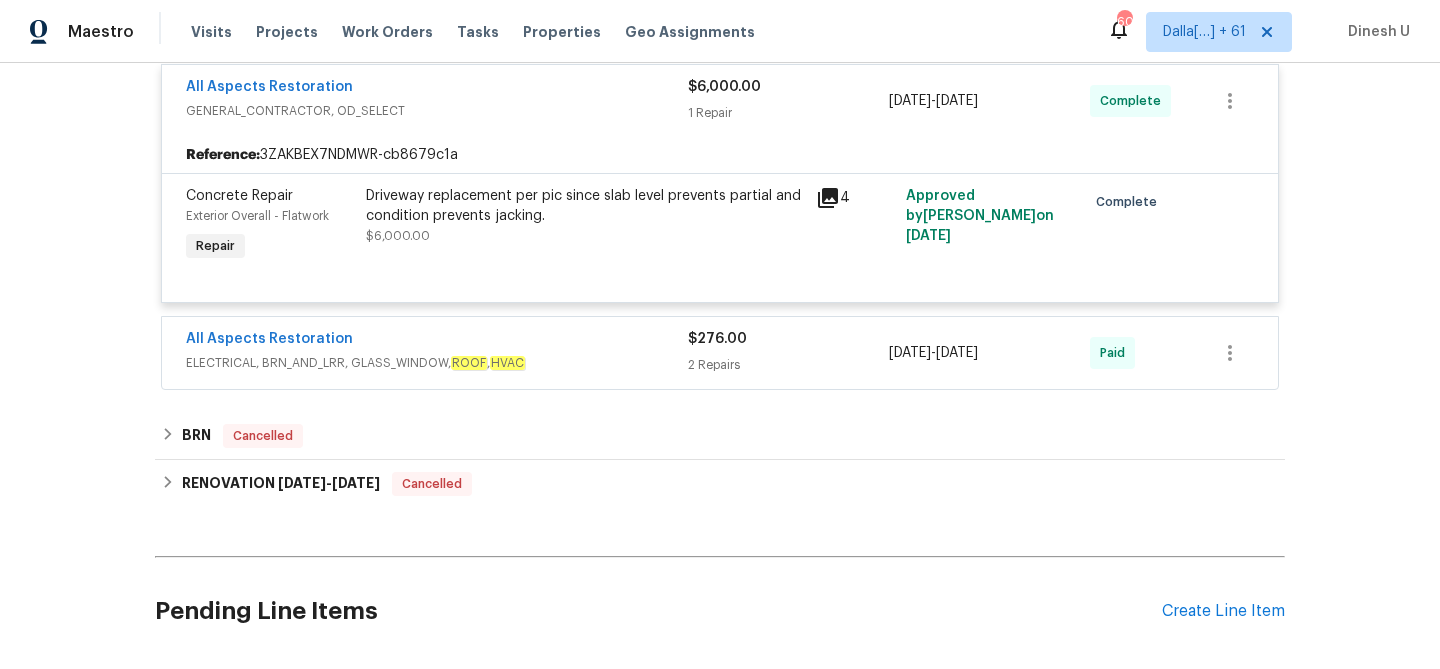 scroll, scrollTop: 801, scrollLeft: 0, axis: vertical 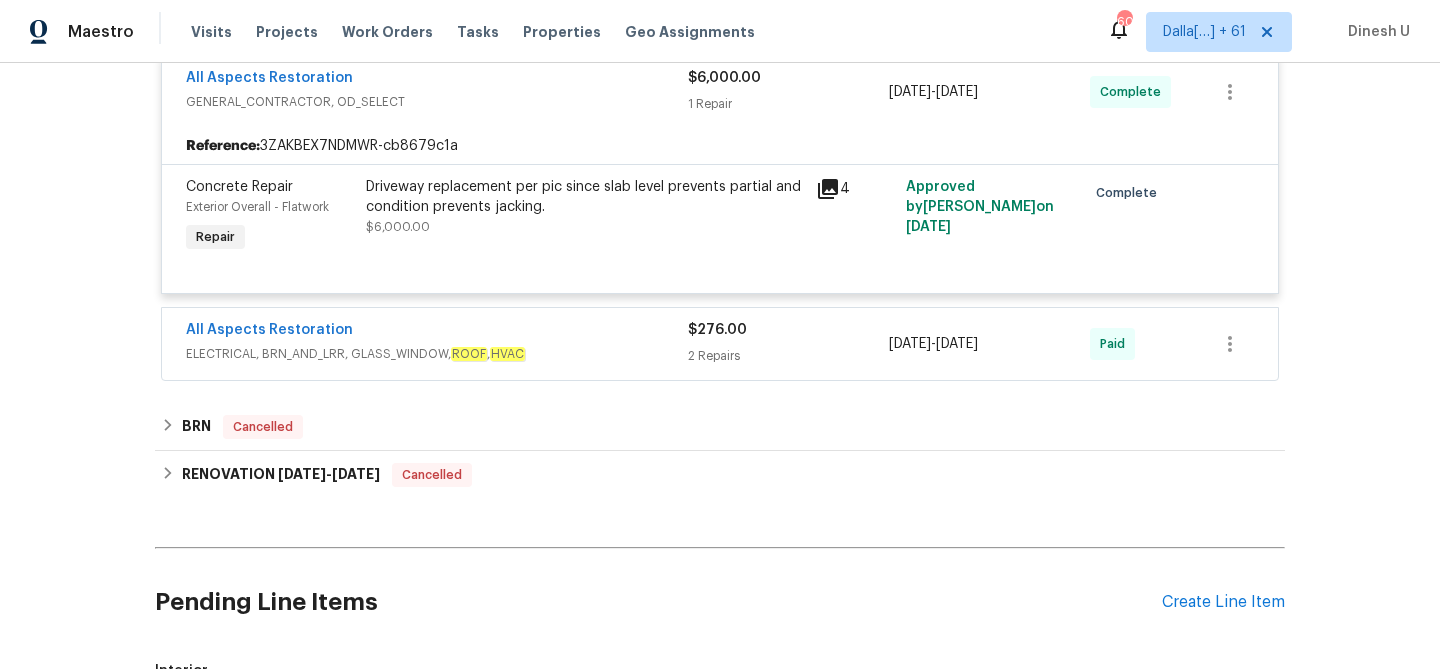 click on "$276.00" at bounding box center (717, 330) 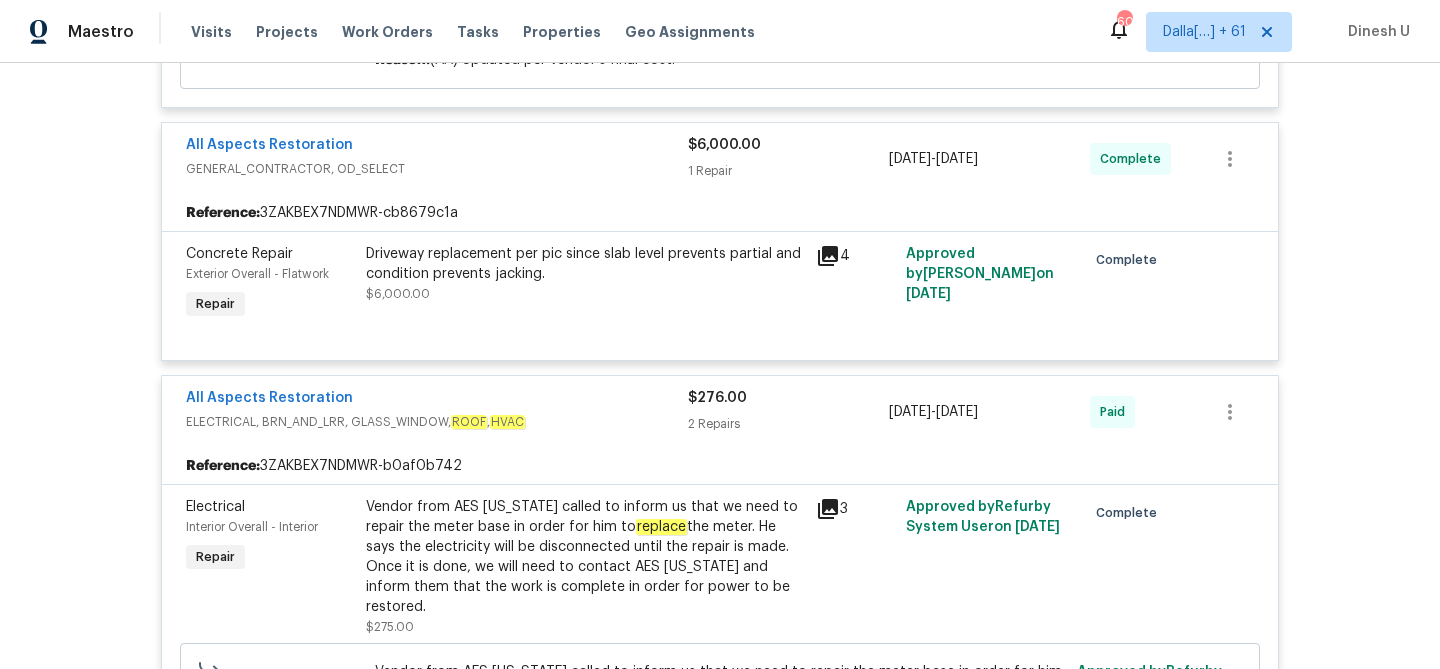 scroll, scrollTop: 731, scrollLeft: 0, axis: vertical 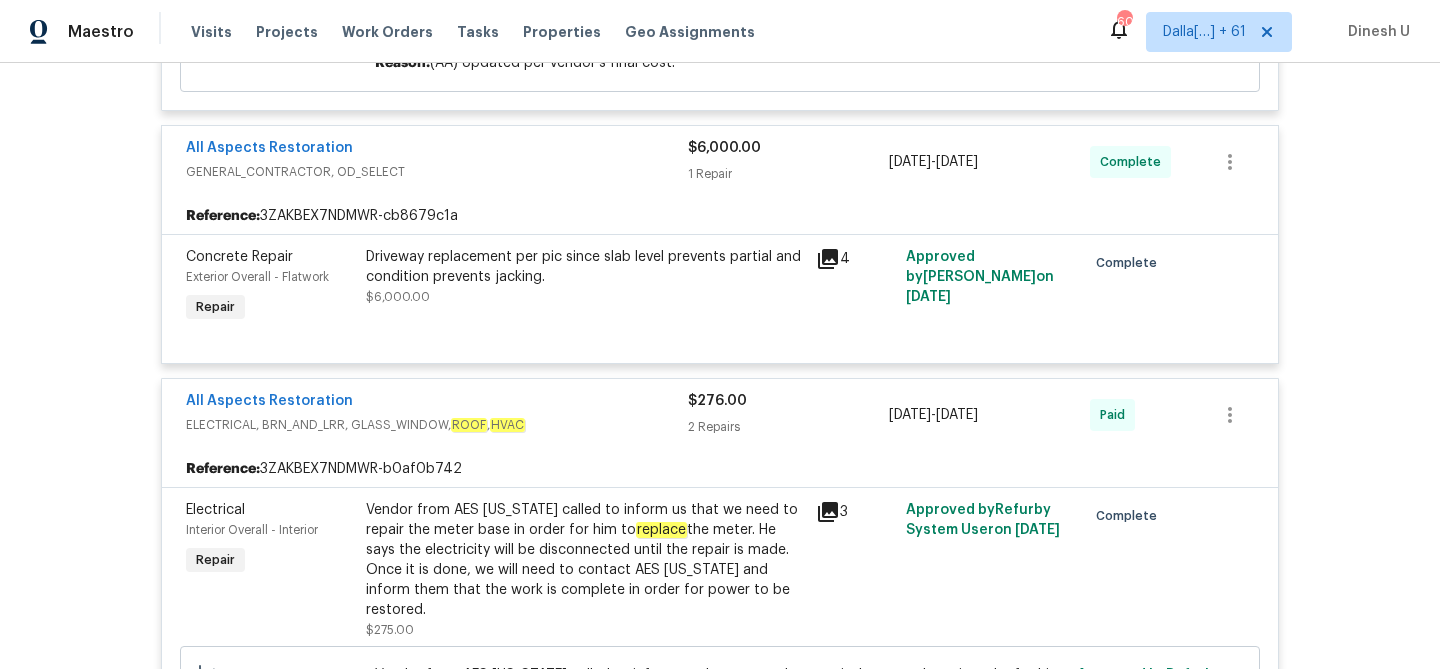 click 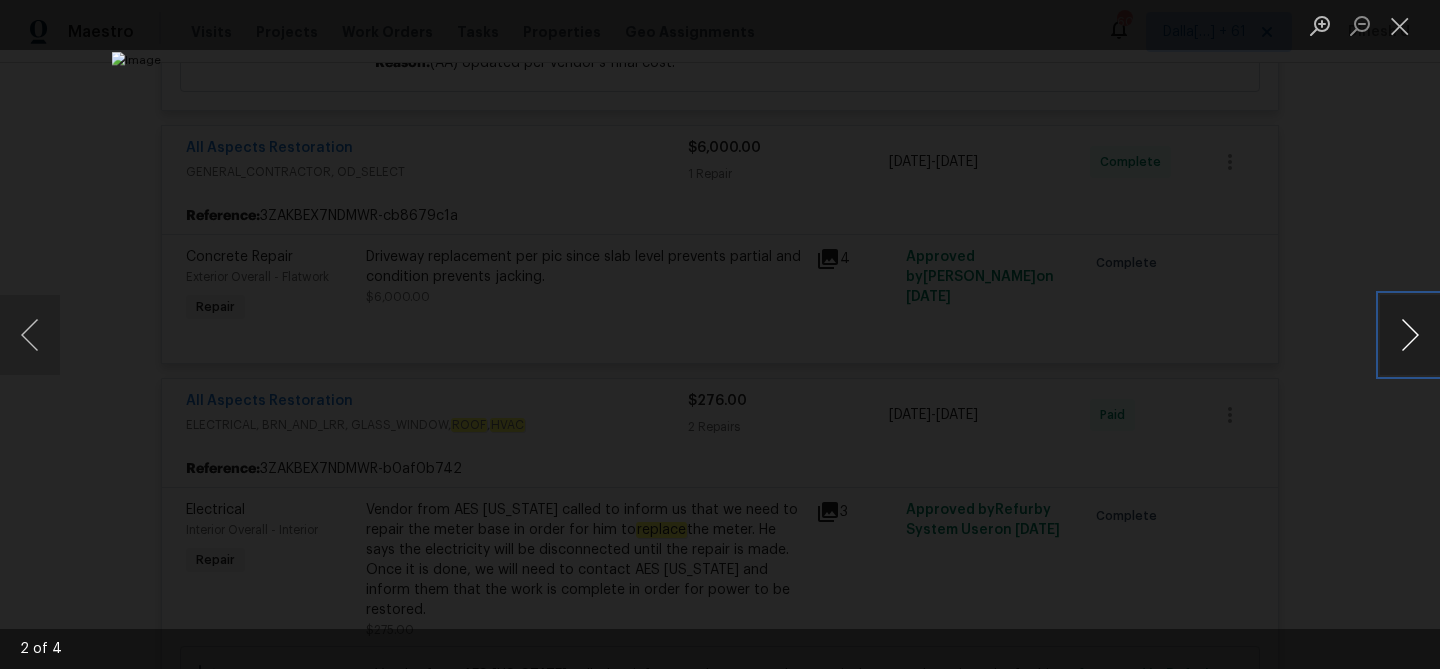 click at bounding box center [1410, 335] 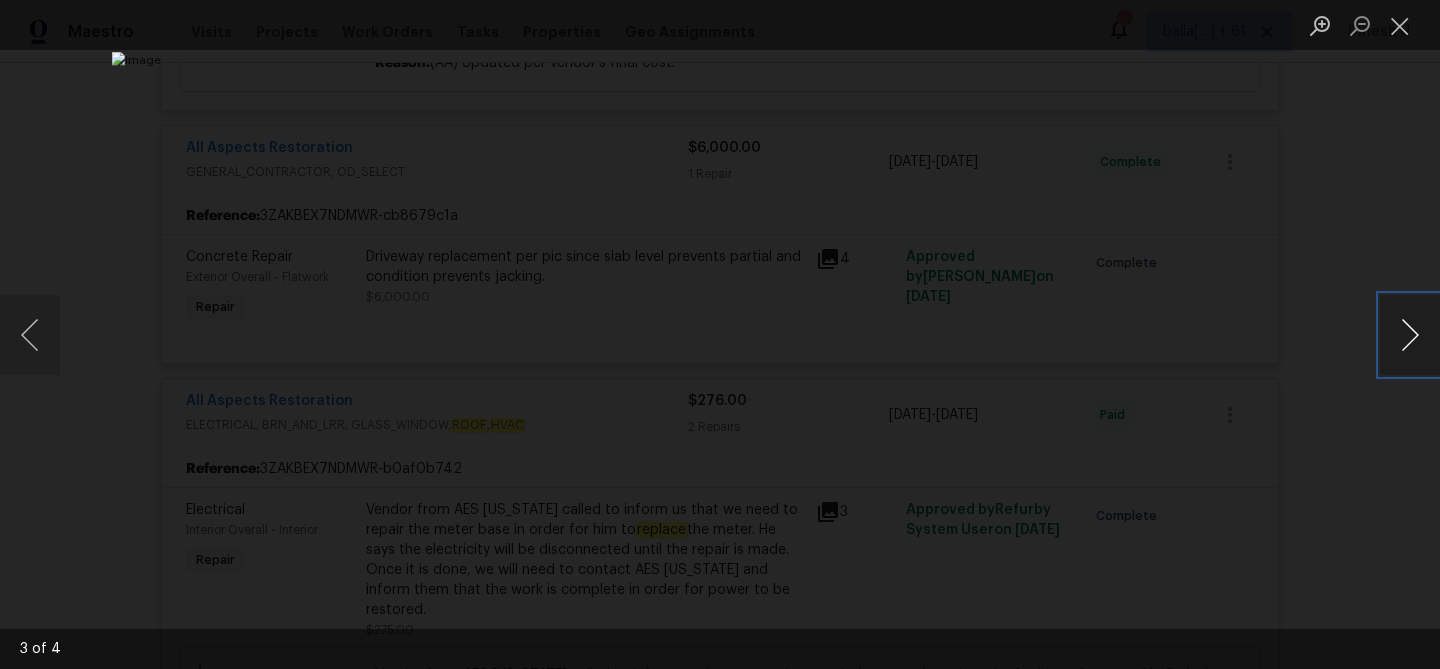 click at bounding box center (1410, 335) 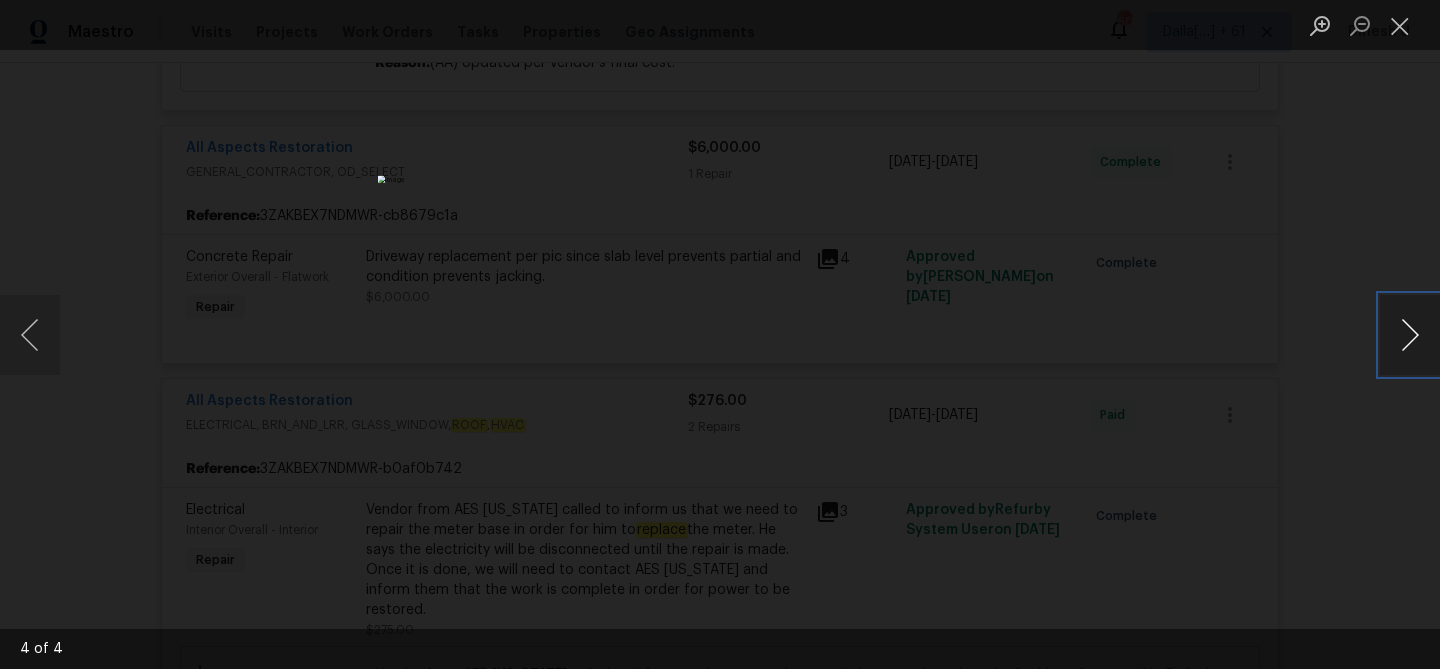 click at bounding box center (1410, 335) 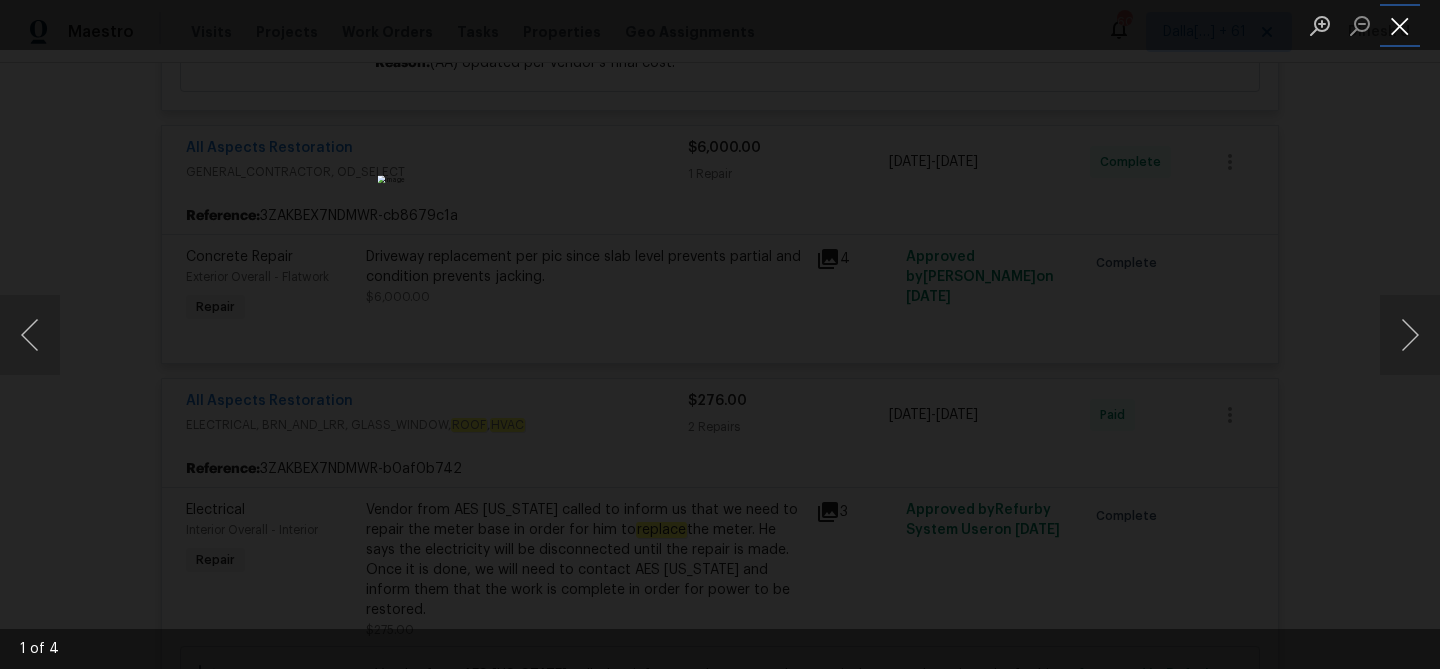 click at bounding box center [1400, 25] 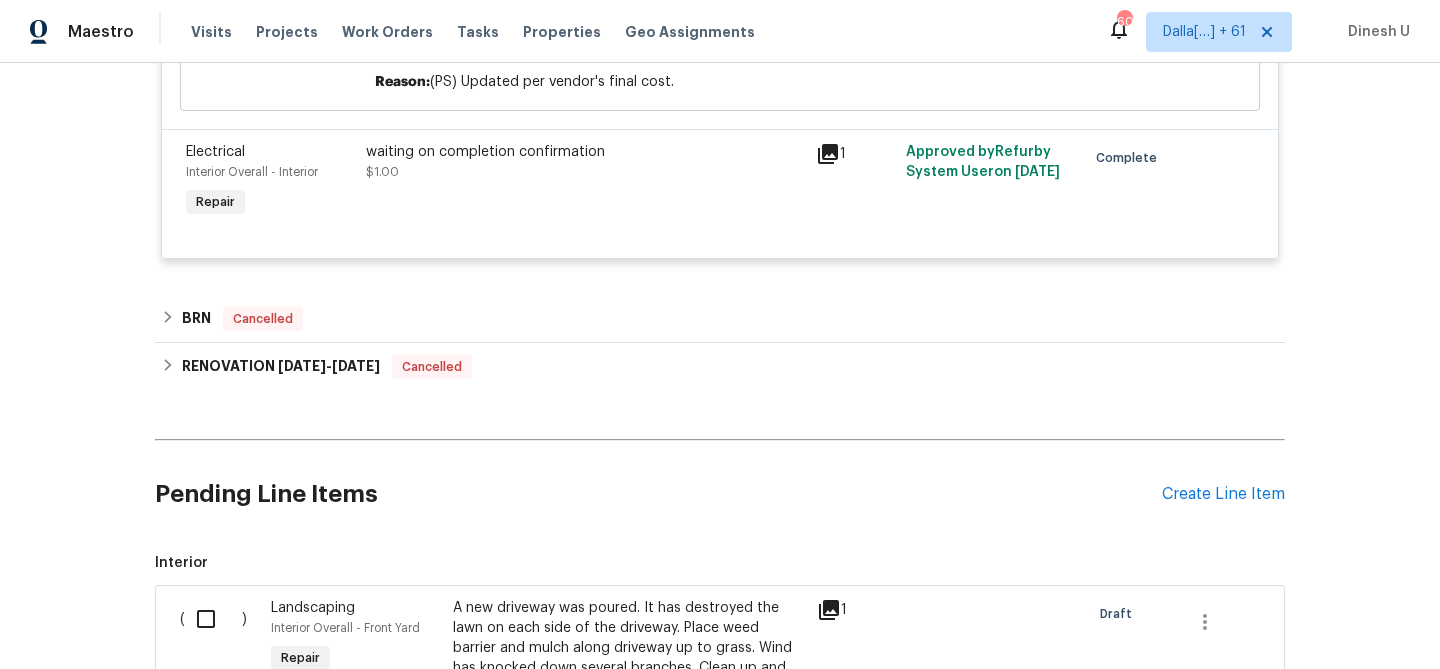 scroll, scrollTop: 1532, scrollLeft: 0, axis: vertical 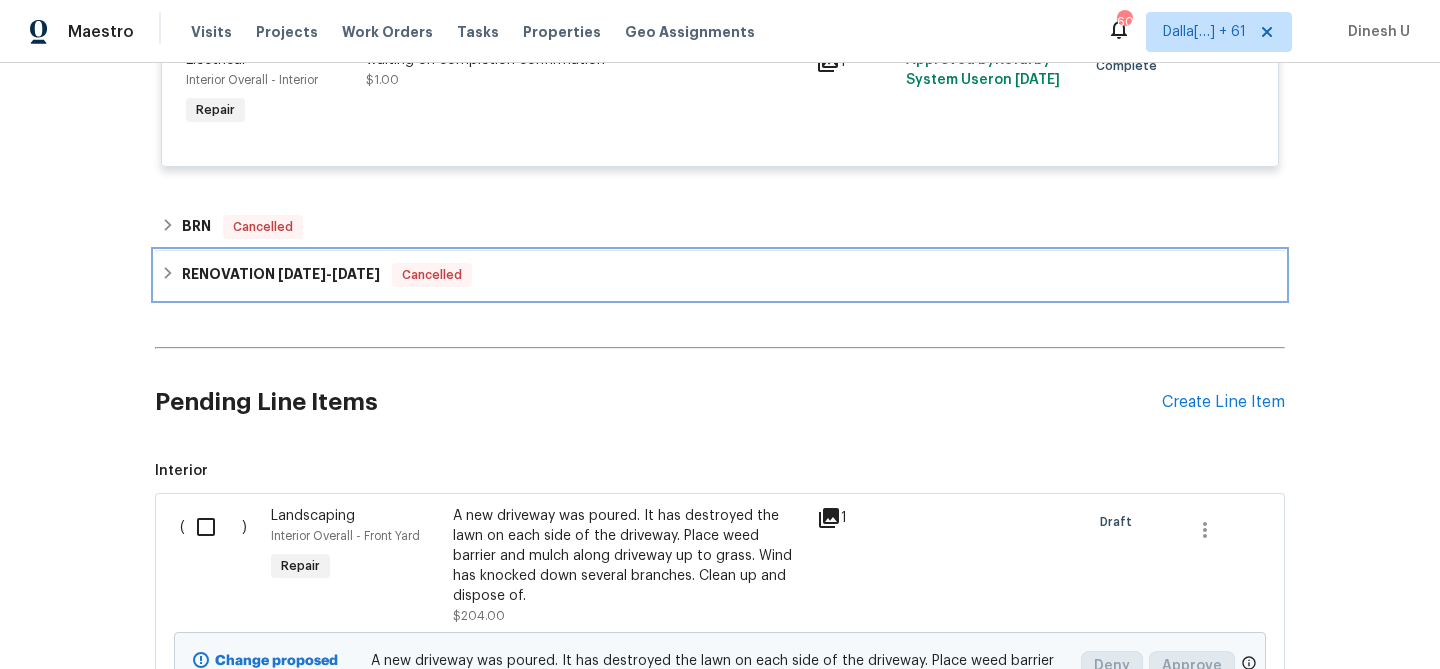 click on "11/5/24" at bounding box center (302, 274) 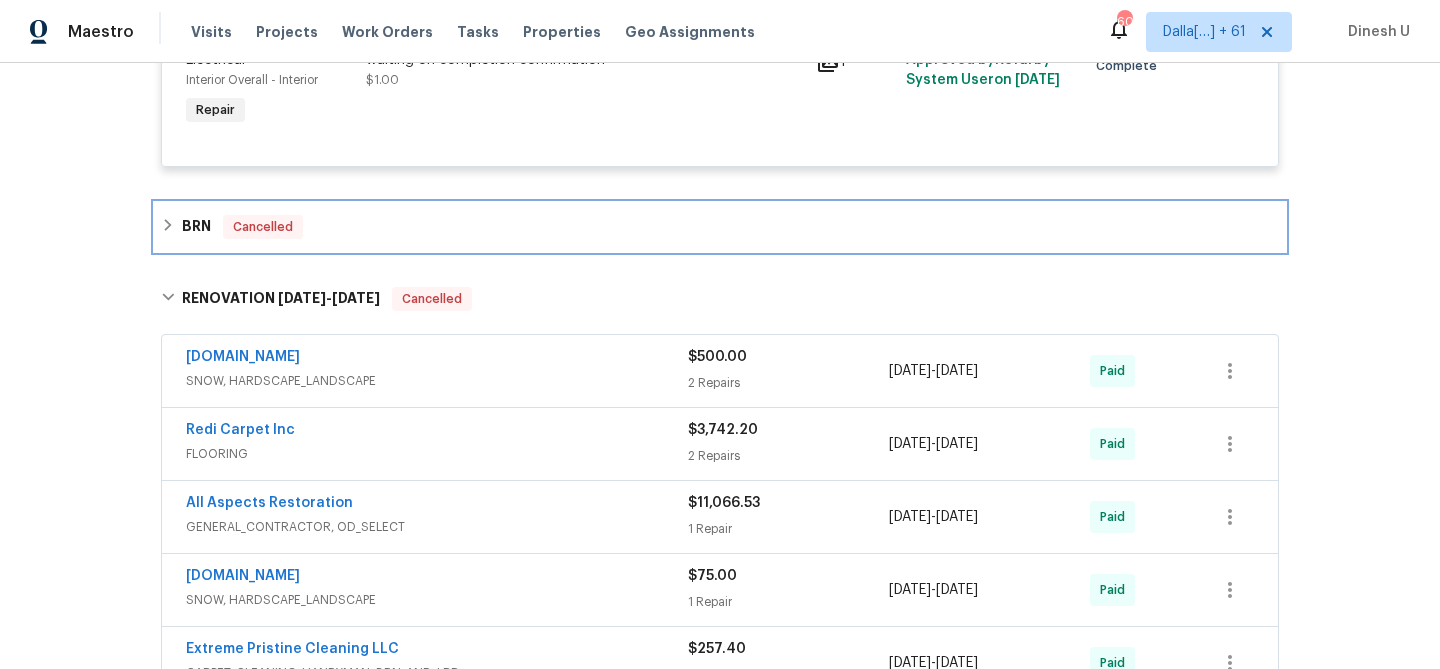 click on "BRN   Cancelled" at bounding box center (720, 227) 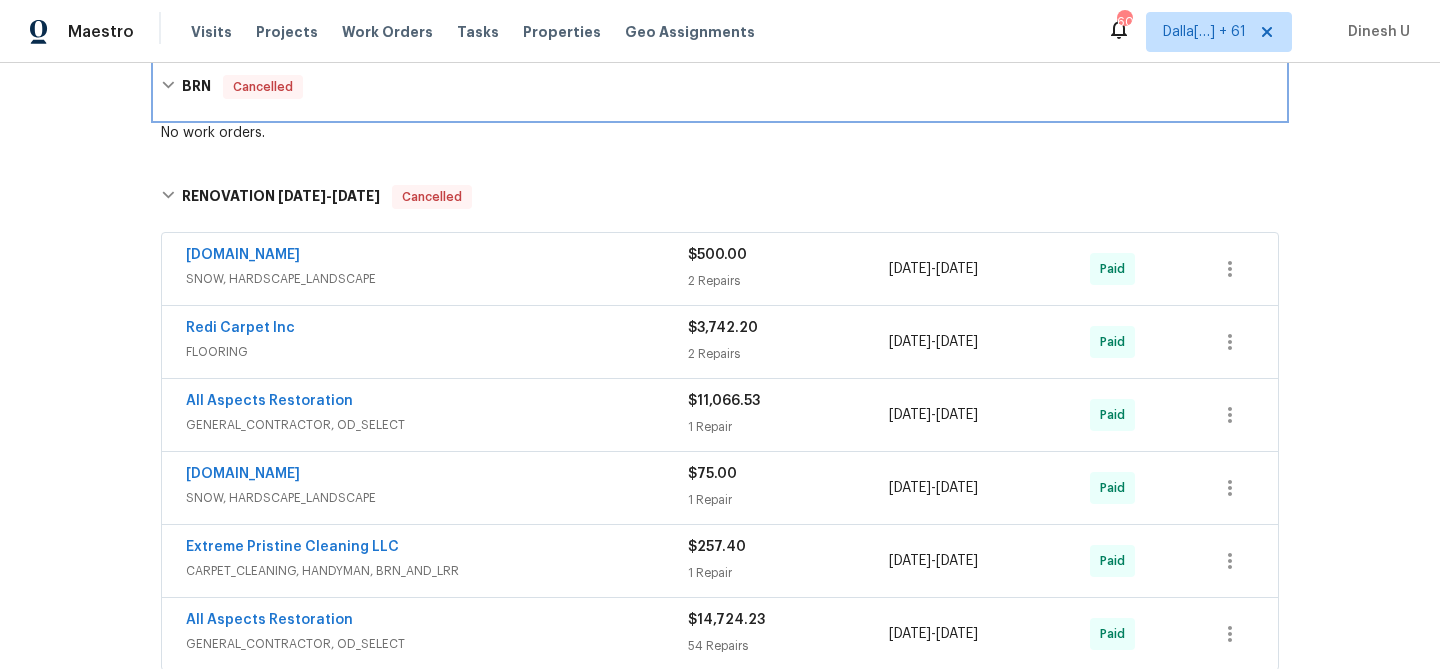 scroll, scrollTop: 1667, scrollLeft: 0, axis: vertical 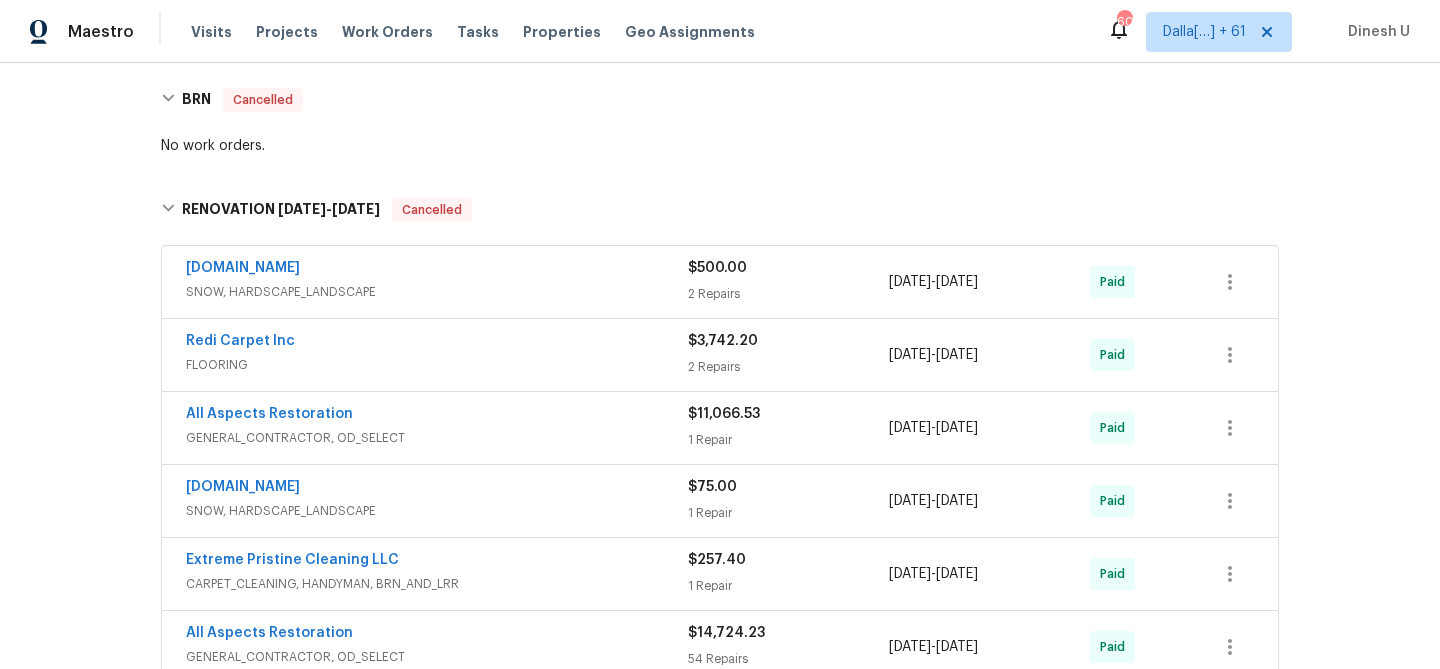 click on "$500.00 2 Repairs" at bounding box center (788, 282) 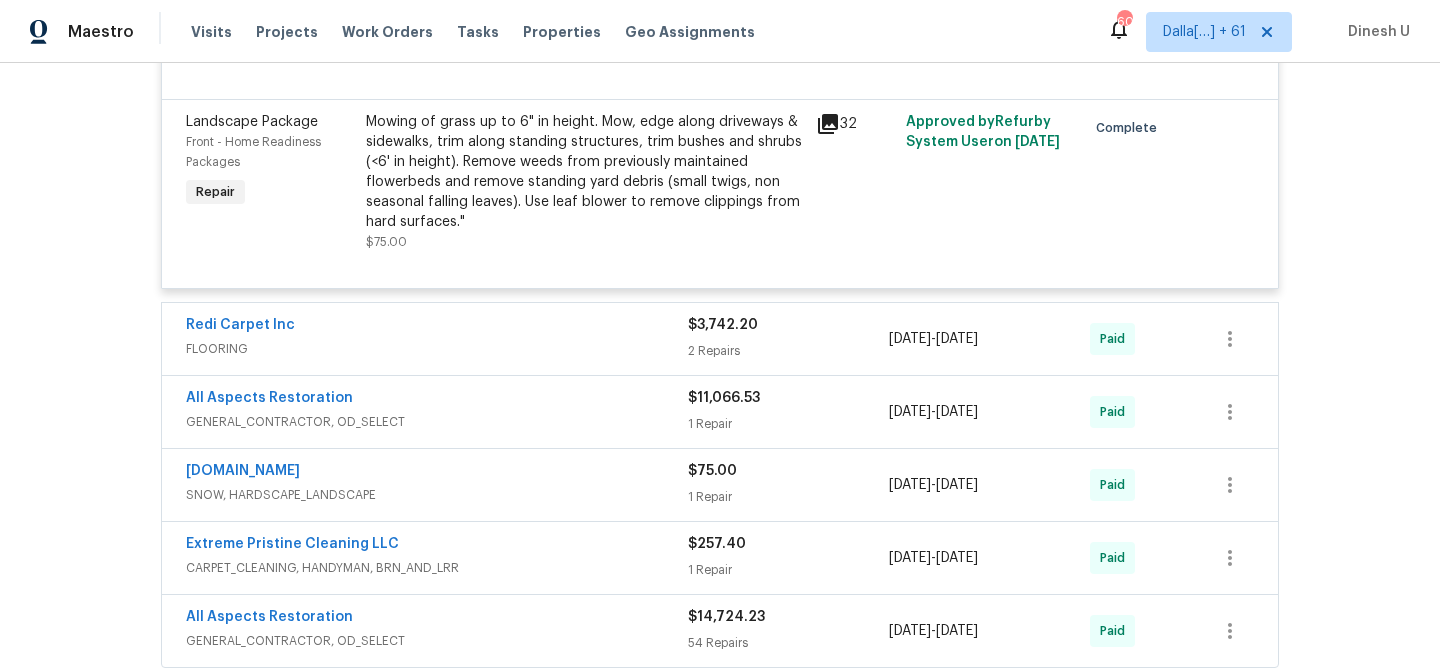 scroll, scrollTop: 2173, scrollLeft: 0, axis: vertical 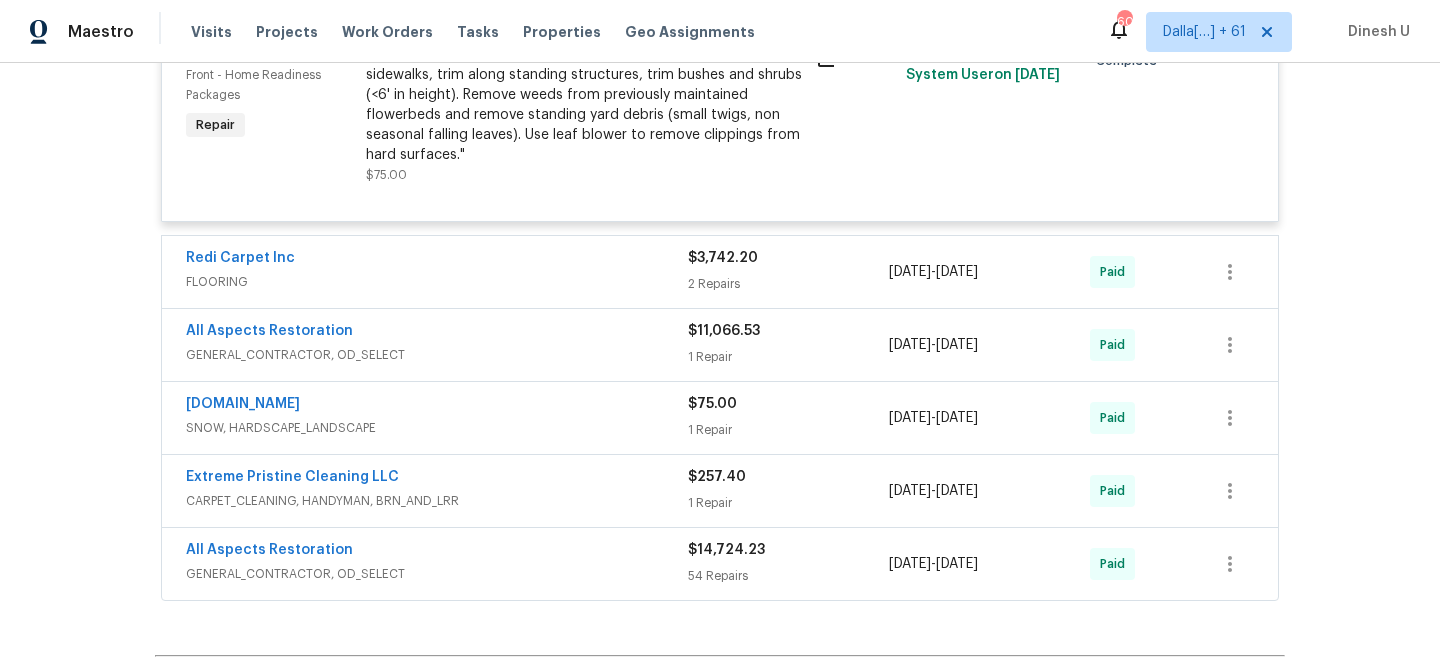 click on "2 Repairs" at bounding box center (788, 284) 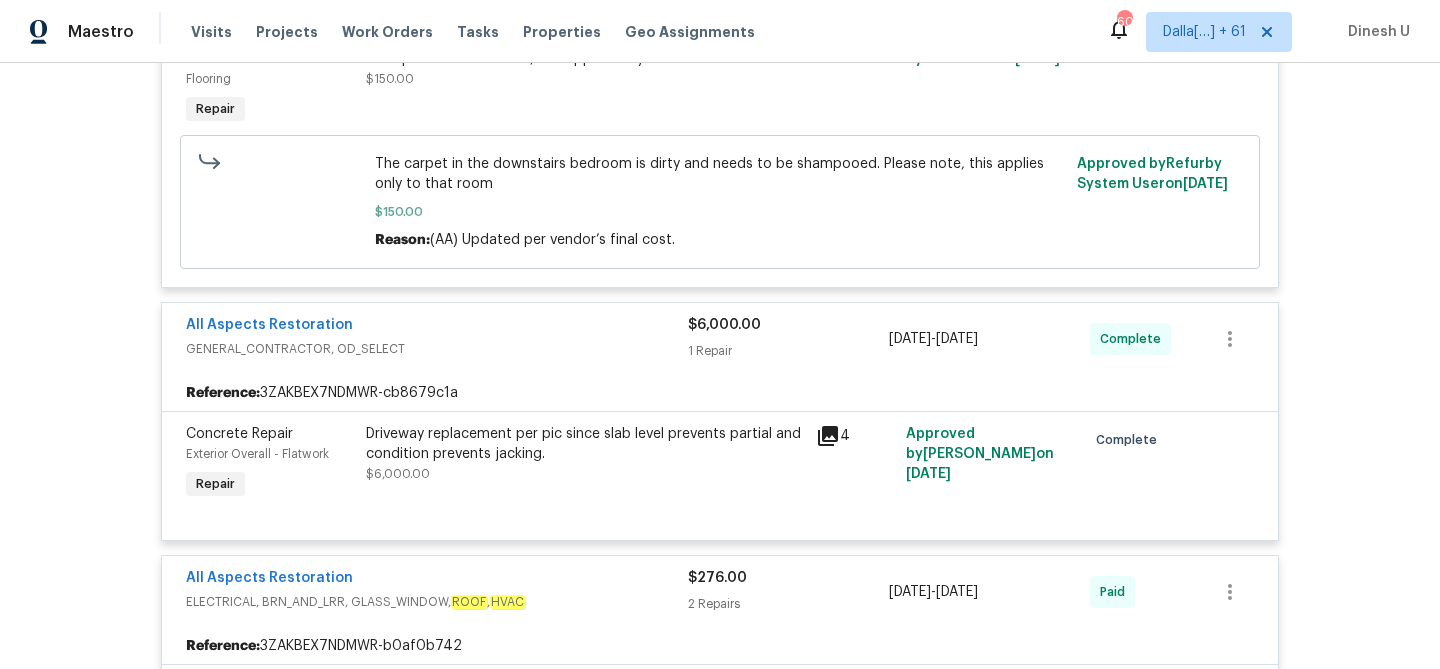 scroll, scrollTop: 0, scrollLeft: 0, axis: both 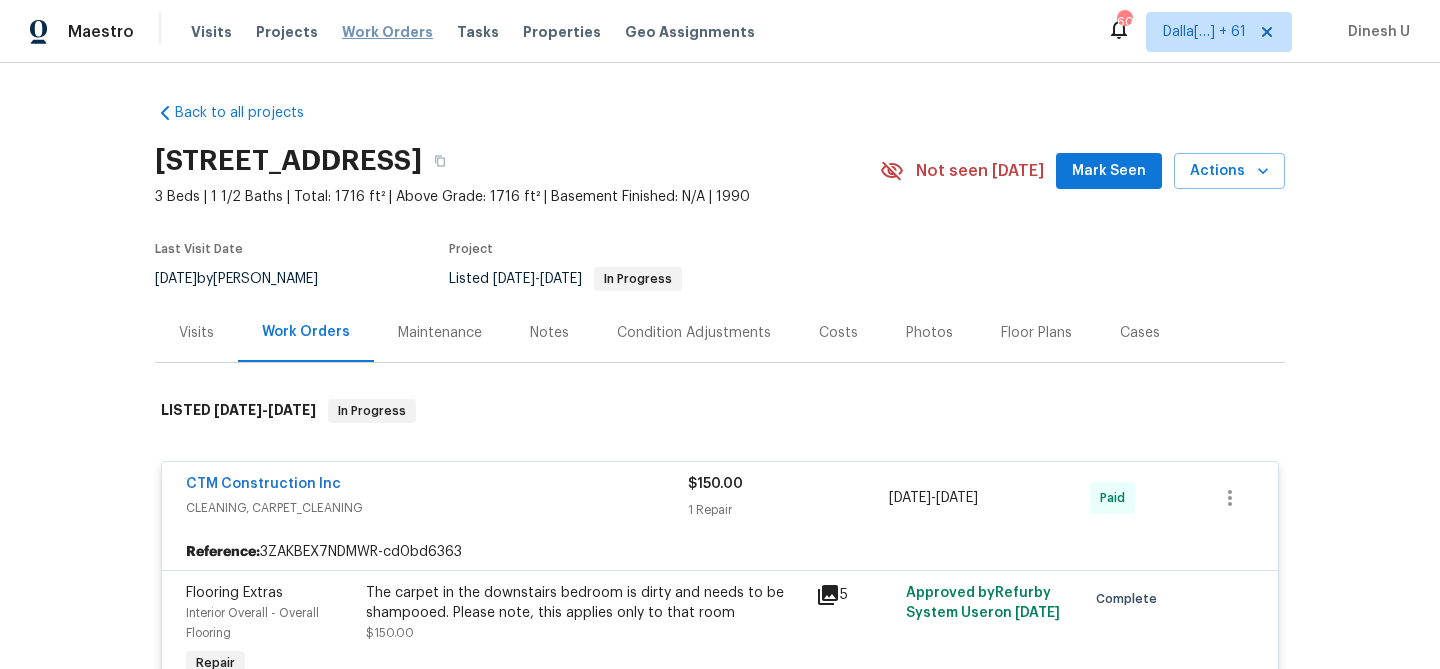 click on "Work Orders" at bounding box center (387, 32) 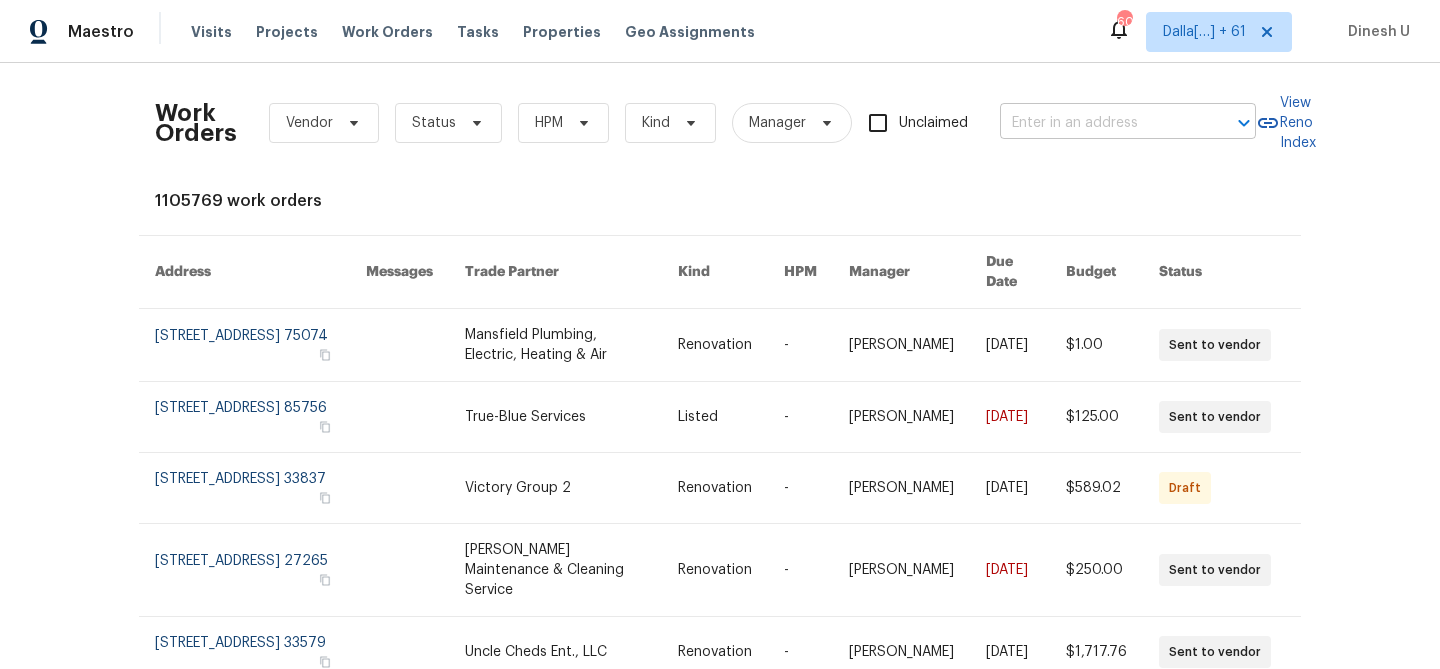 click at bounding box center (1100, 123) 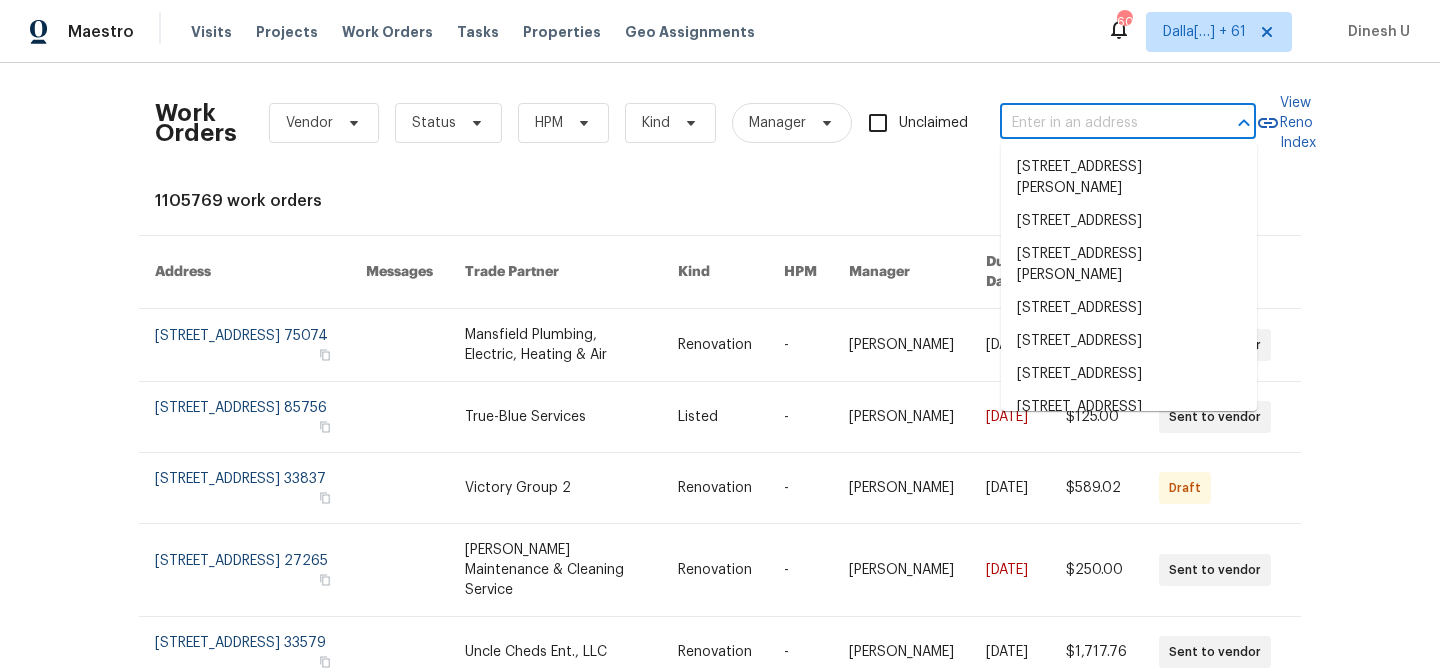 paste on "15452 Long Cypress Dr Ruskin, FL 33573" 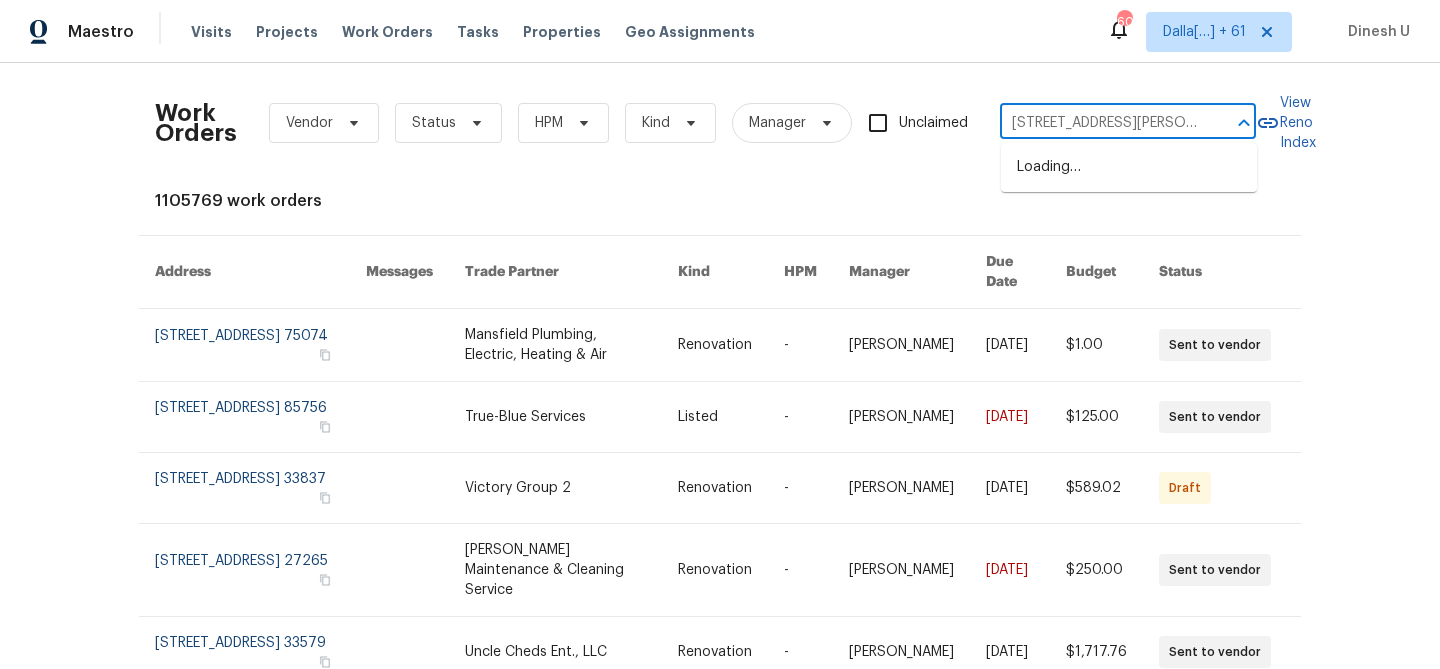 scroll, scrollTop: 0, scrollLeft: 75, axis: horizontal 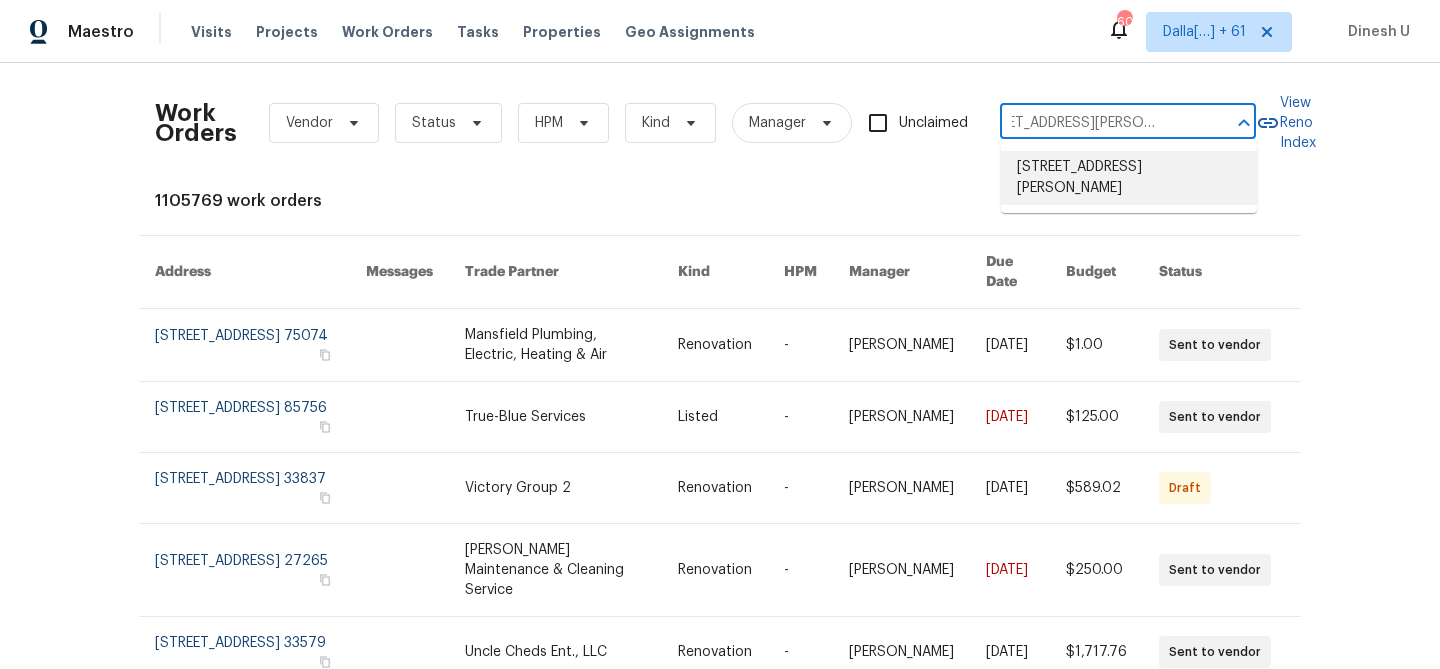 click on "15452 Long Cypress Dr, Ruskin, FL 33573" at bounding box center (1129, 178) 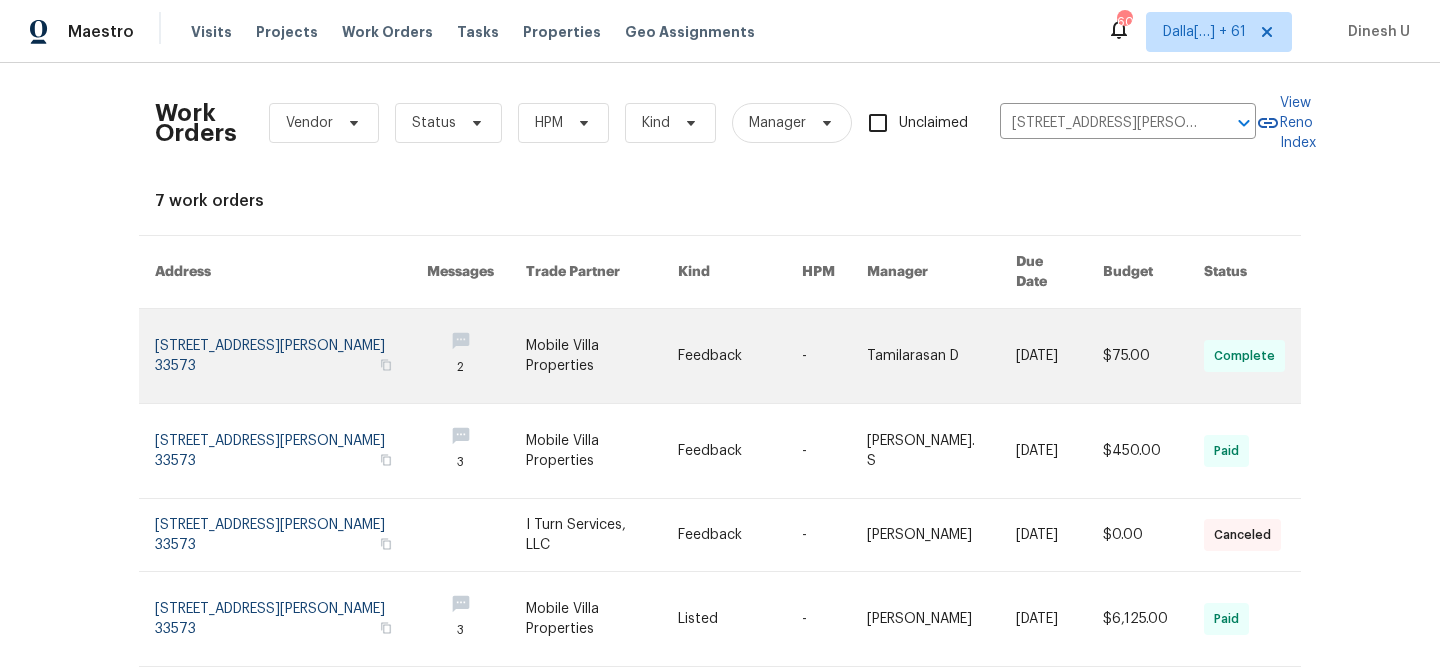click at bounding box center [291, 356] 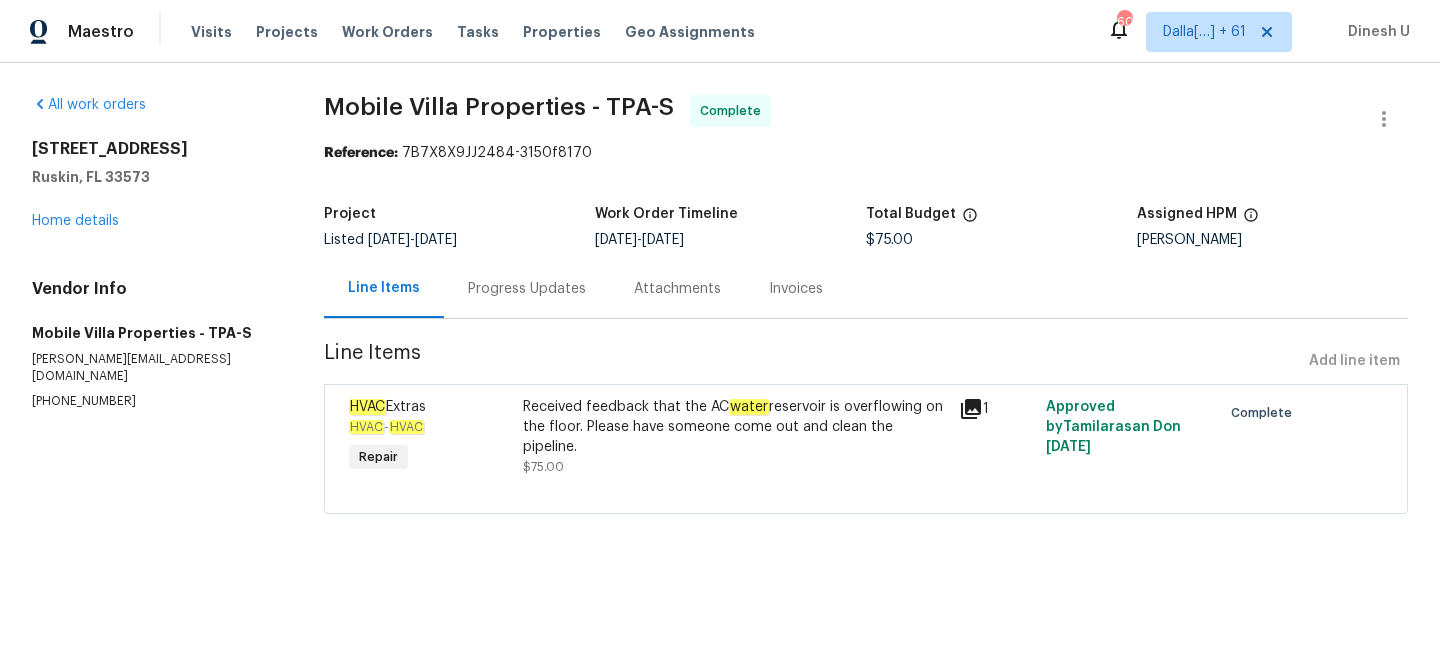 click on "15452 Long Cypress Dr Ruskin, FL 33573 Home details" at bounding box center [154, 185] 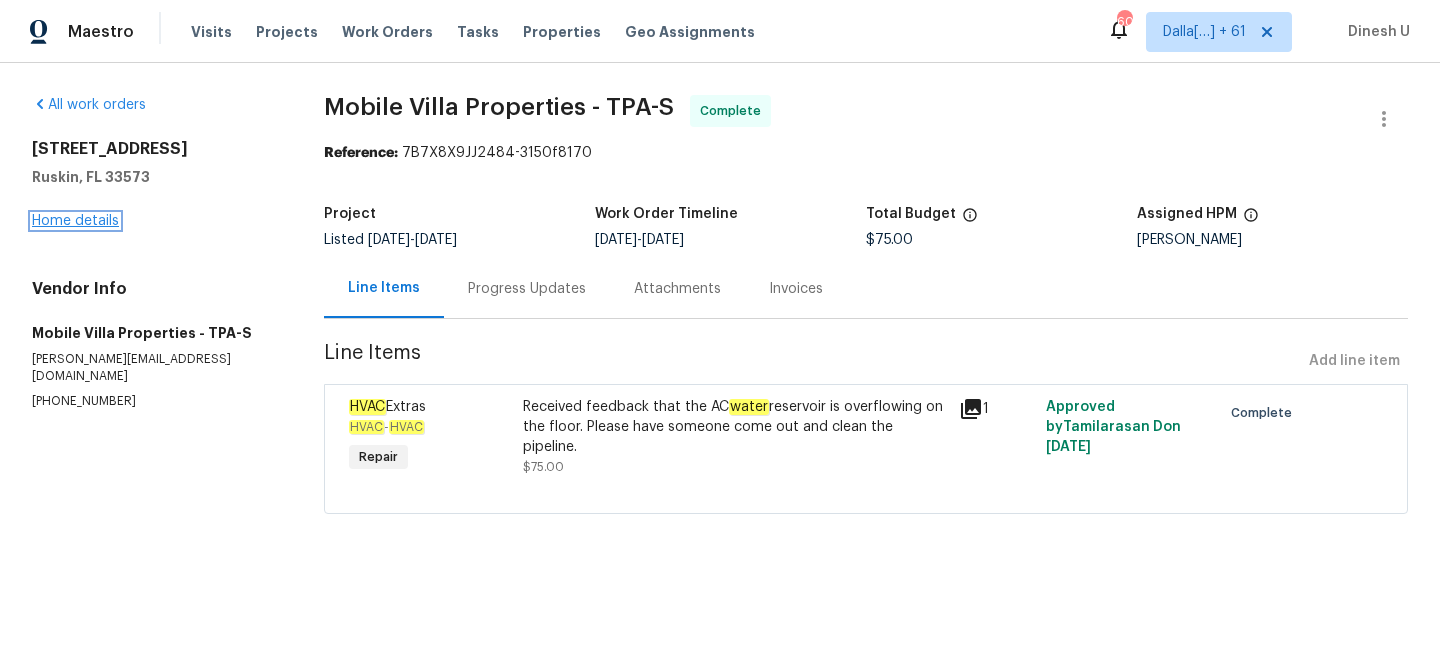 click on "Home details" at bounding box center [75, 221] 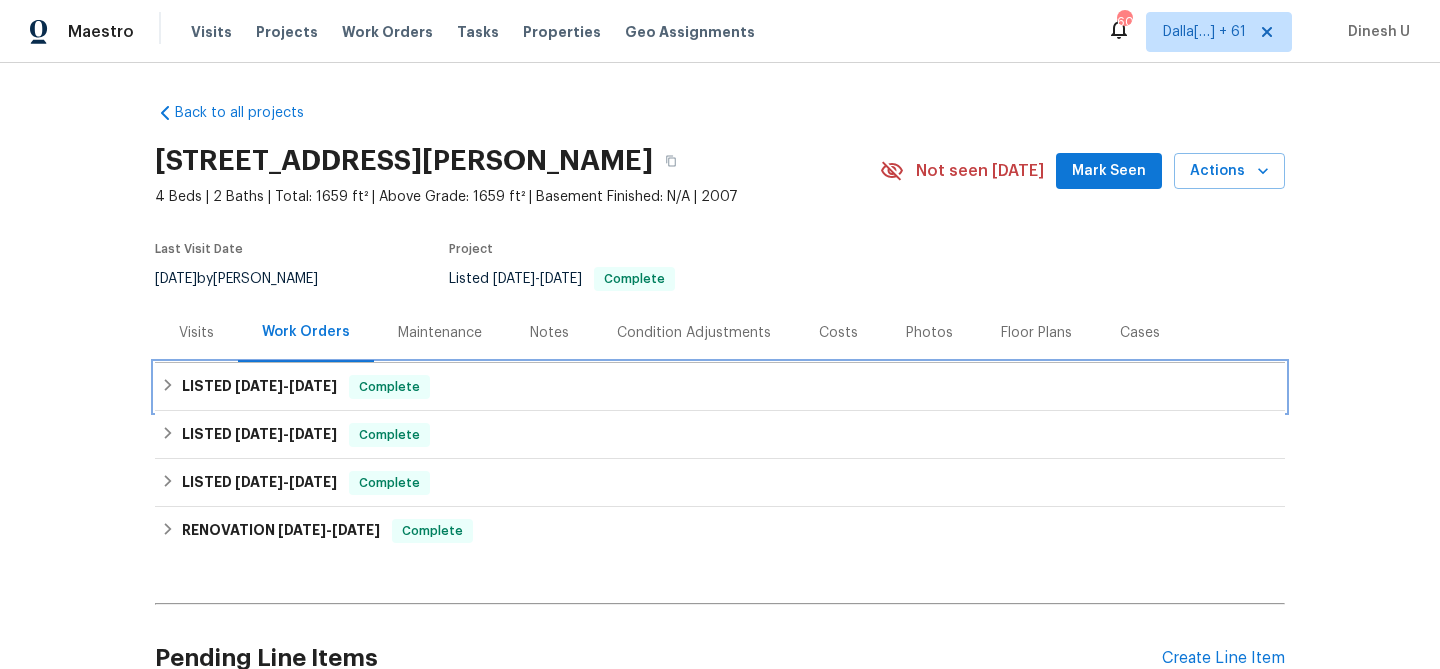 click on "LISTED   7/8/25  -  7/10/25" at bounding box center (259, 387) 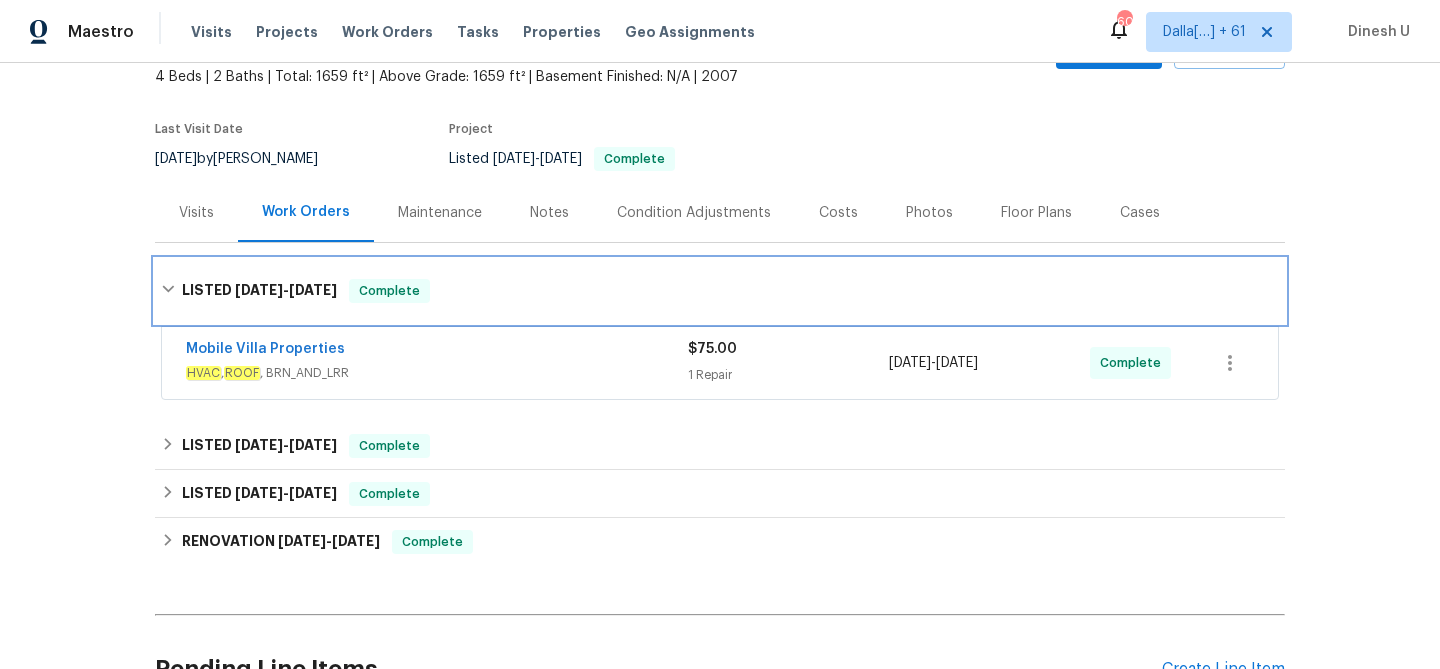 scroll, scrollTop: 130, scrollLeft: 0, axis: vertical 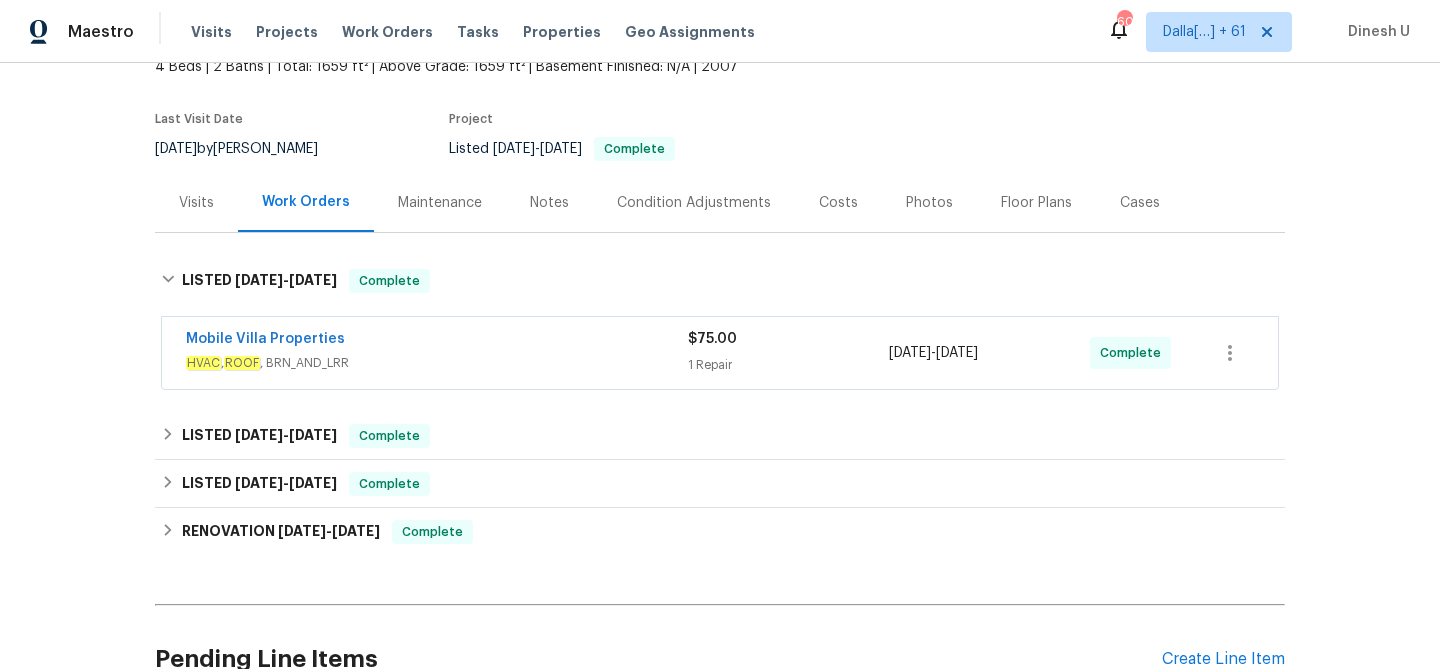 click on "1 Repair" at bounding box center [788, 365] 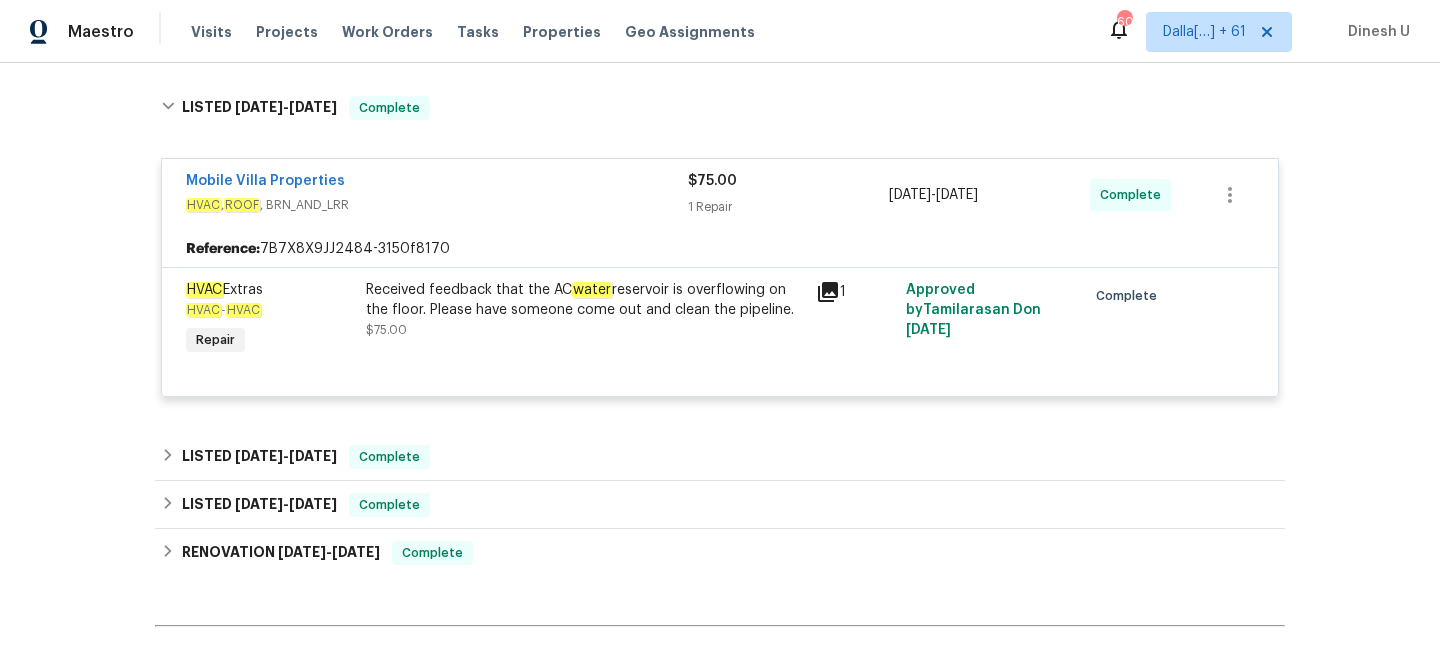 scroll, scrollTop: 313, scrollLeft: 0, axis: vertical 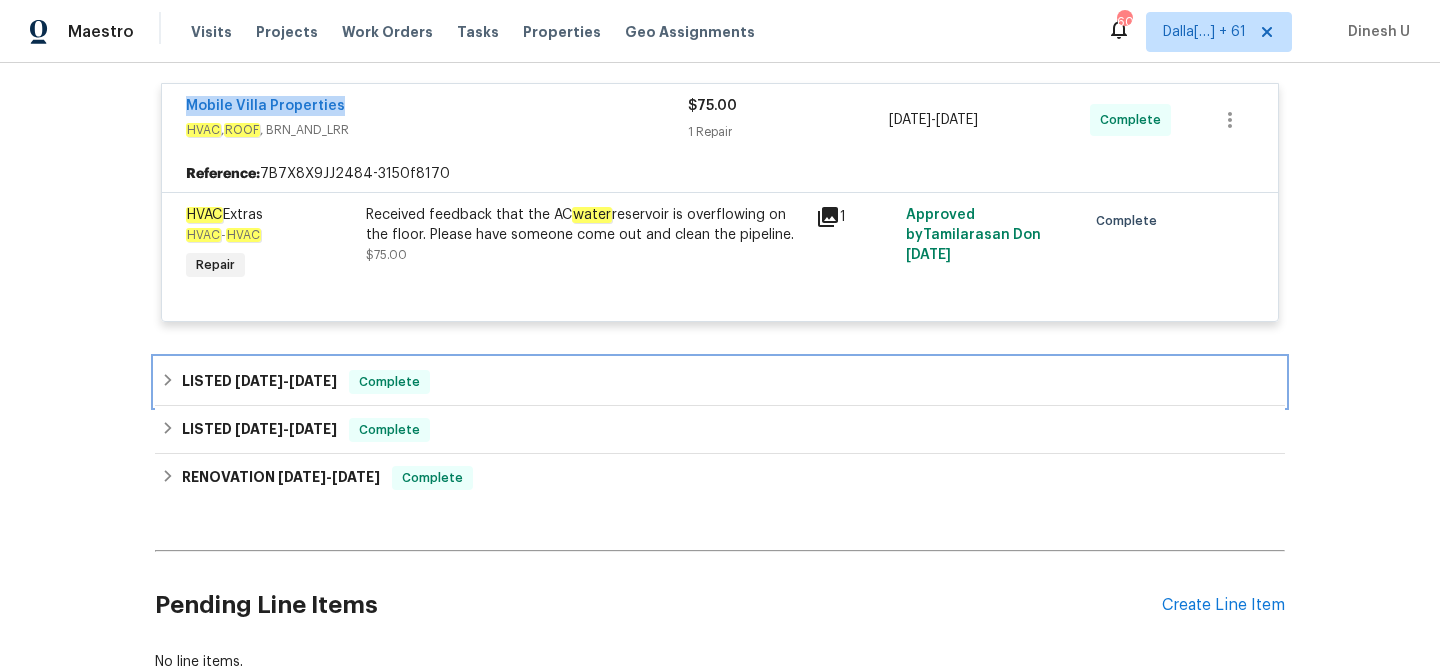 click on "LISTED   6/28/25  -  7/1/25" at bounding box center [259, 382] 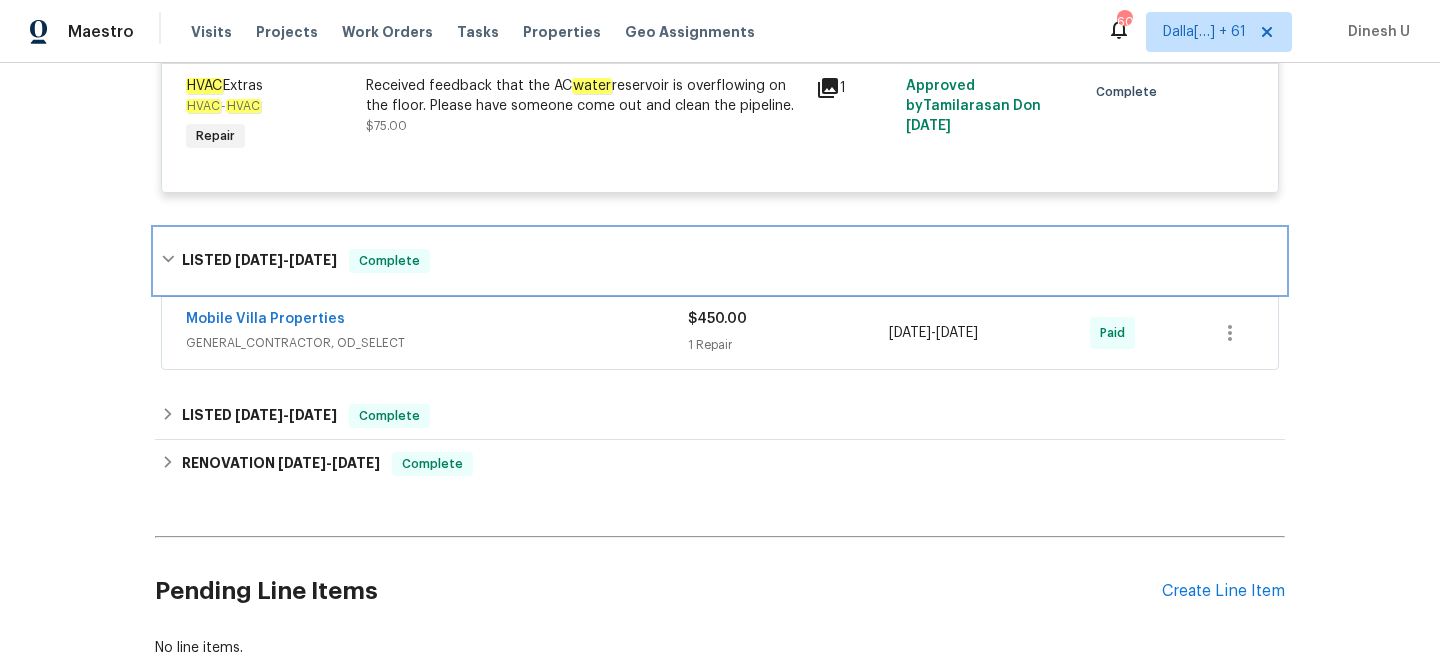 scroll, scrollTop: 519, scrollLeft: 0, axis: vertical 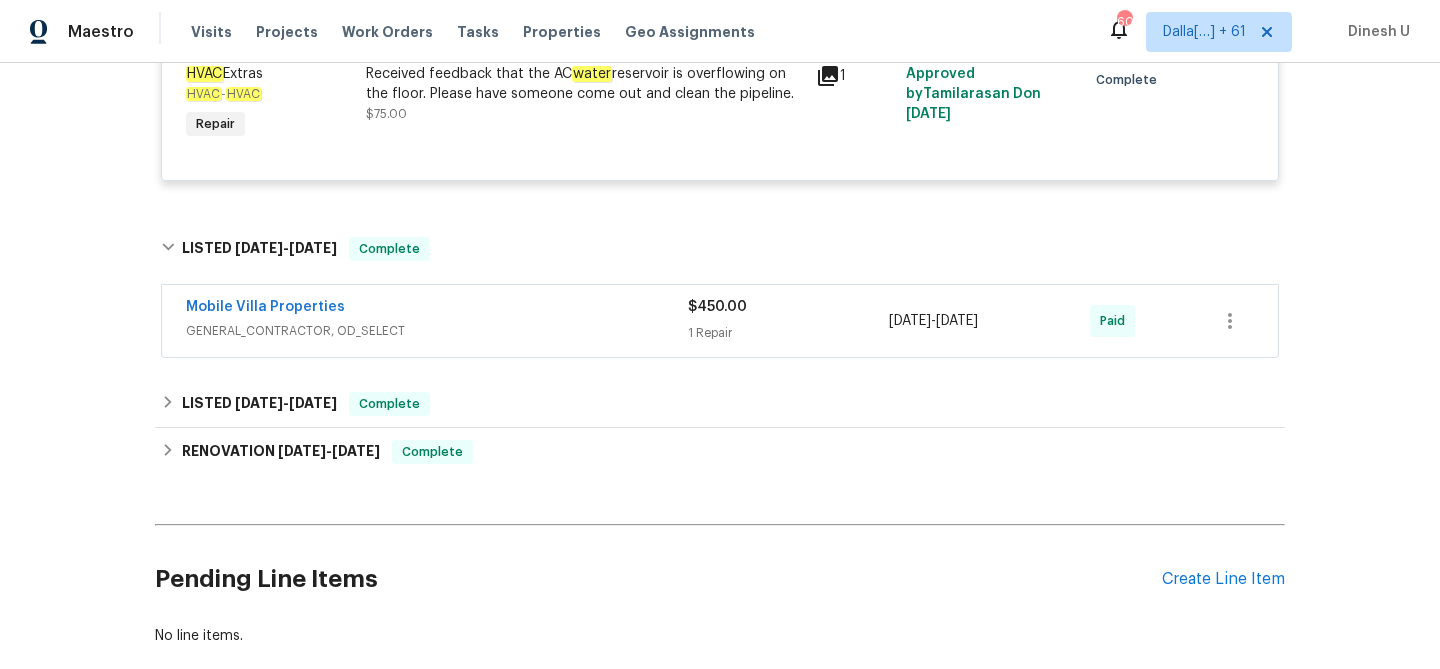 click on "1 Repair" at bounding box center [788, 333] 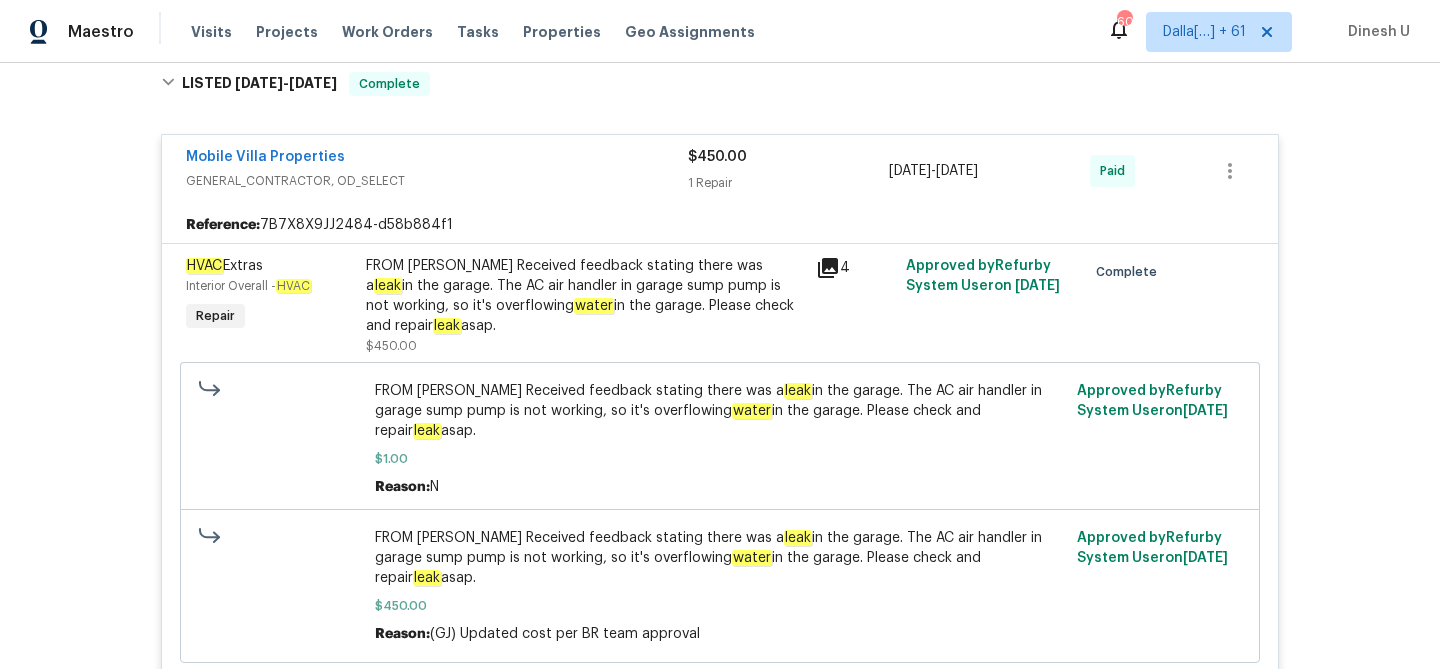 scroll, scrollTop: 687, scrollLeft: 0, axis: vertical 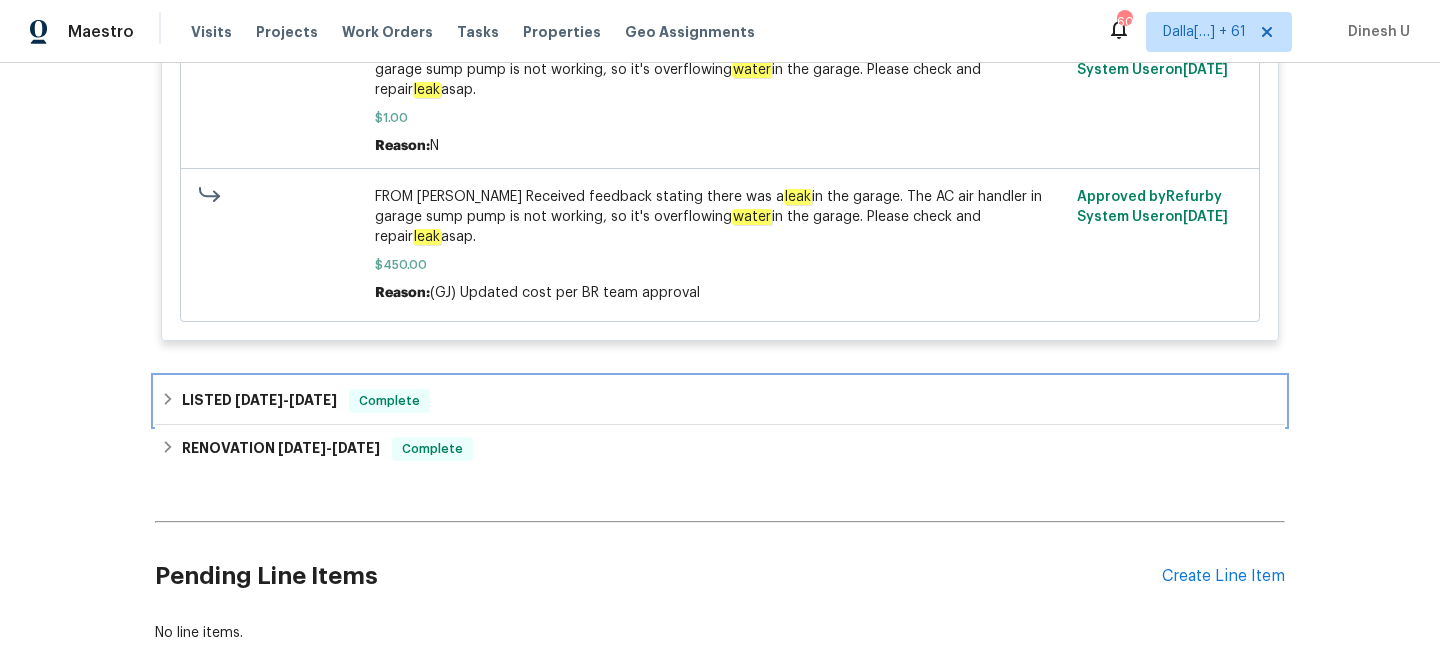 click on "LISTED   4/30/25  -  4/30/25 Complete" at bounding box center [720, 401] 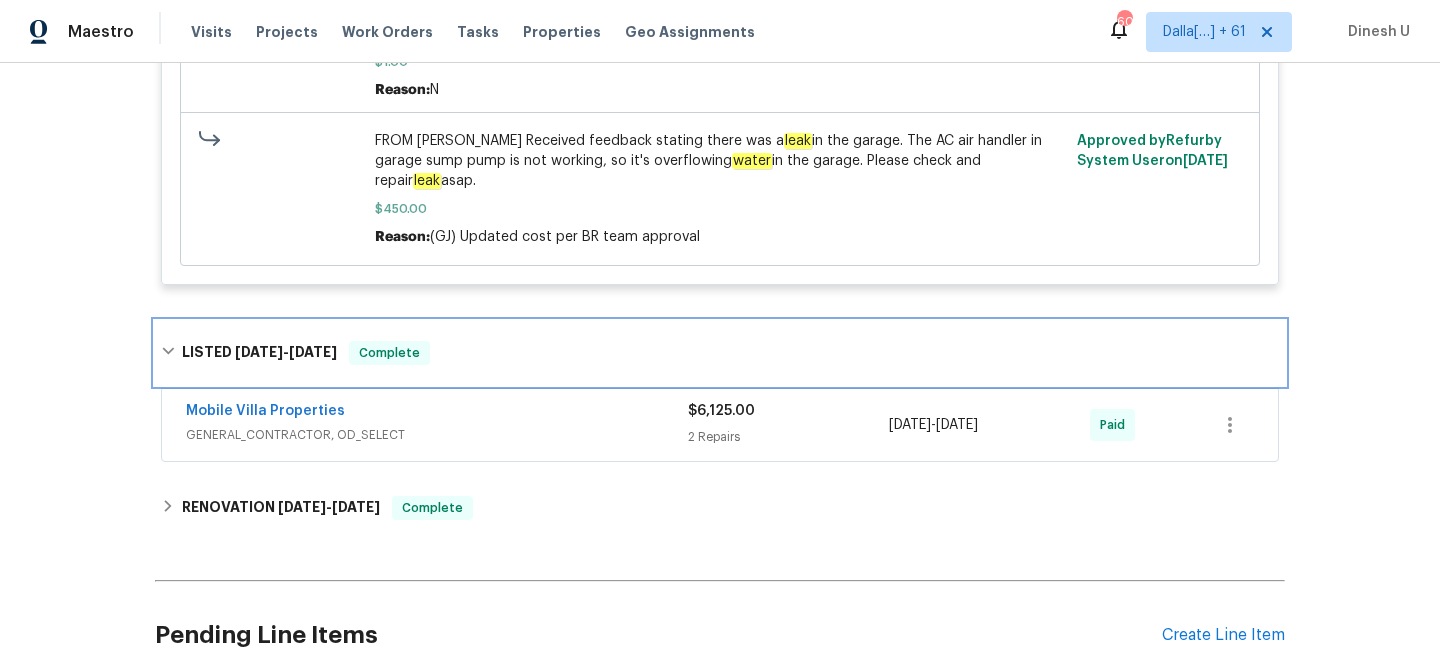 scroll, scrollTop: 1174, scrollLeft: 0, axis: vertical 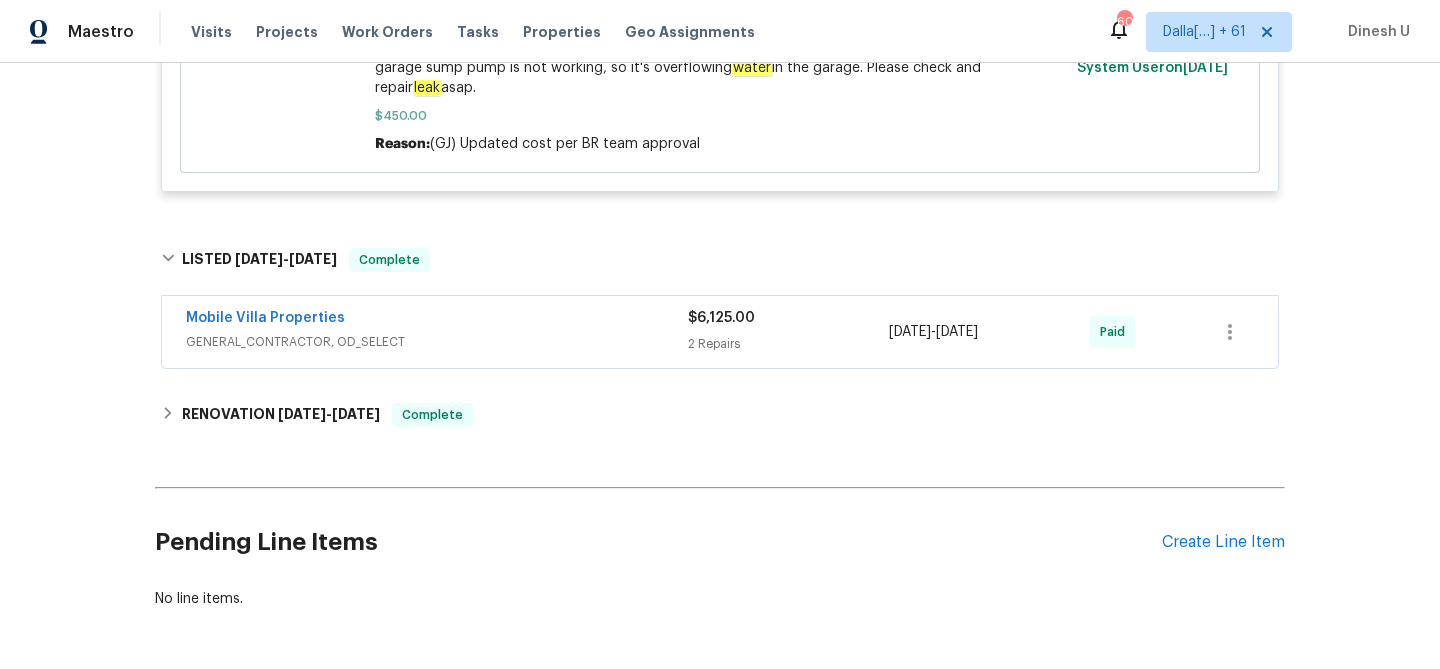 click on "2 Repairs" at bounding box center (788, 344) 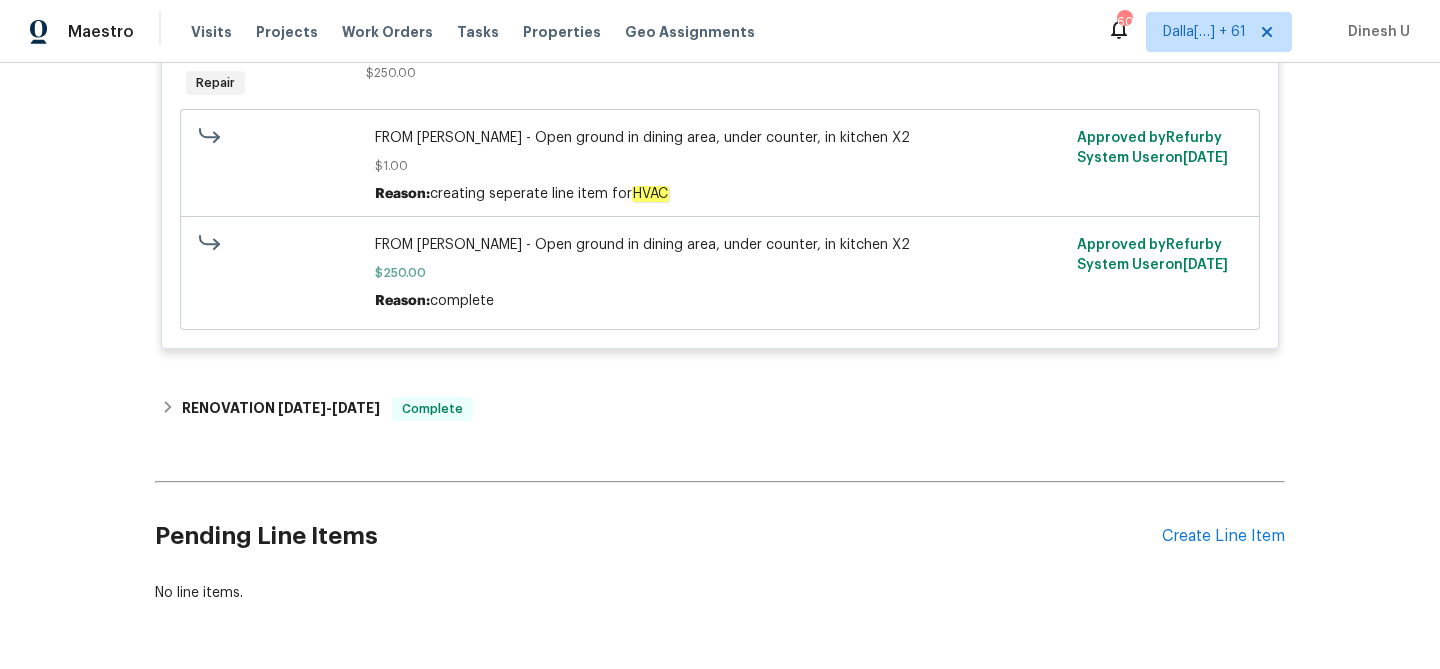 scroll, scrollTop: 1741, scrollLeft: 0, axis: vertical 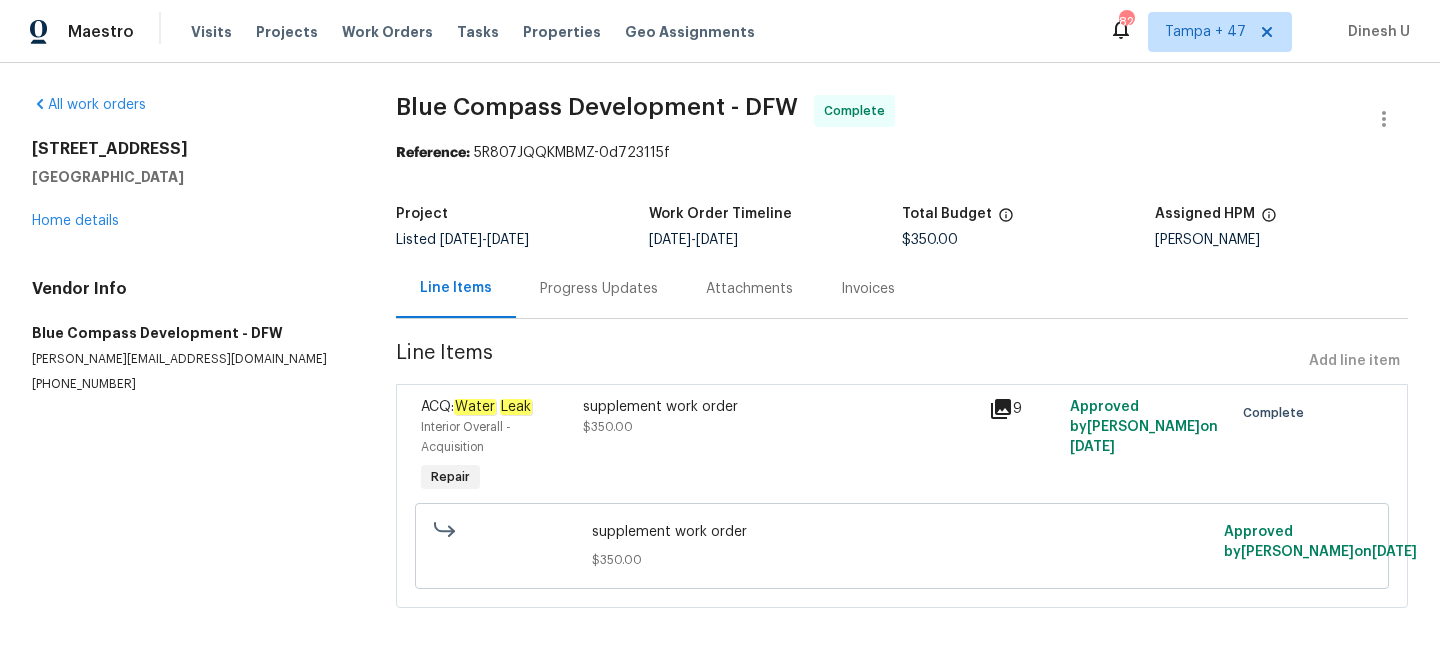 click on "Progress Updates" at bounding box center (599, 289) 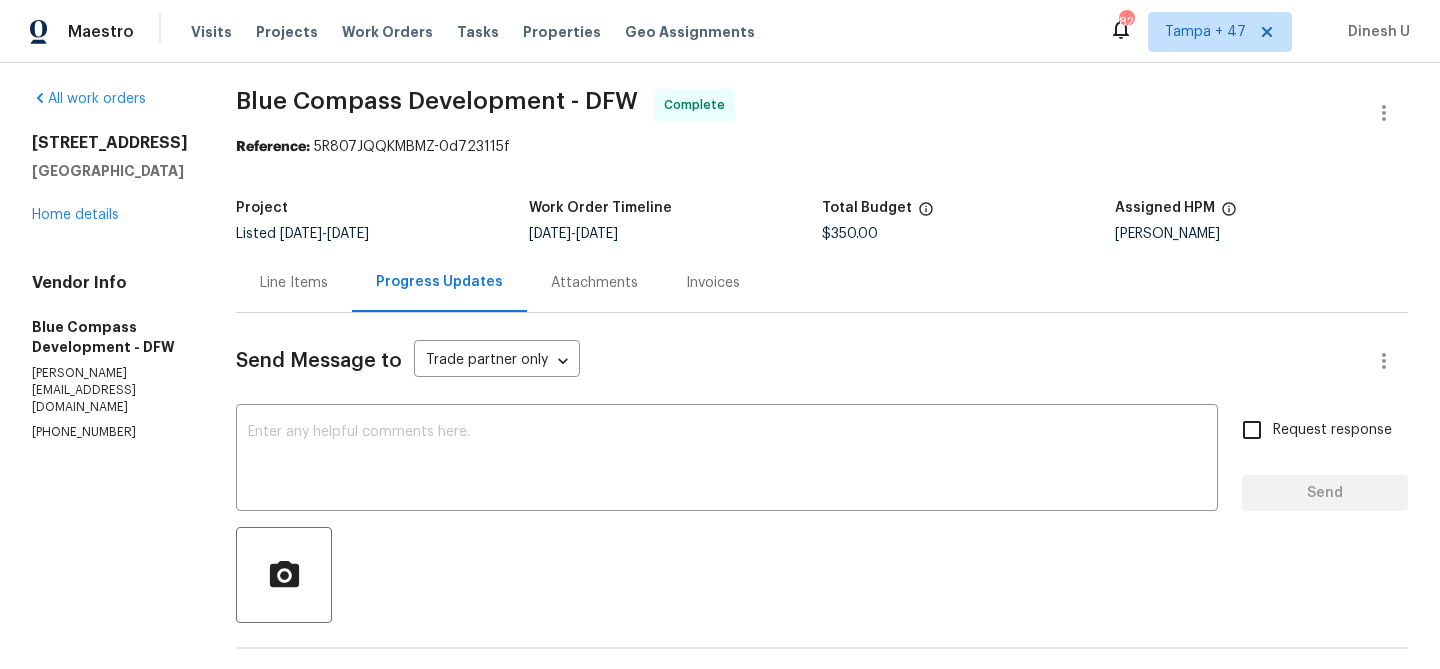 scroll, scrollTop: 0, scrollLeft: 0, axis: both 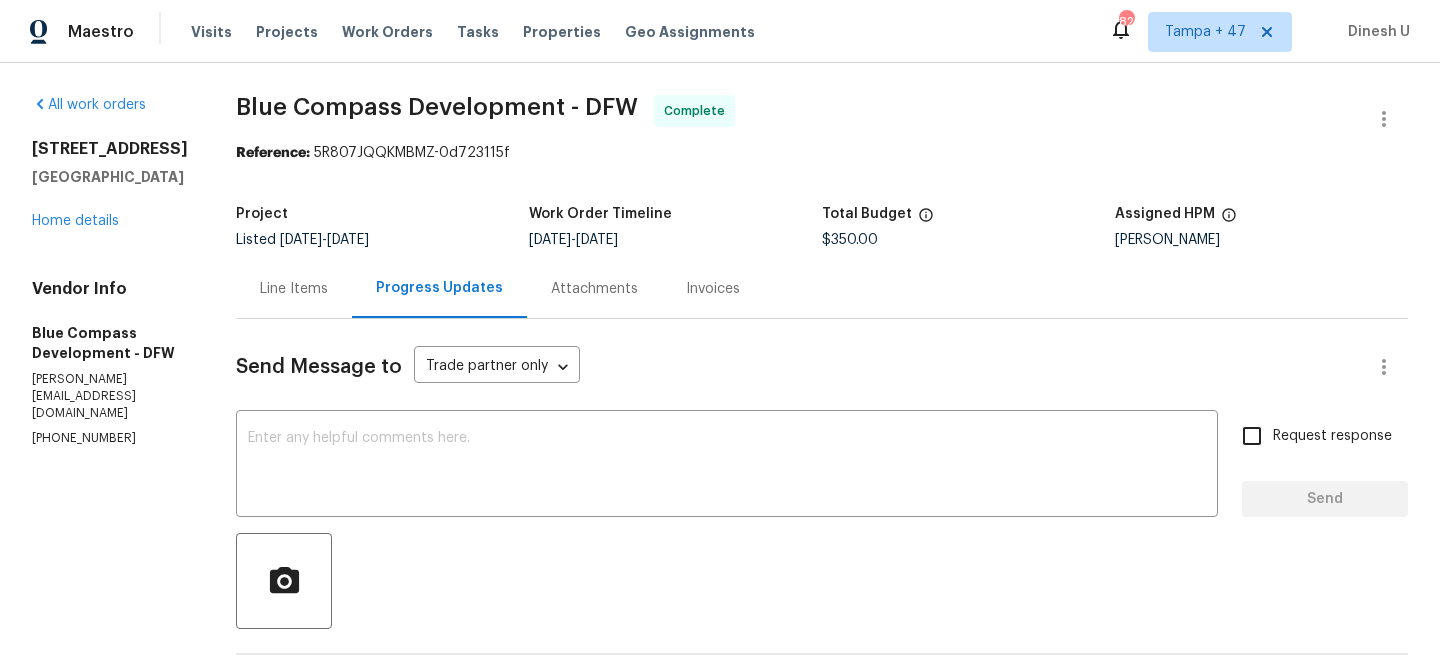 click on "Line Items" at bounding box center (294, 289) 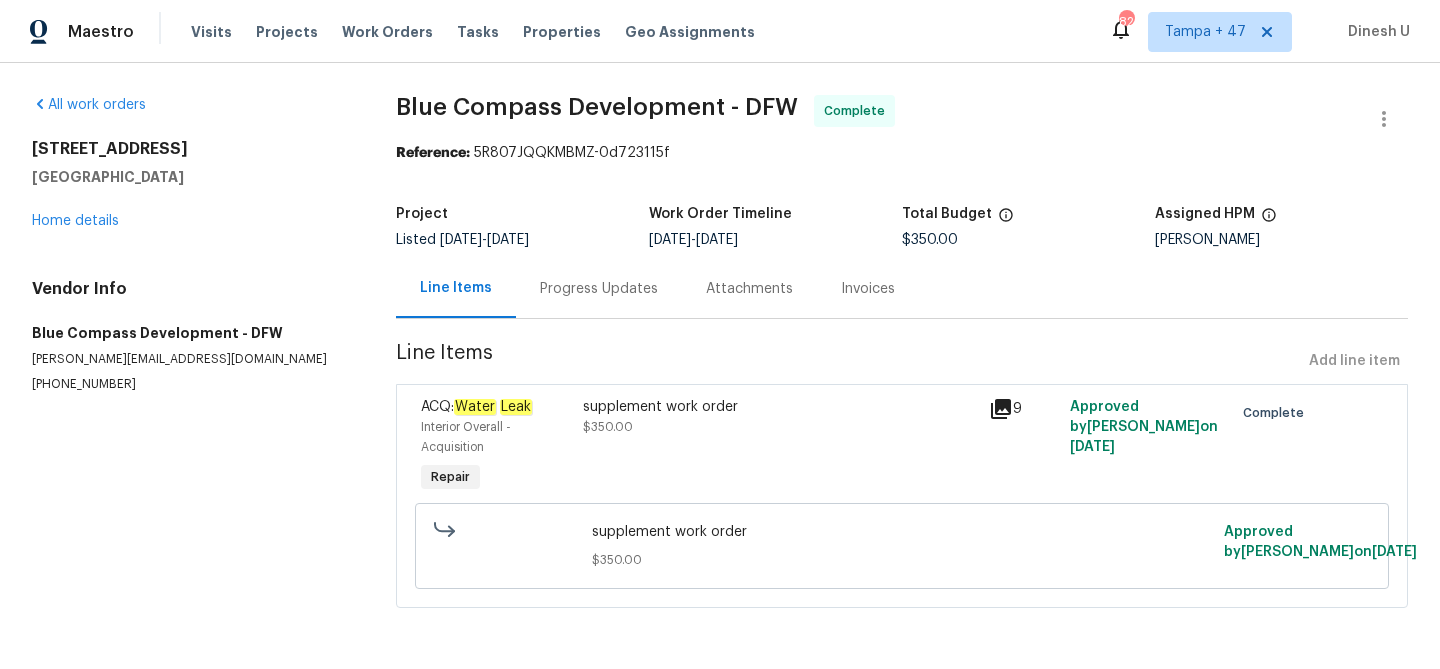 click 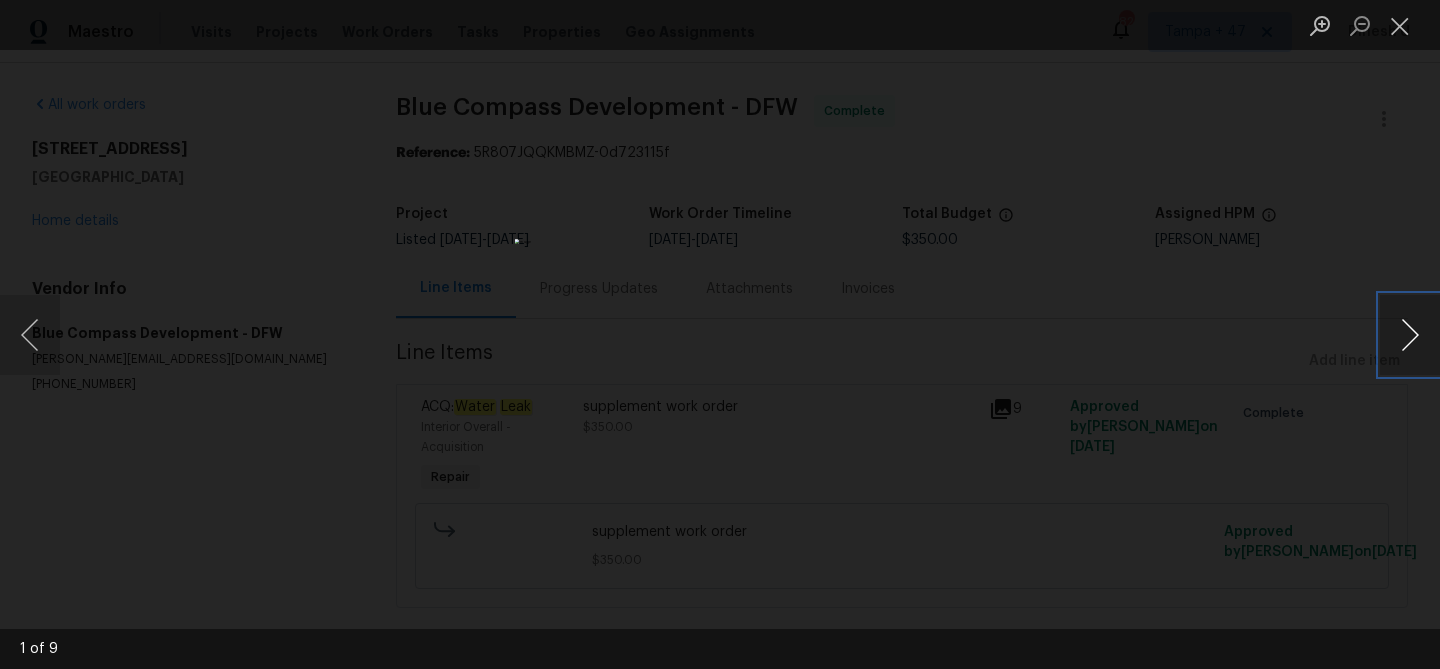 click at bounding box center (1410, 335) 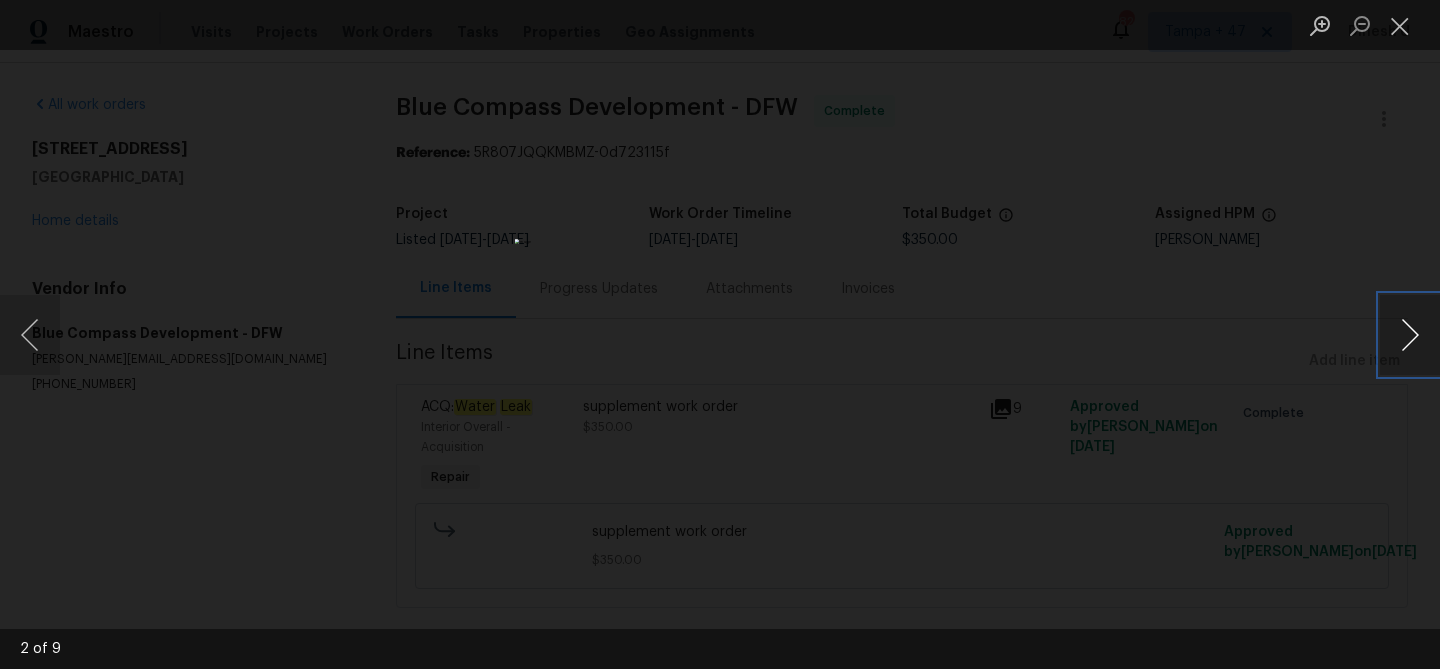 click at bounding box center (1410, 335) 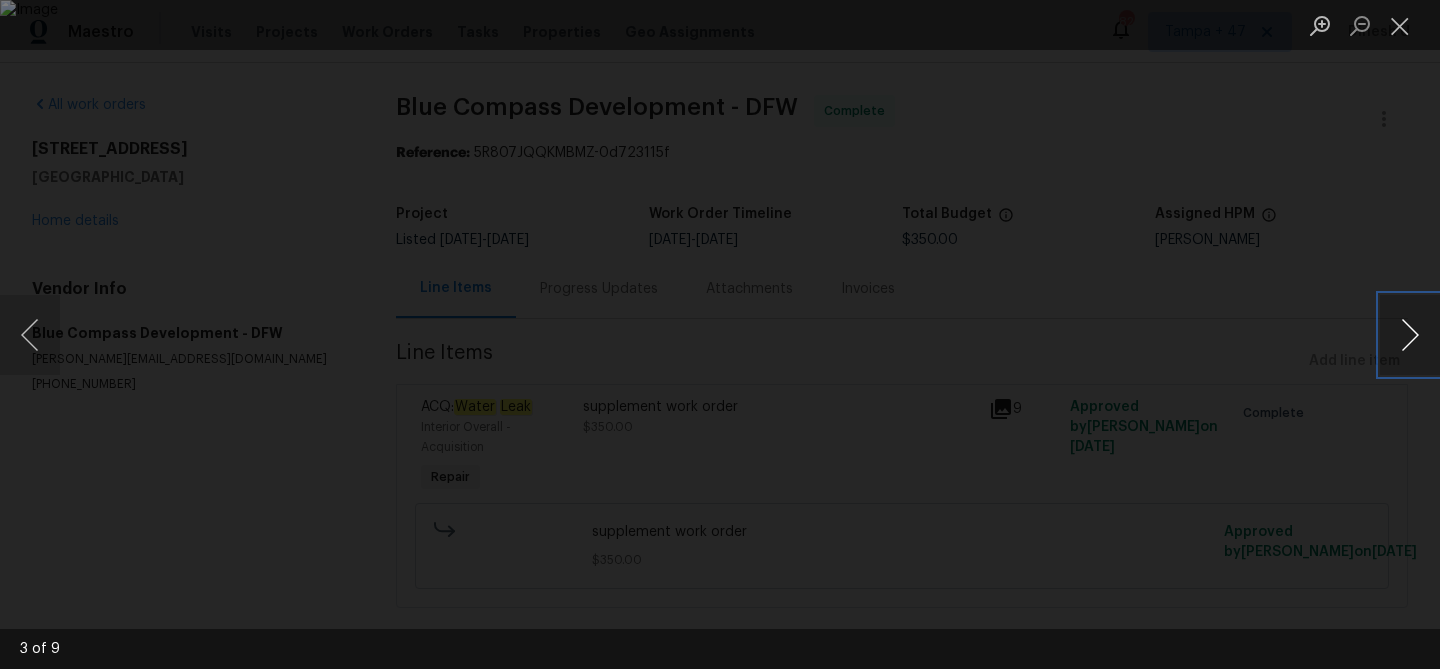 click at bounding box center (1410, 335) 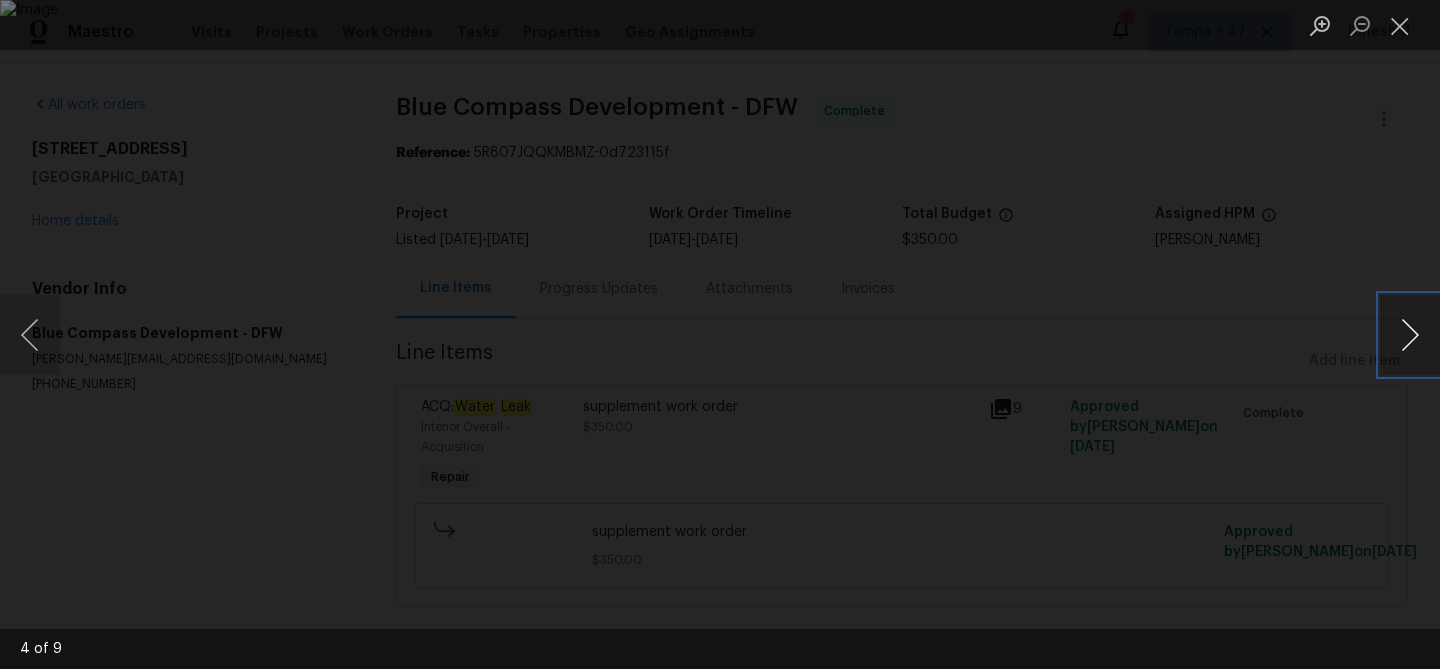 click at bounding box center [1410, 335] 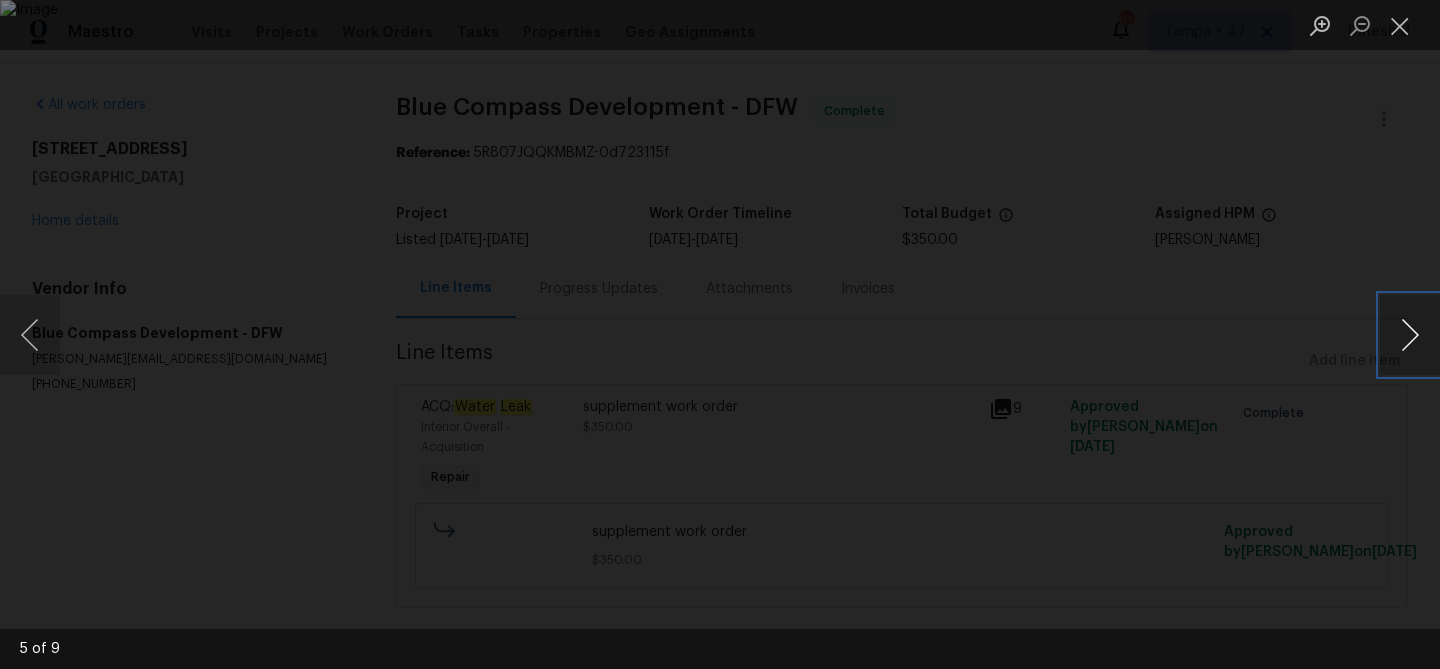 click at bounding box center (1410, 335) 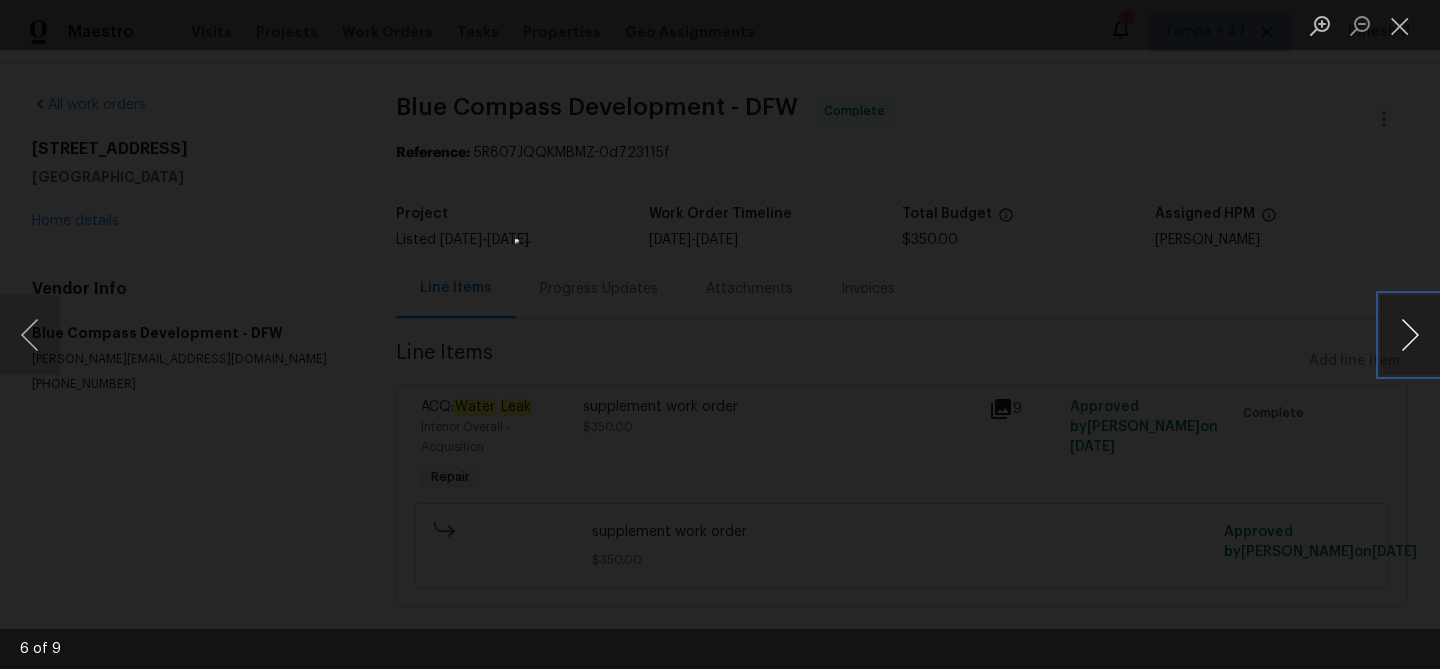 click at bounding box center (1410, 335) 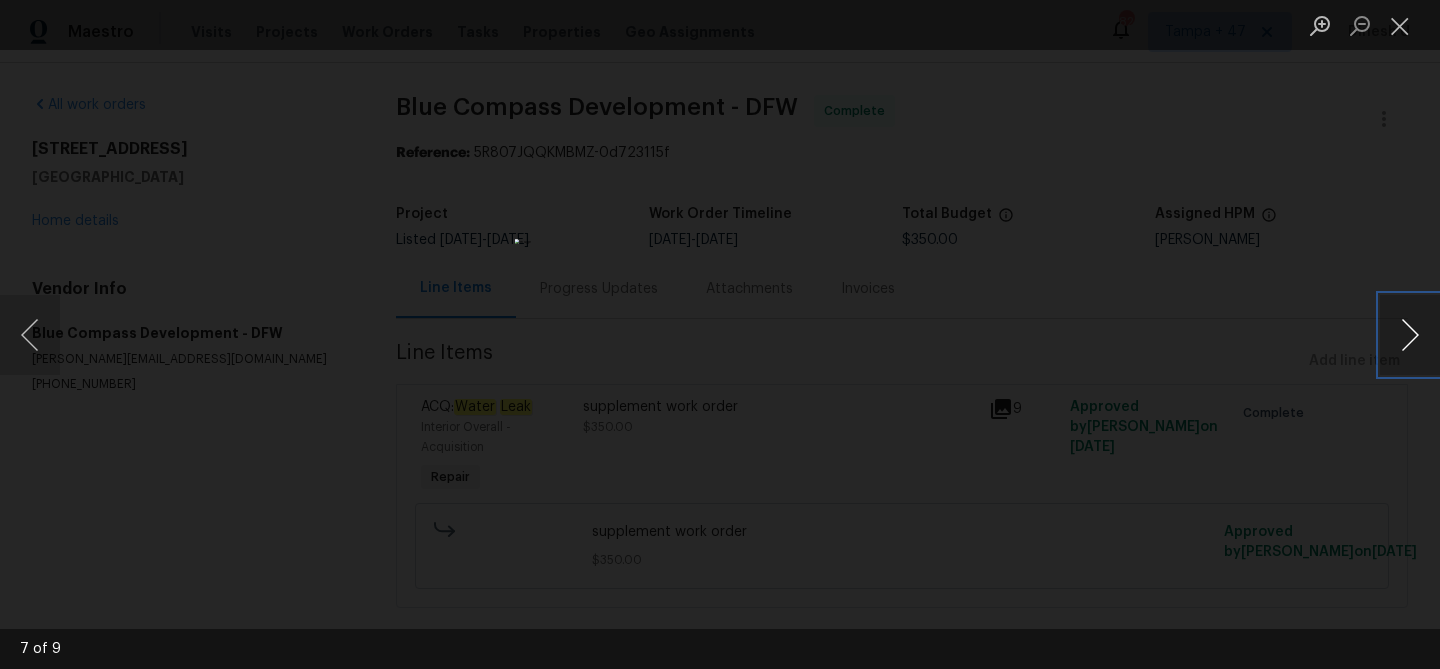 click at bounding box center [1410, 335] 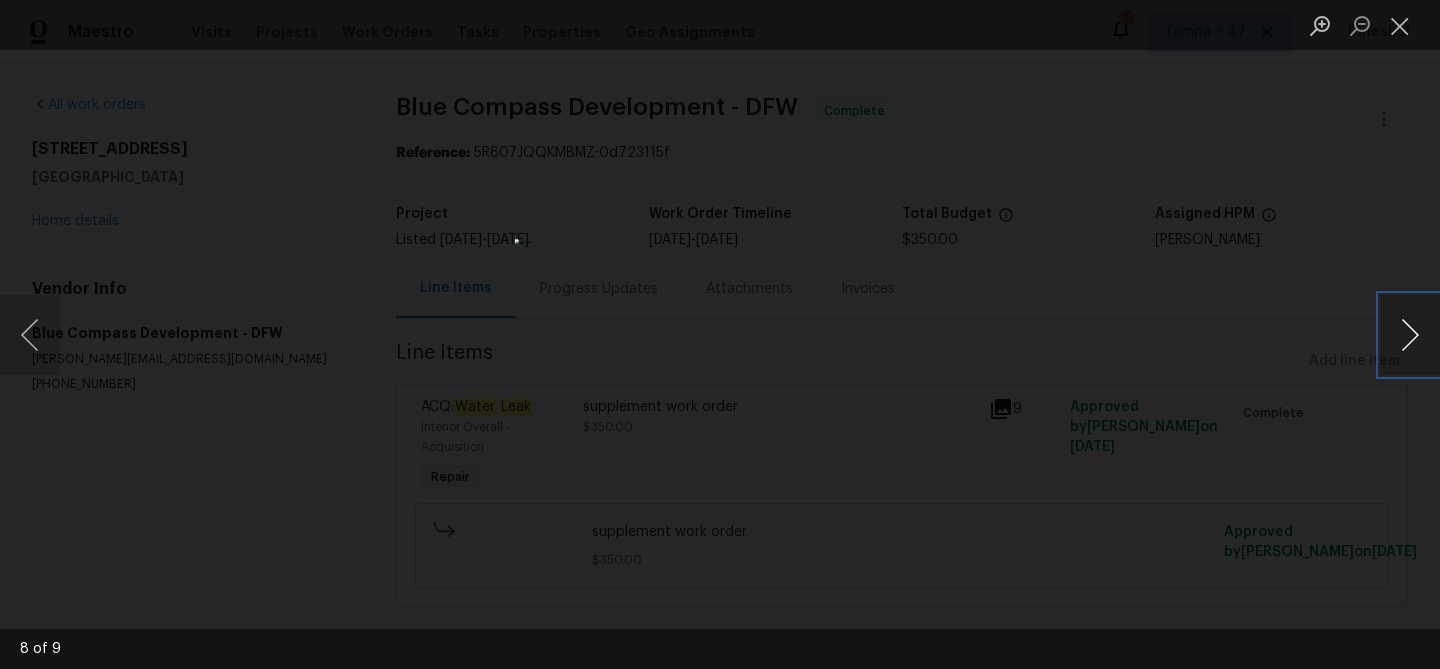 click at bounding box center (1410, 335) 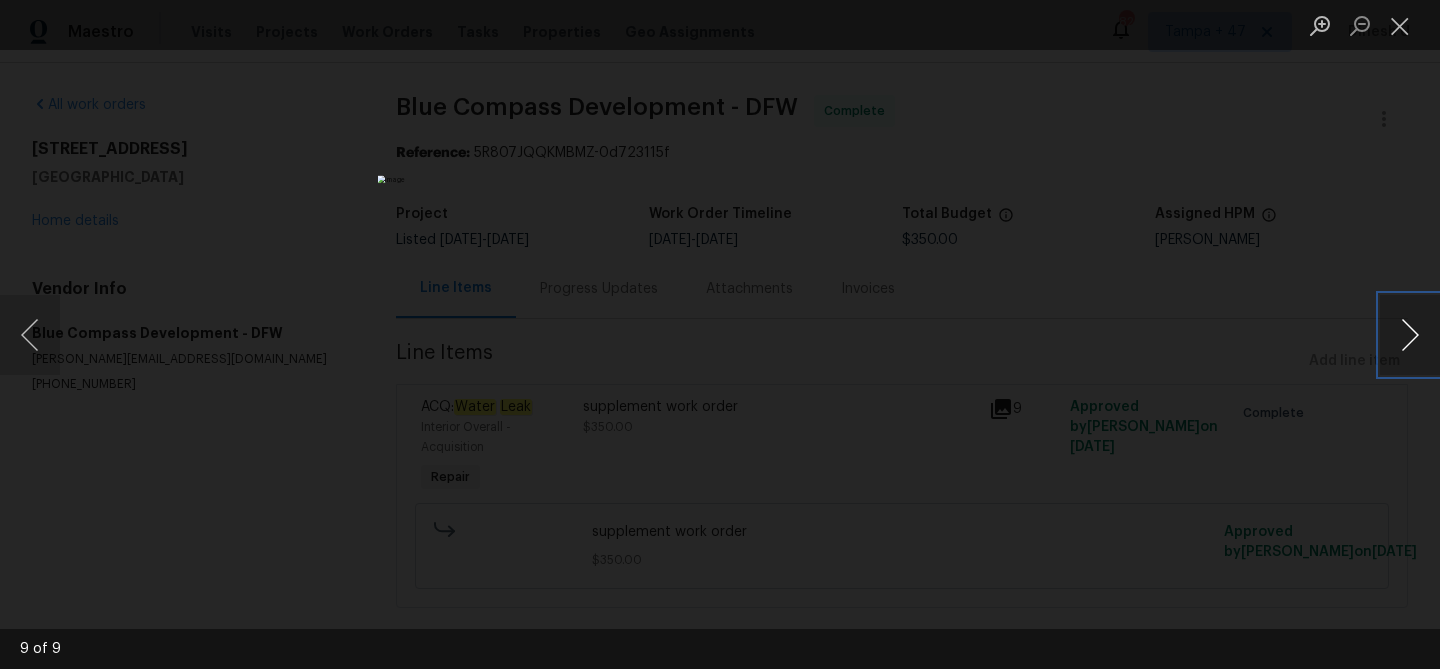 click at bounding box center (1410, 335) 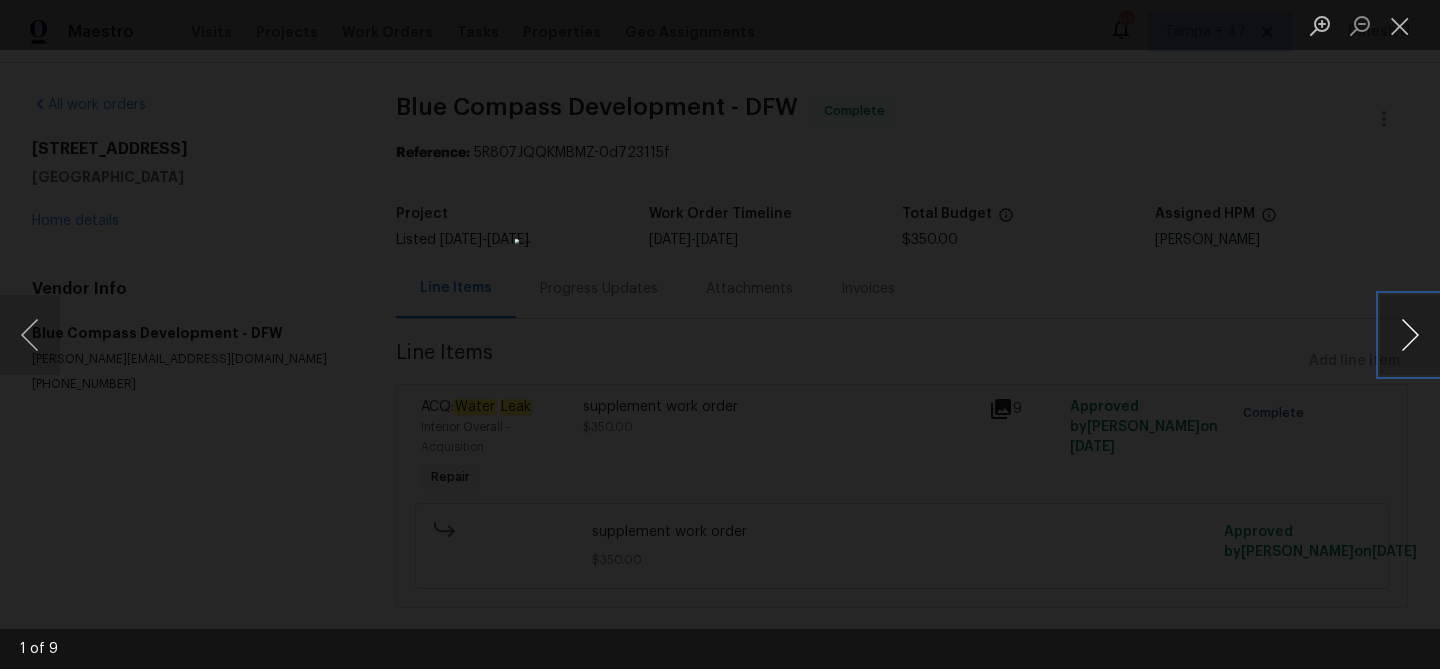 click at bounding box center (1410, 335) 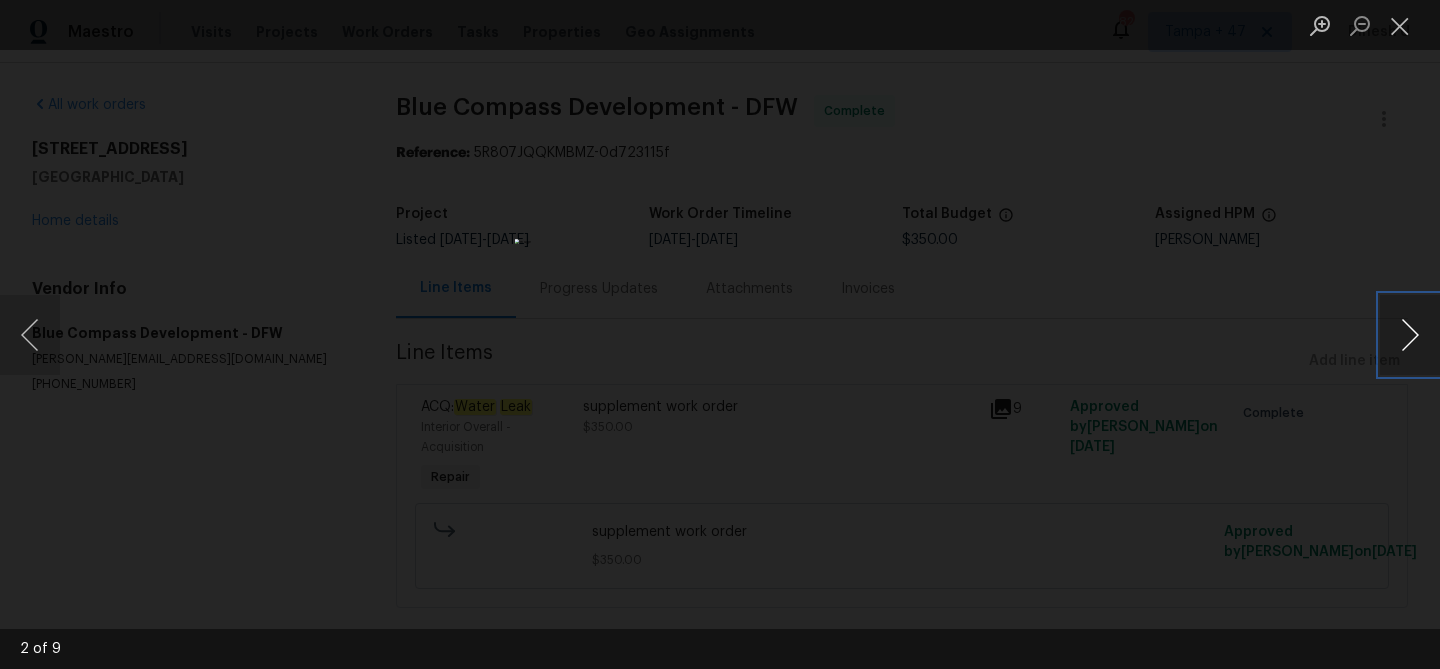 click at bounding box center (1410, 335) 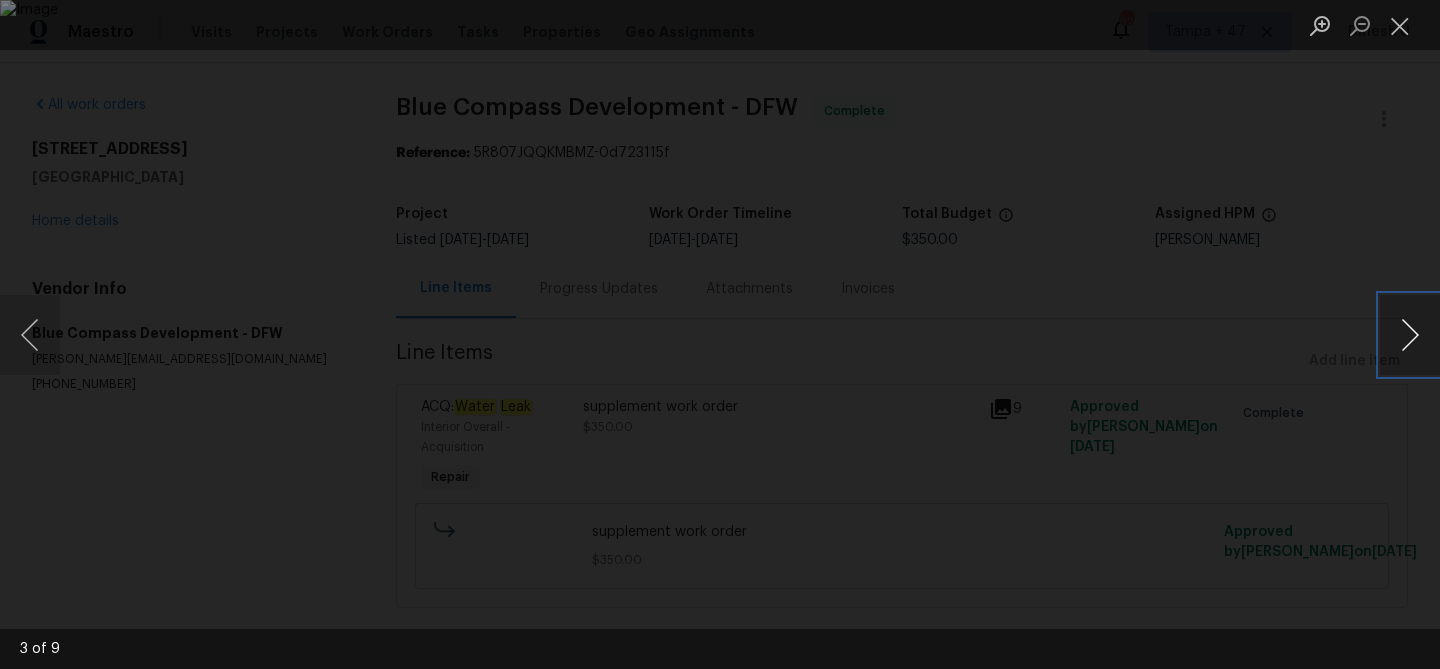 click at bounding box center (1410, 335) 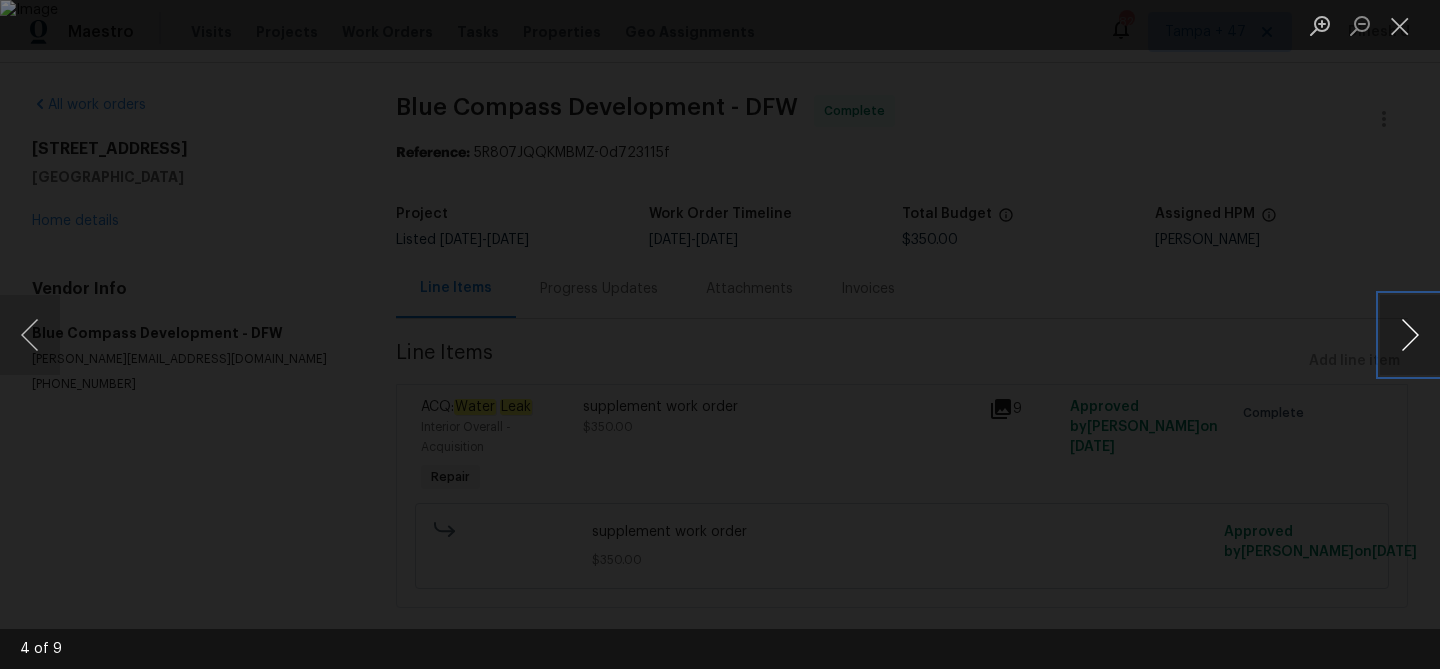 click at bounding box center [1410, 335] 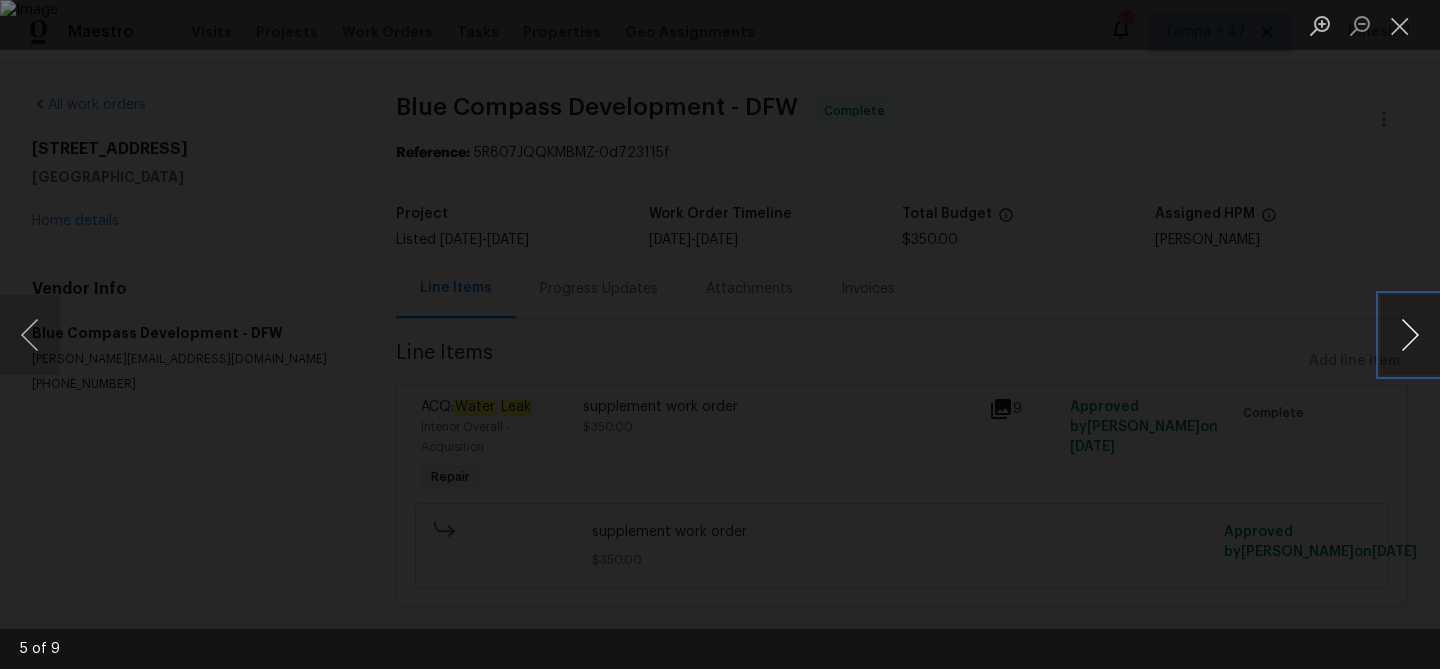 click at bounding box center [1410, 335] 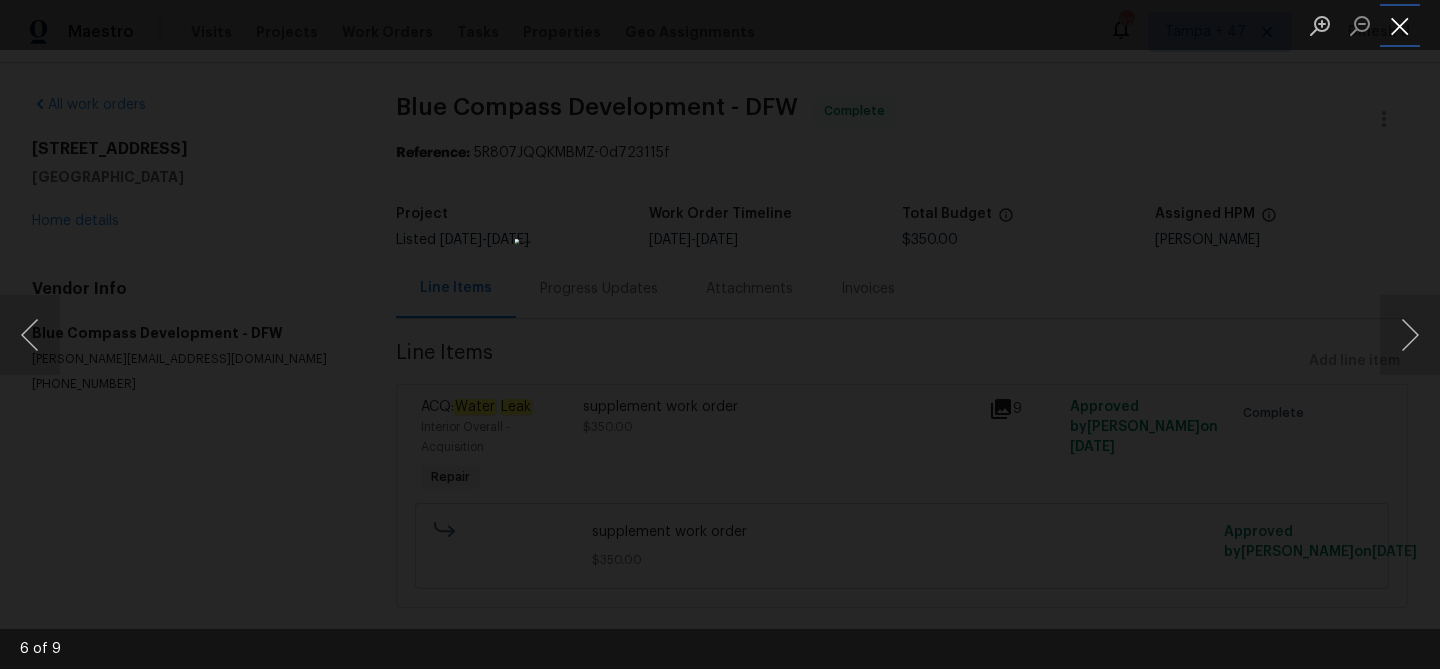 click at bounding box center [1400, 25] 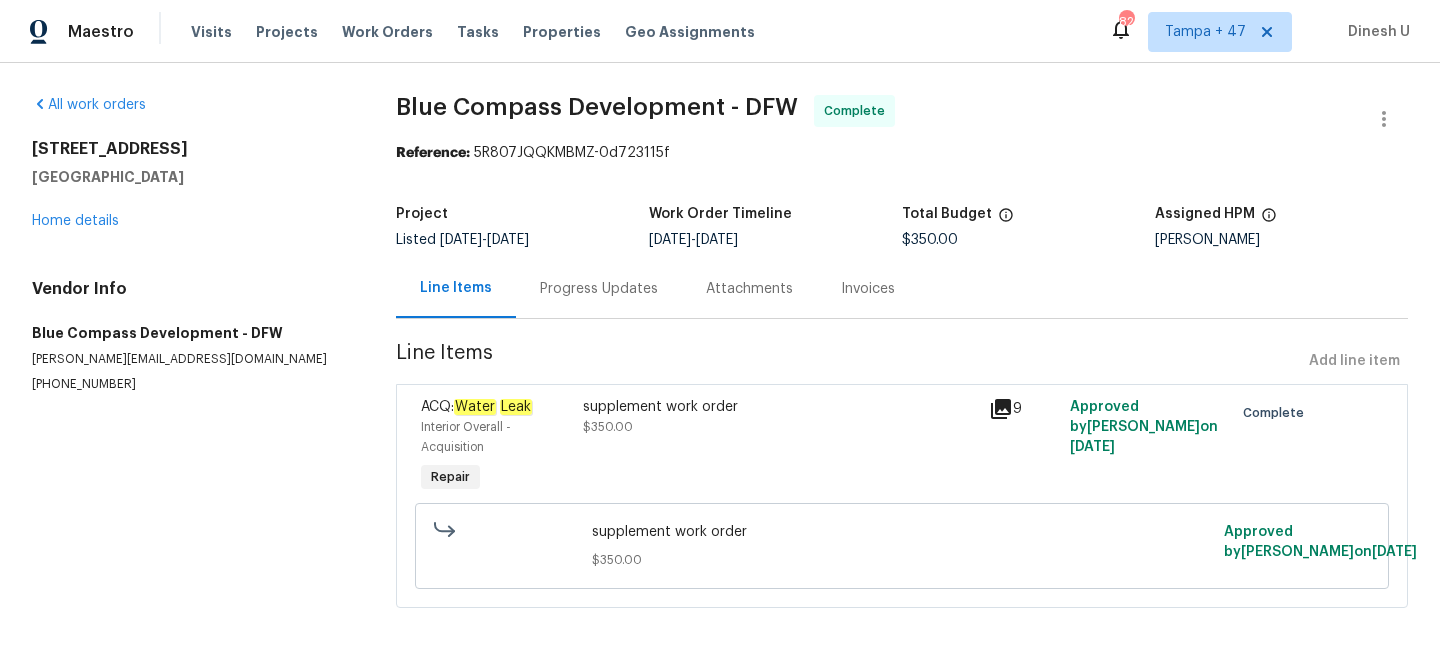 click on "Invoices" at bounding box center [868, 289] 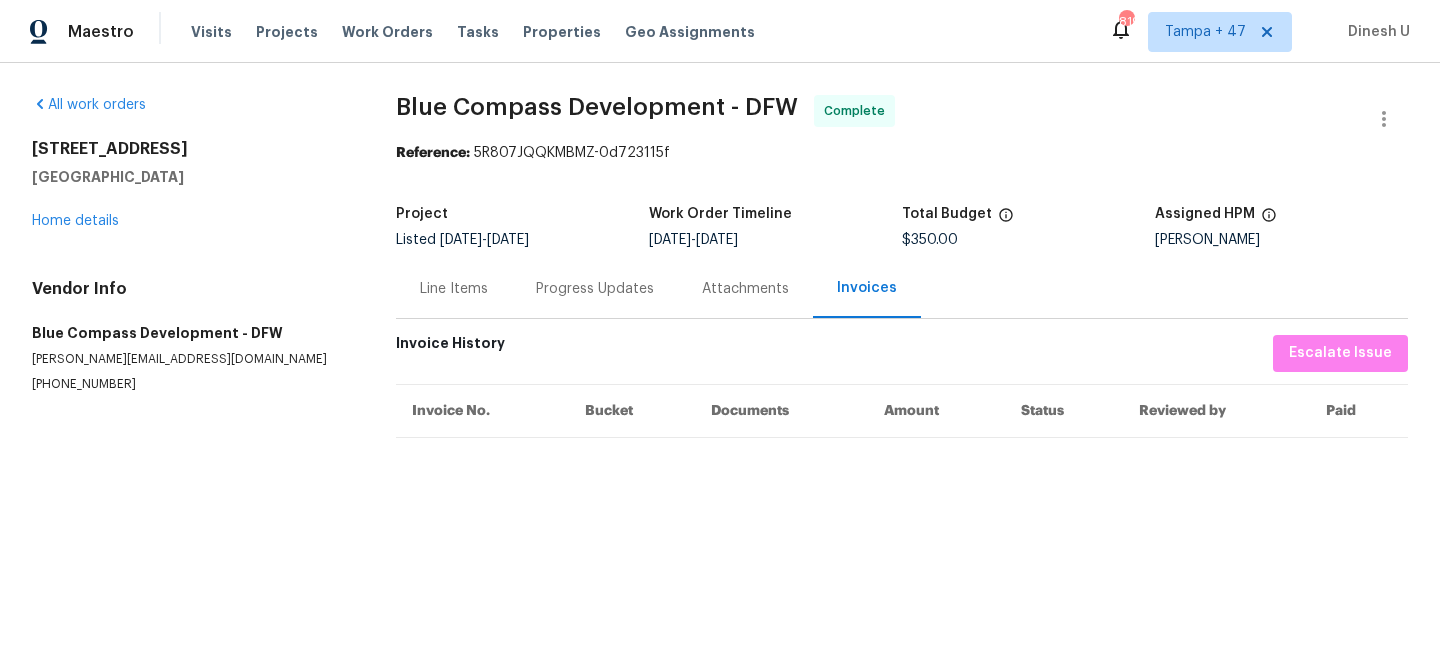 click on "Line Items" at bounding box center [454, 289] 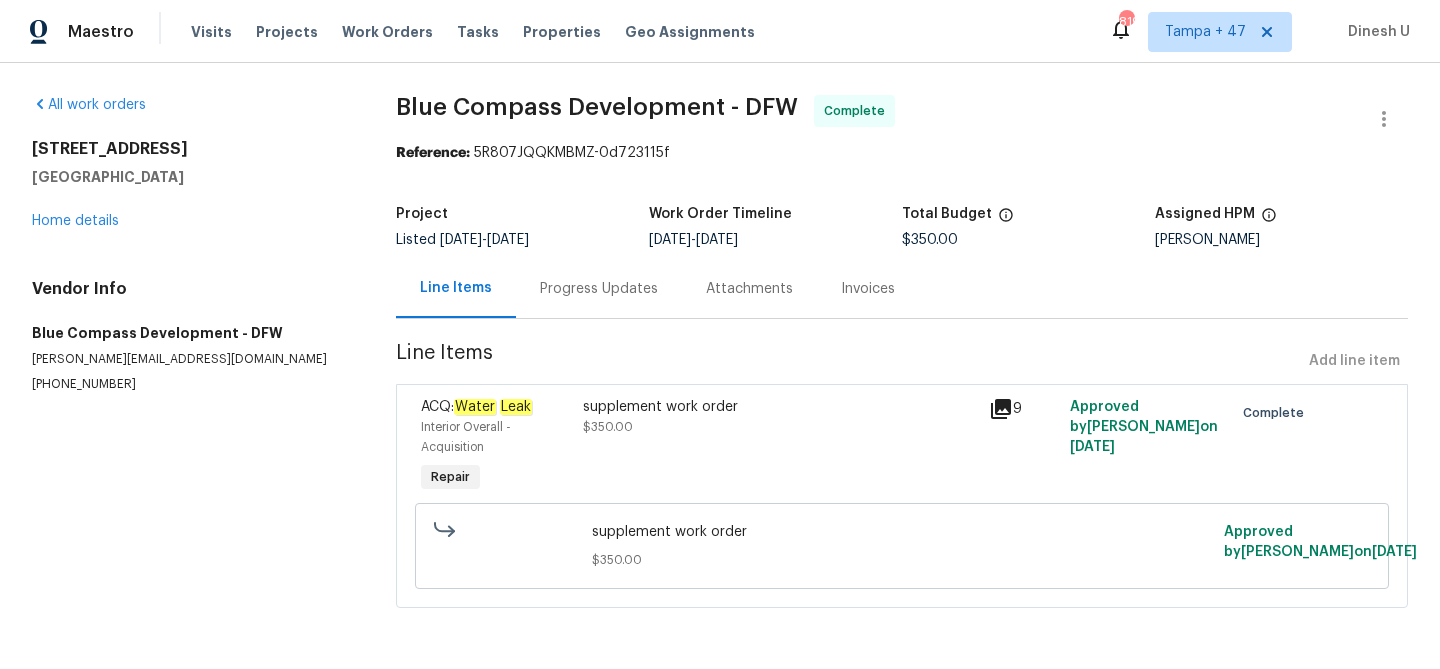 click 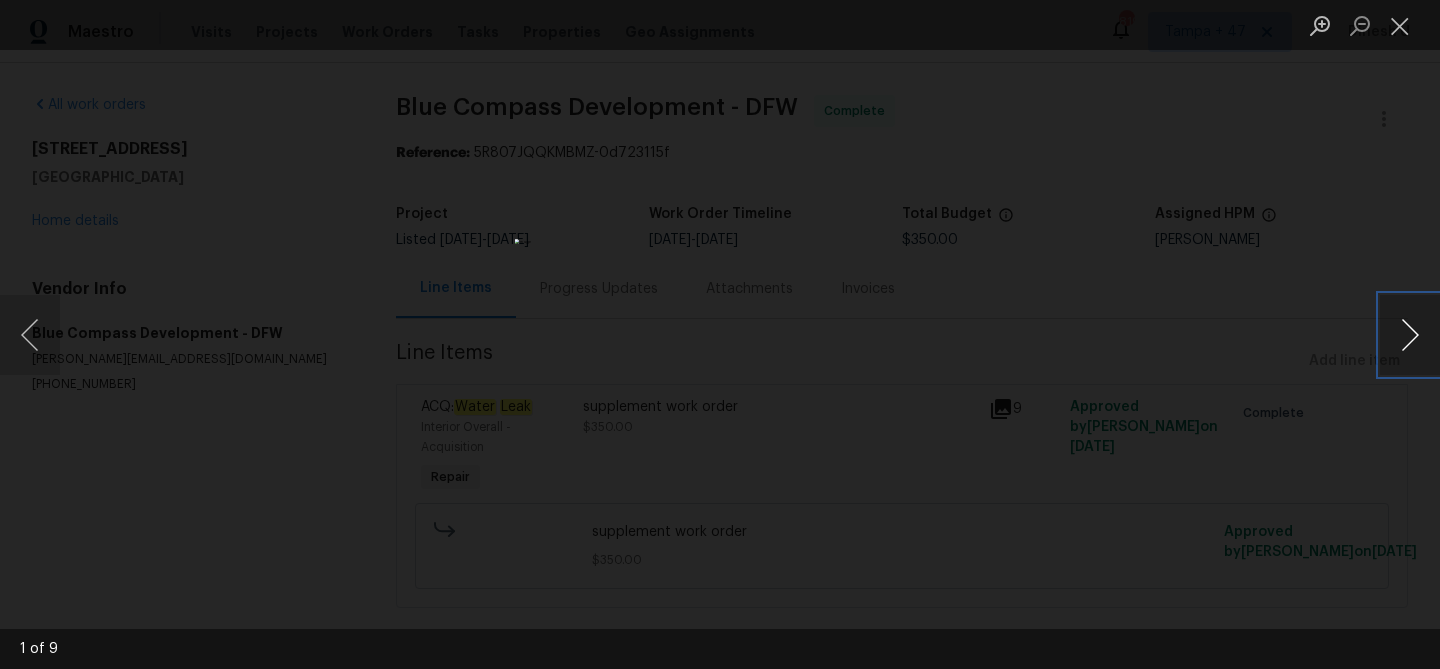 click at bounding box center [1410, 335] 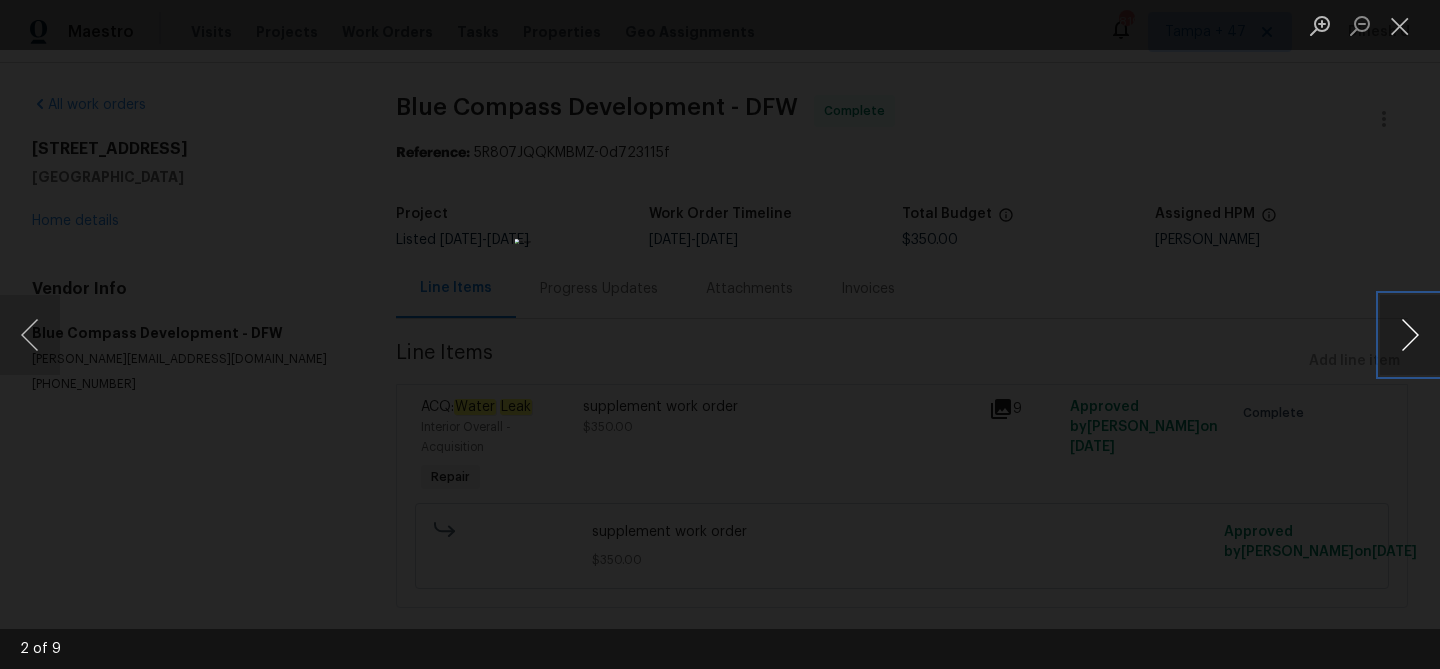click at bounding box center (1410, 335) 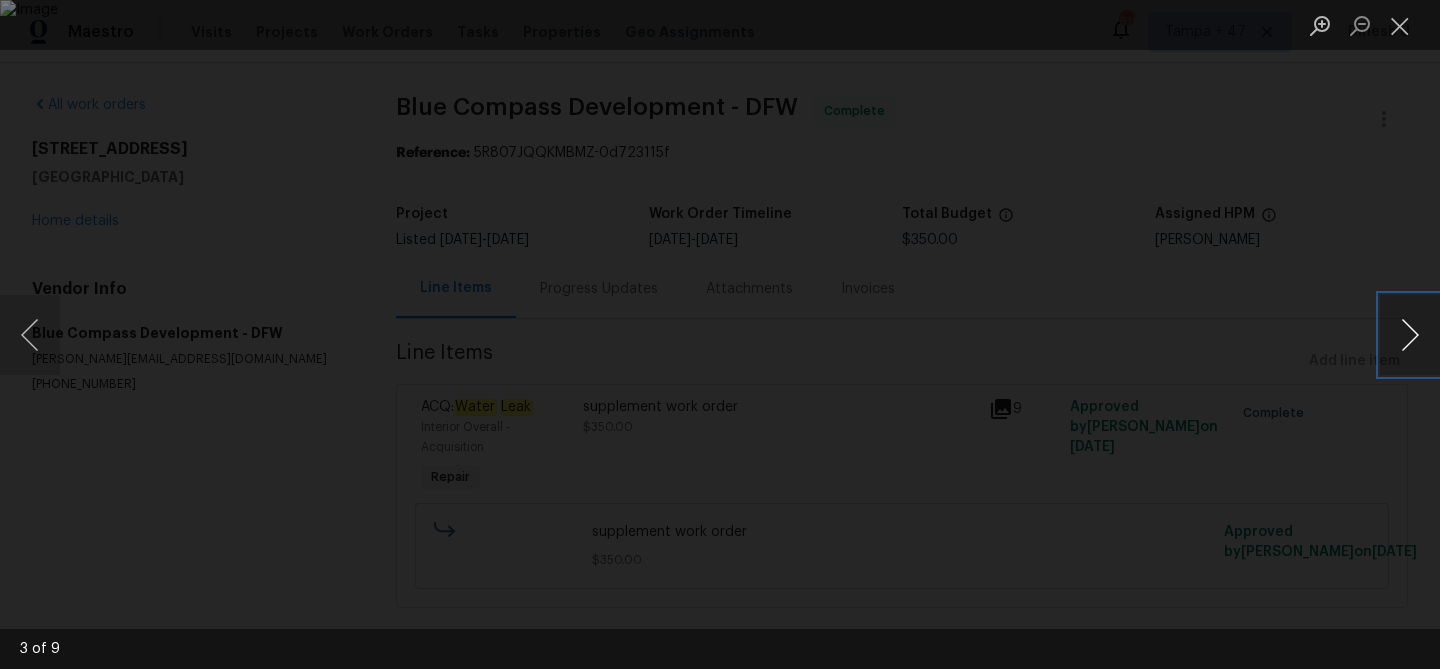 click at bounding box center (1410, 335) 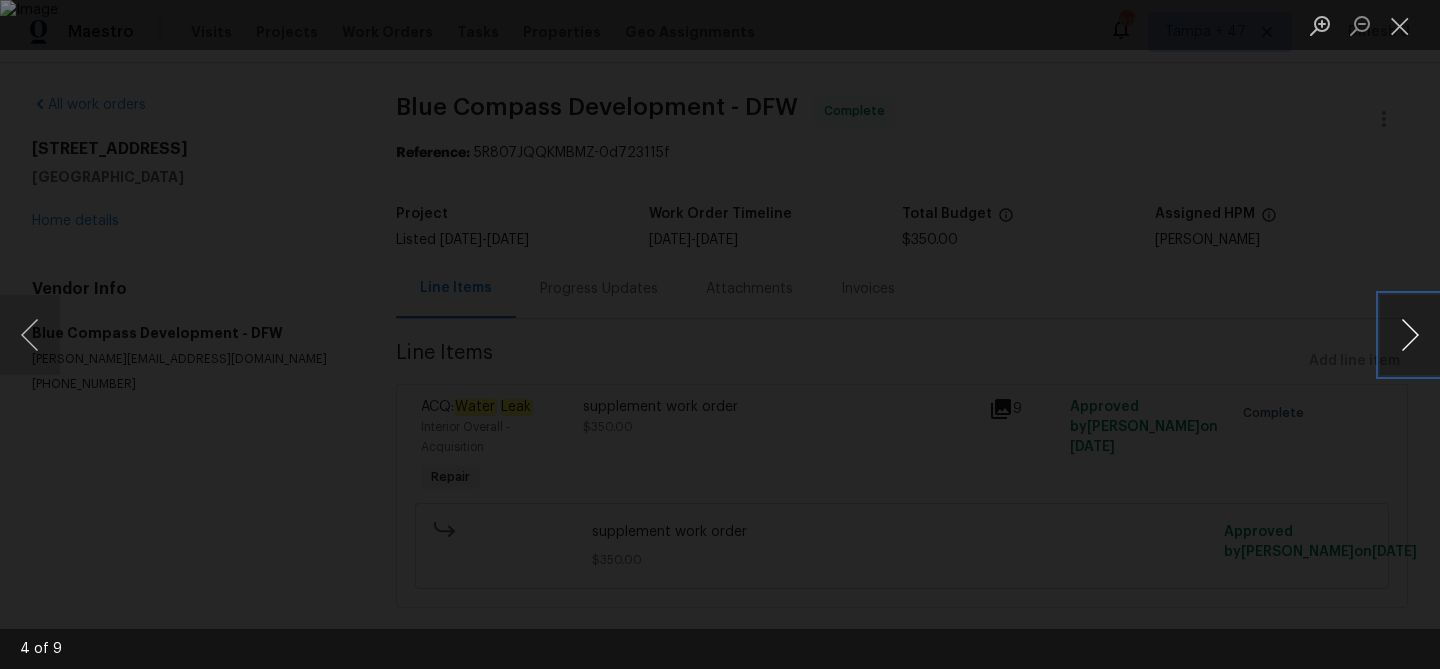 click at bounding box center [1410, 335] 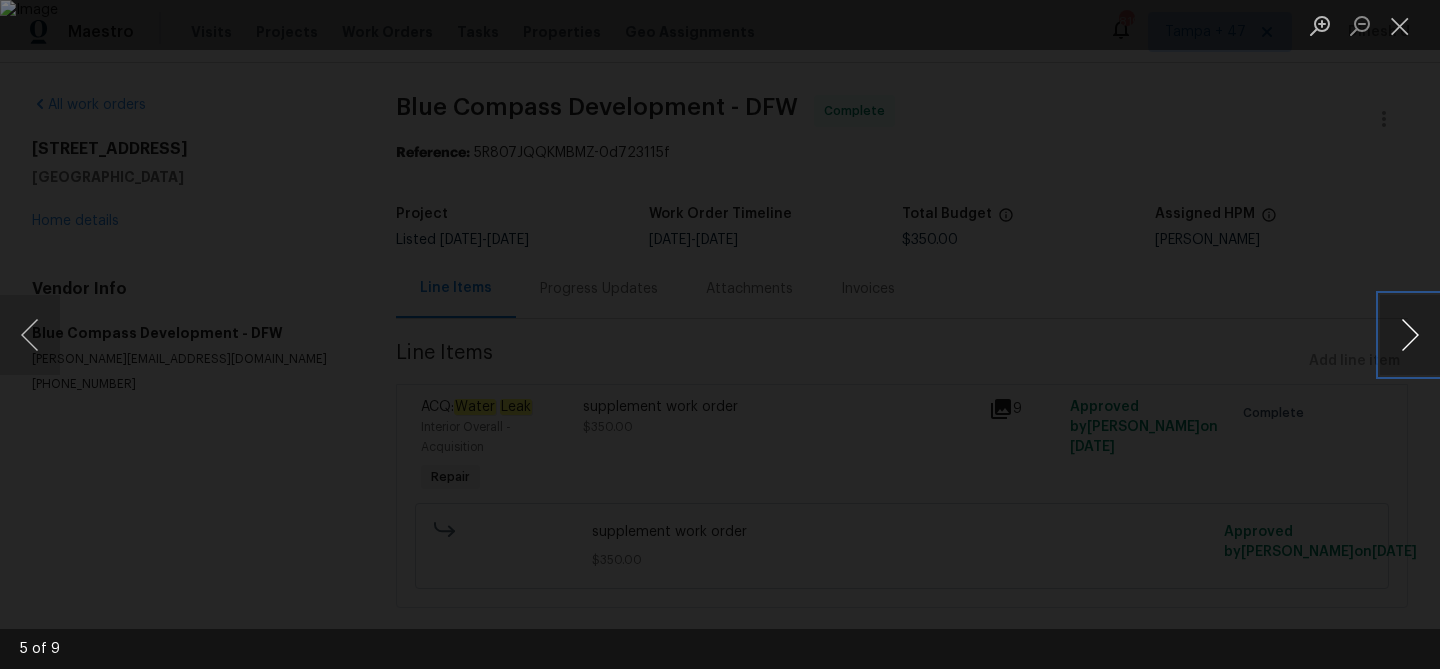 click at bounding box center [1410, 335] 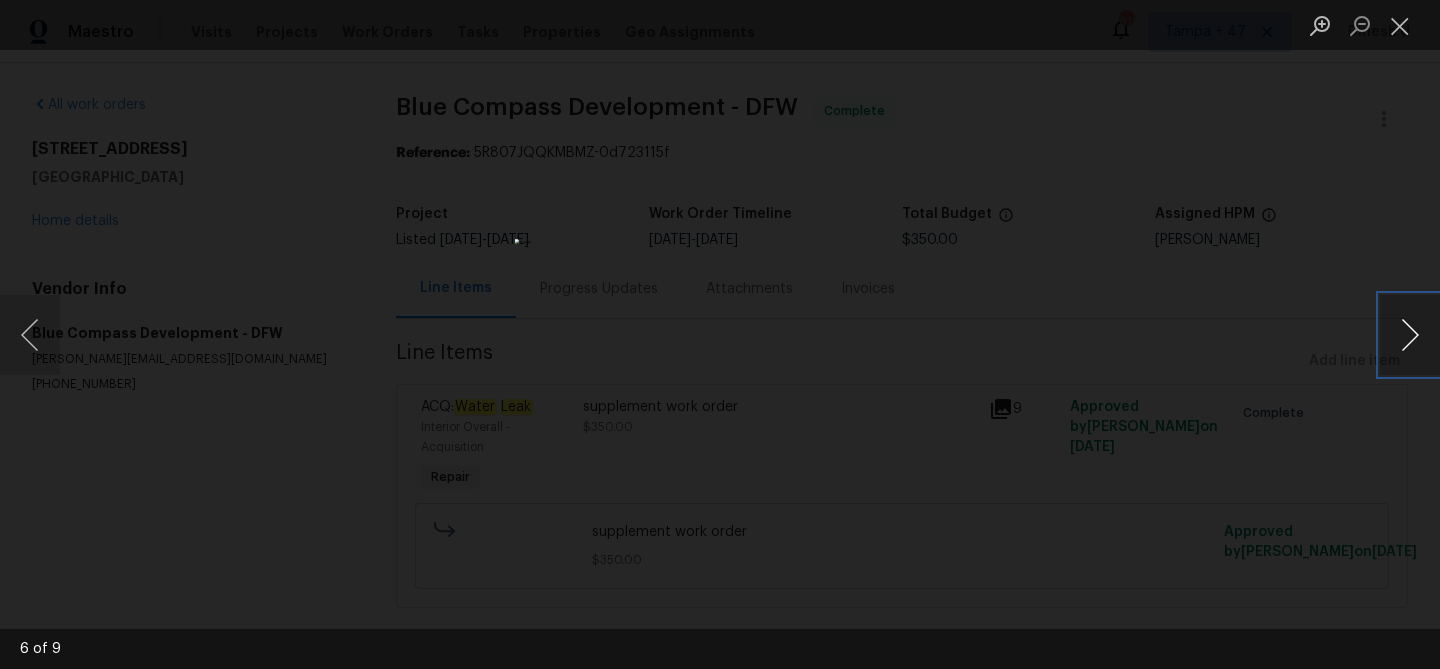 click at bounding box center [1410, 335] 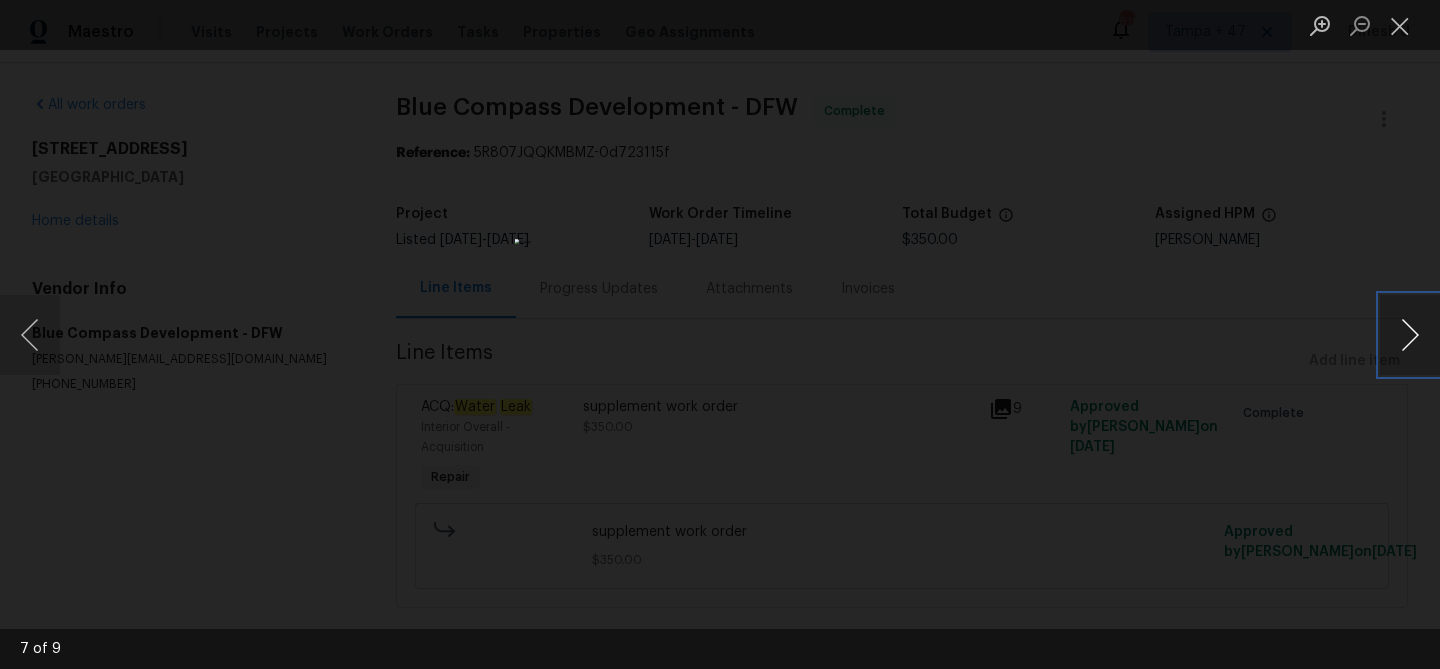 click at bounding box center [1410, 335] 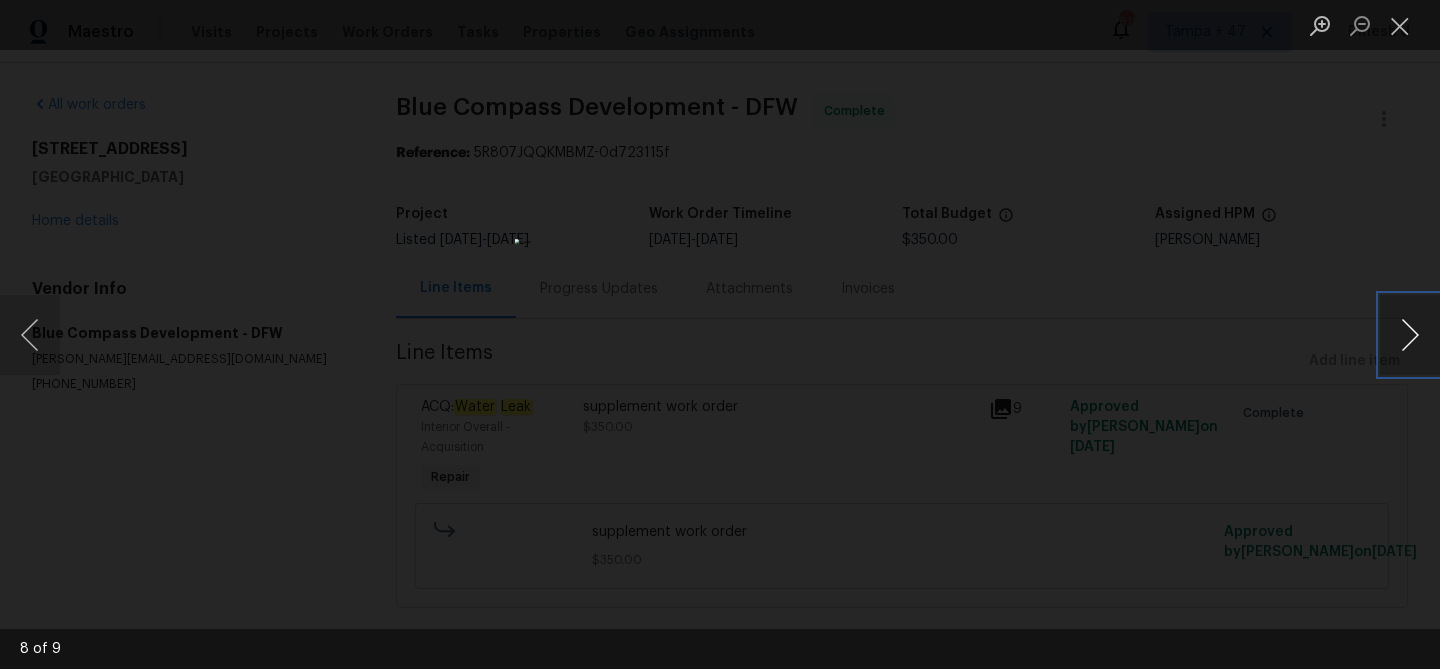 click at bounding box center [1410, 335] 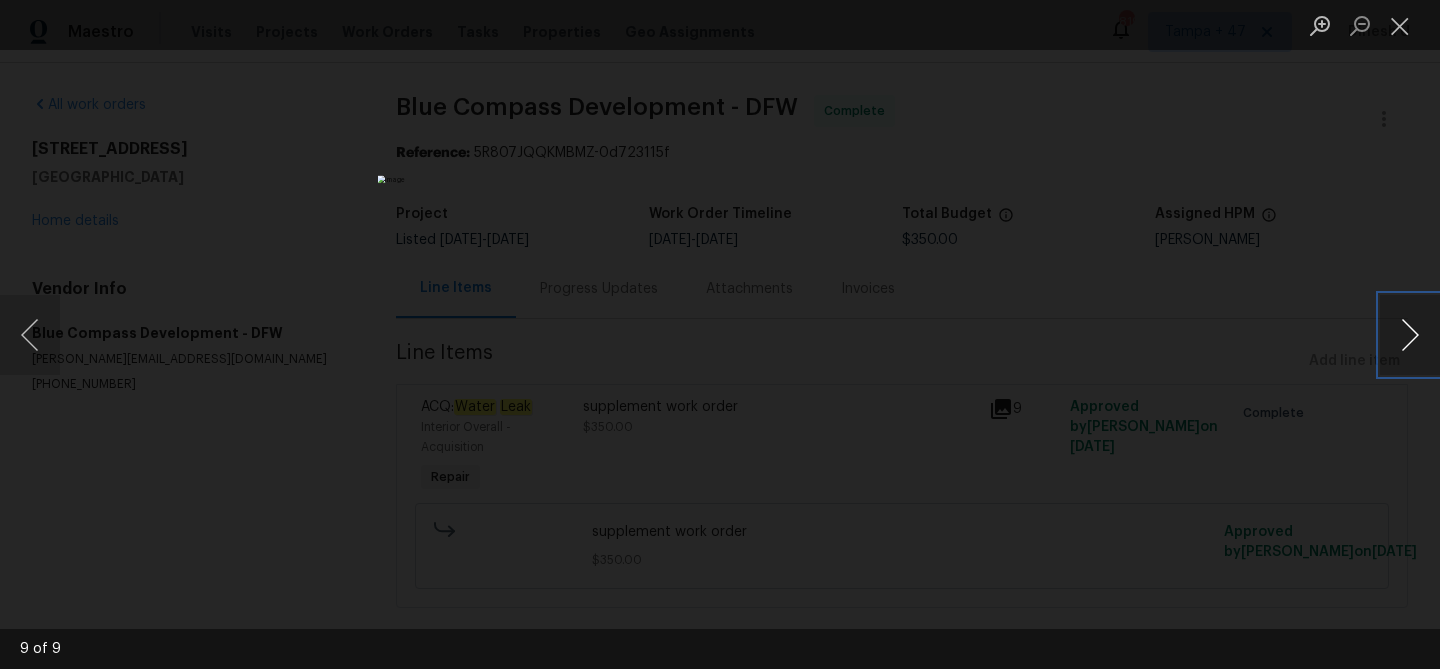 click at bounding box center (1410, 335) 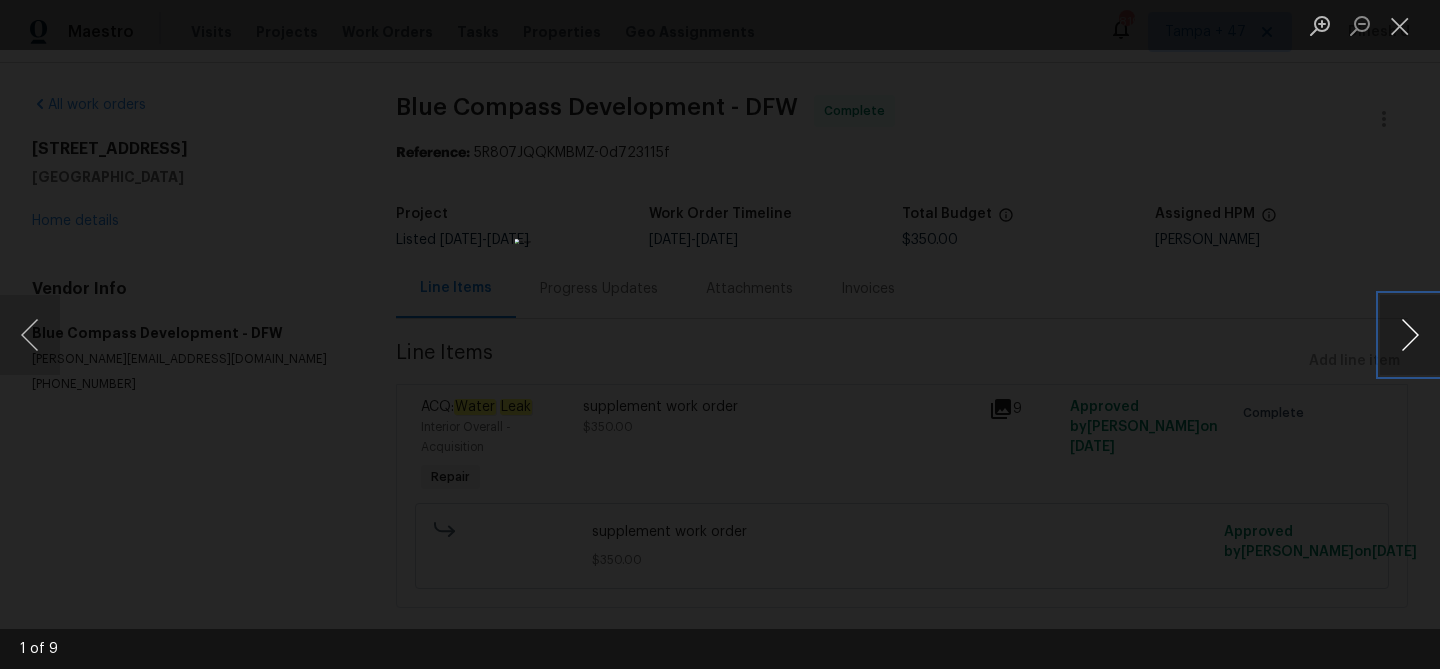 click at bounding box center (1410, 335) 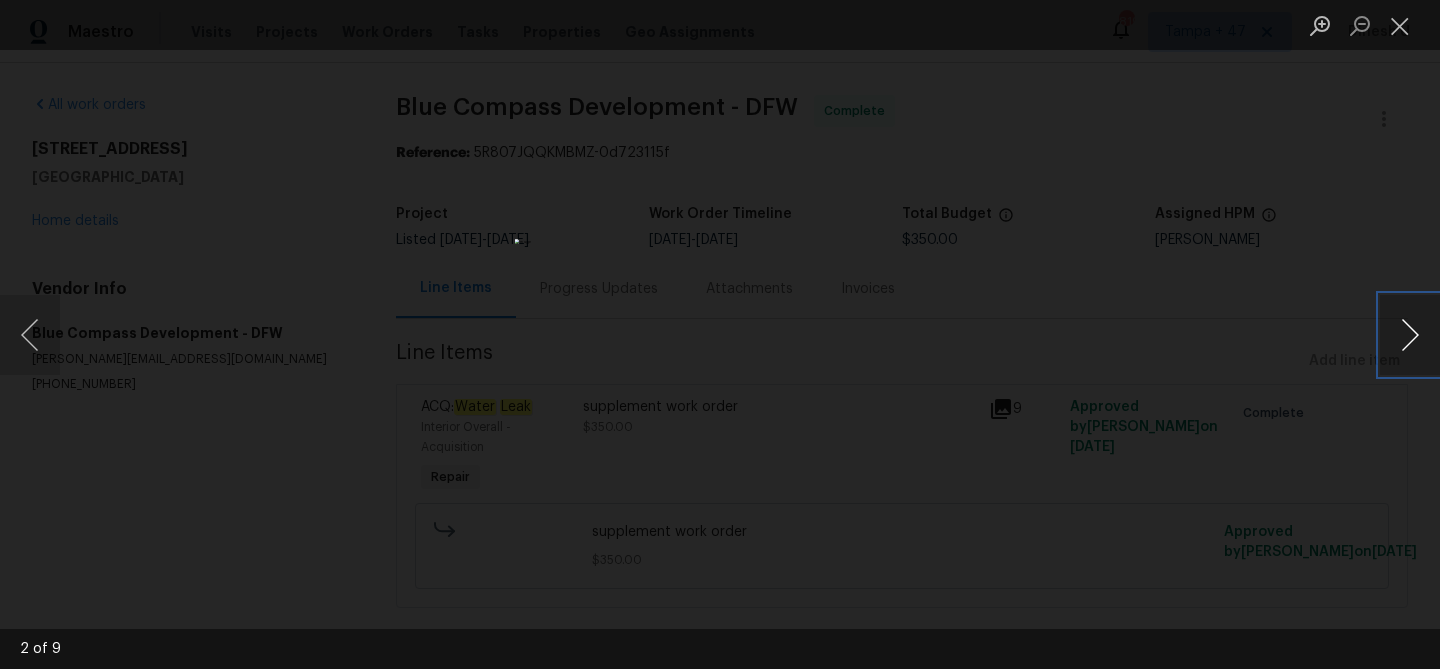 click at bounding box center [1410, 335] 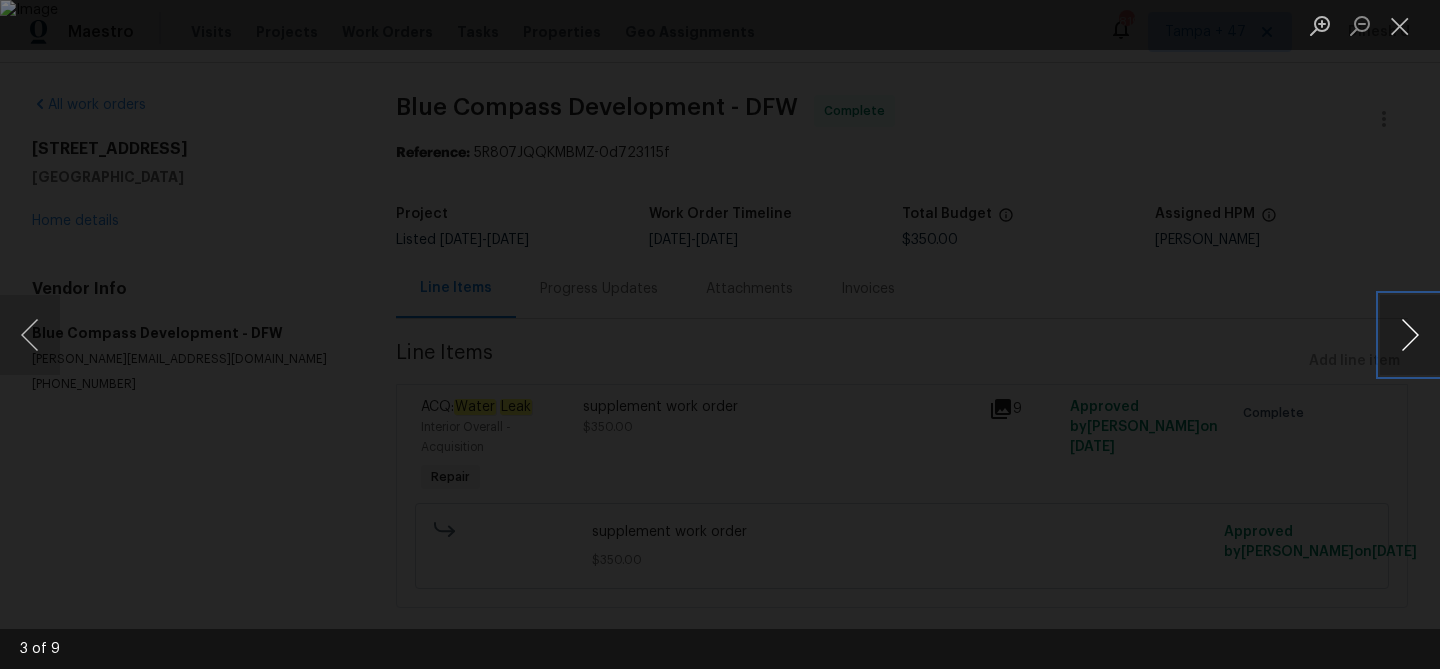click at bounding box center (1410, 335) 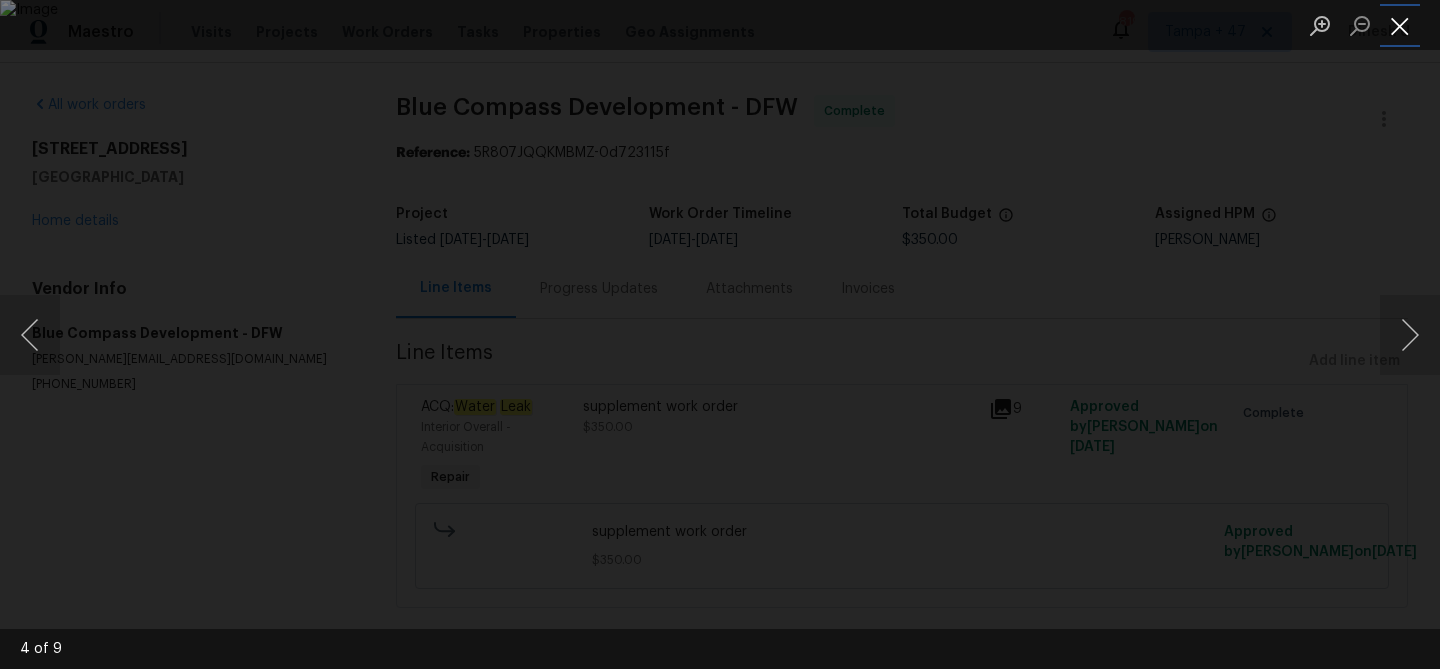 click at bounding box center (1400, 25) 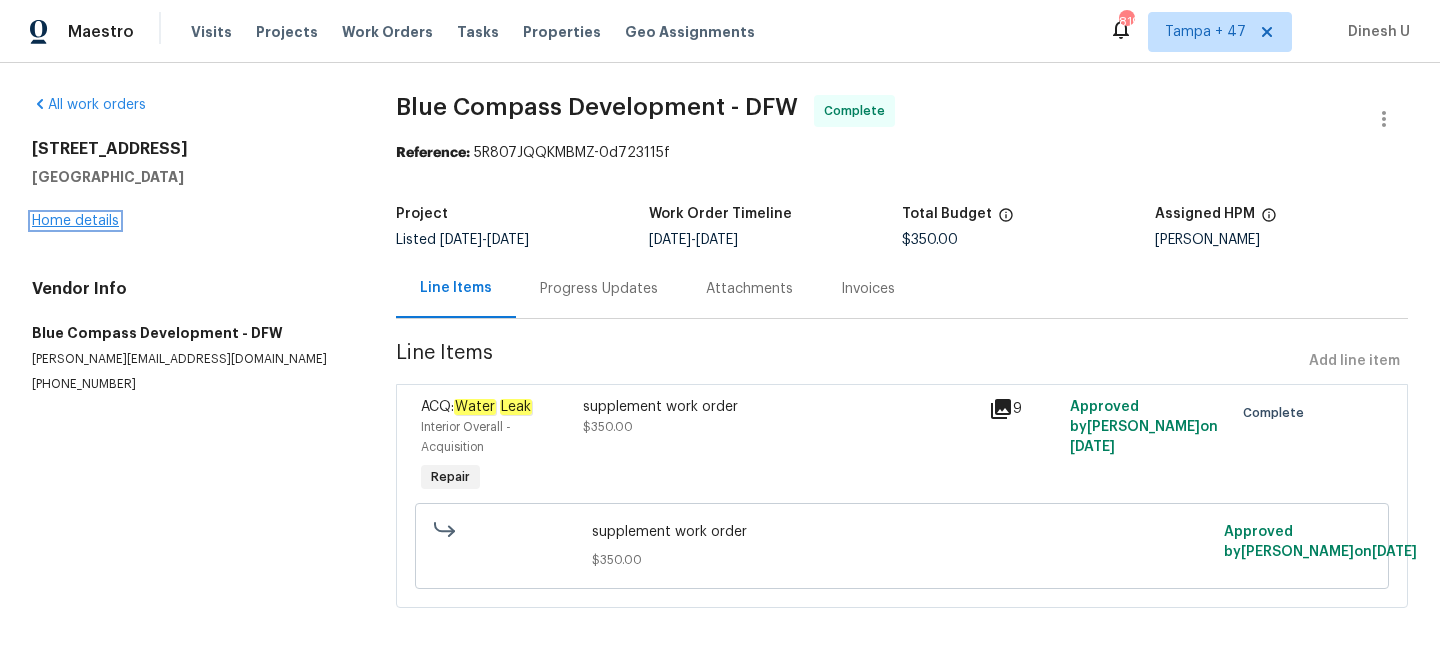 click on "Home details" at bounding box center (75, 221) 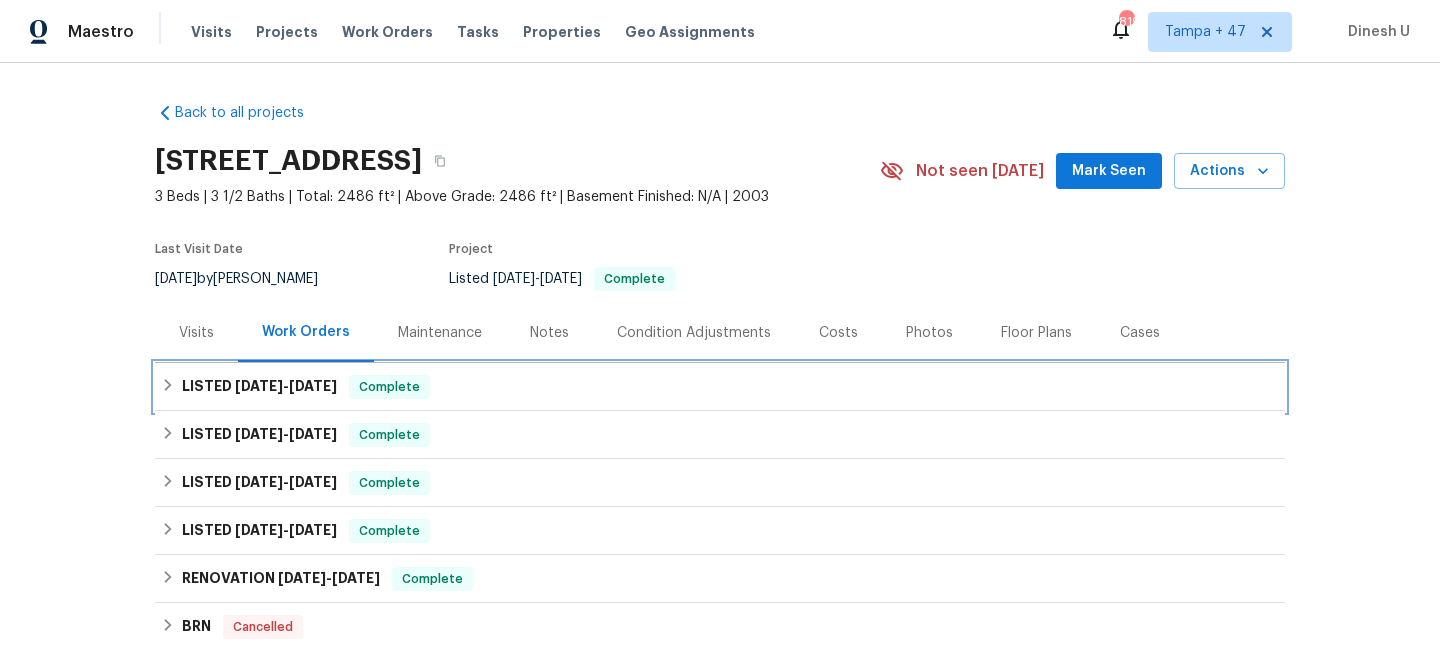 click on "7/10/25" at bounding box center (259, 386) 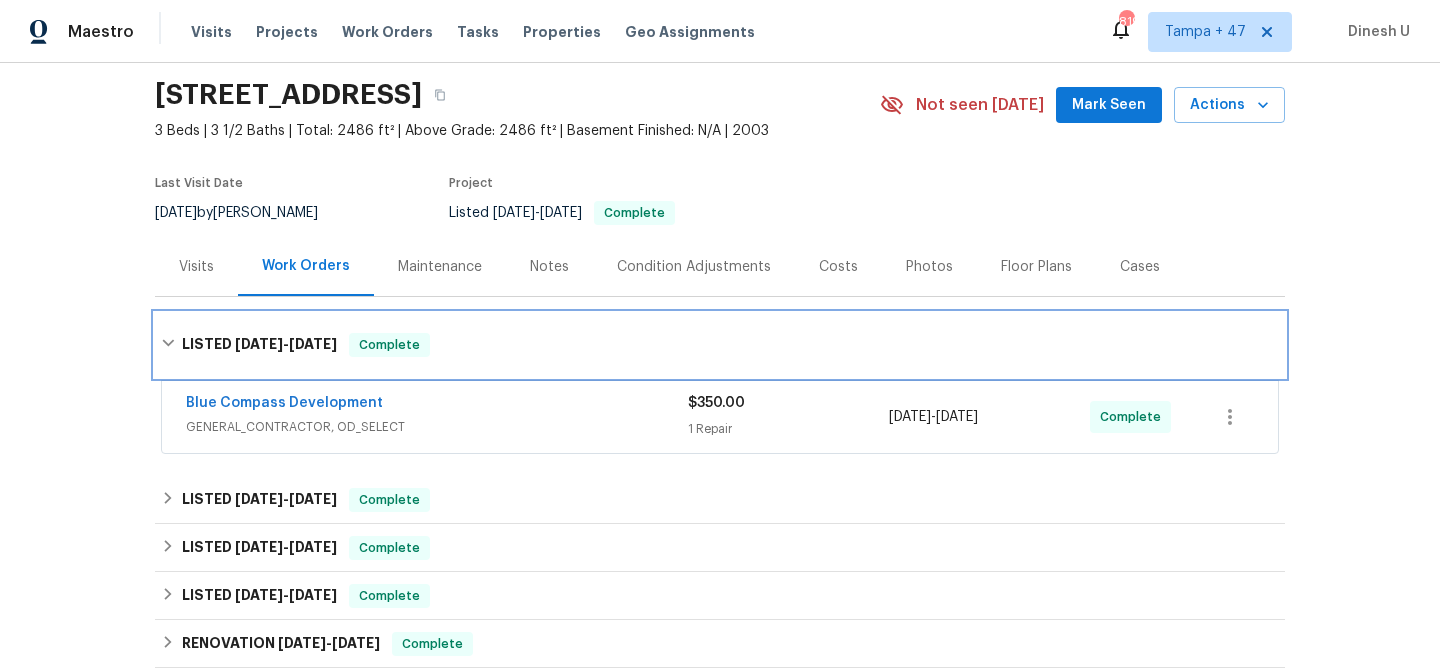 scroll, scrollTop: 113, scrollLeft: 0, axis: vertical 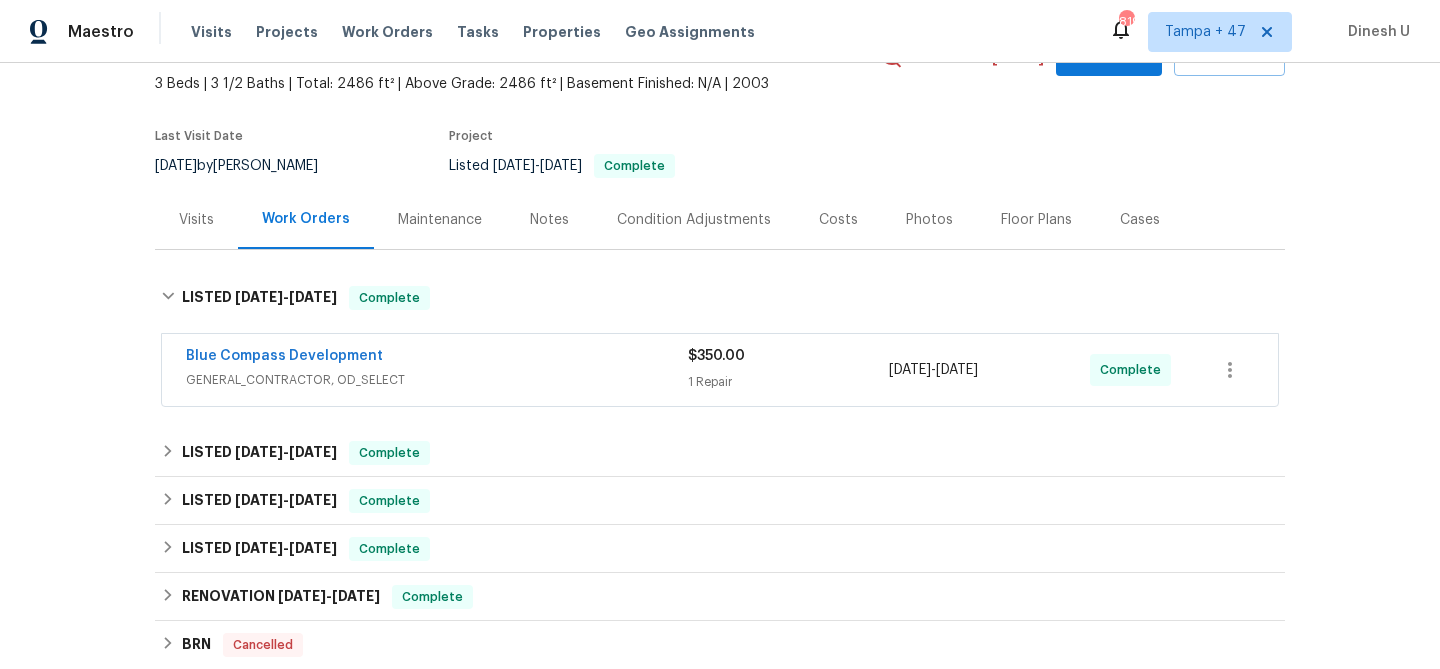 click on "1 Repair" at bounding box center (788, 382) 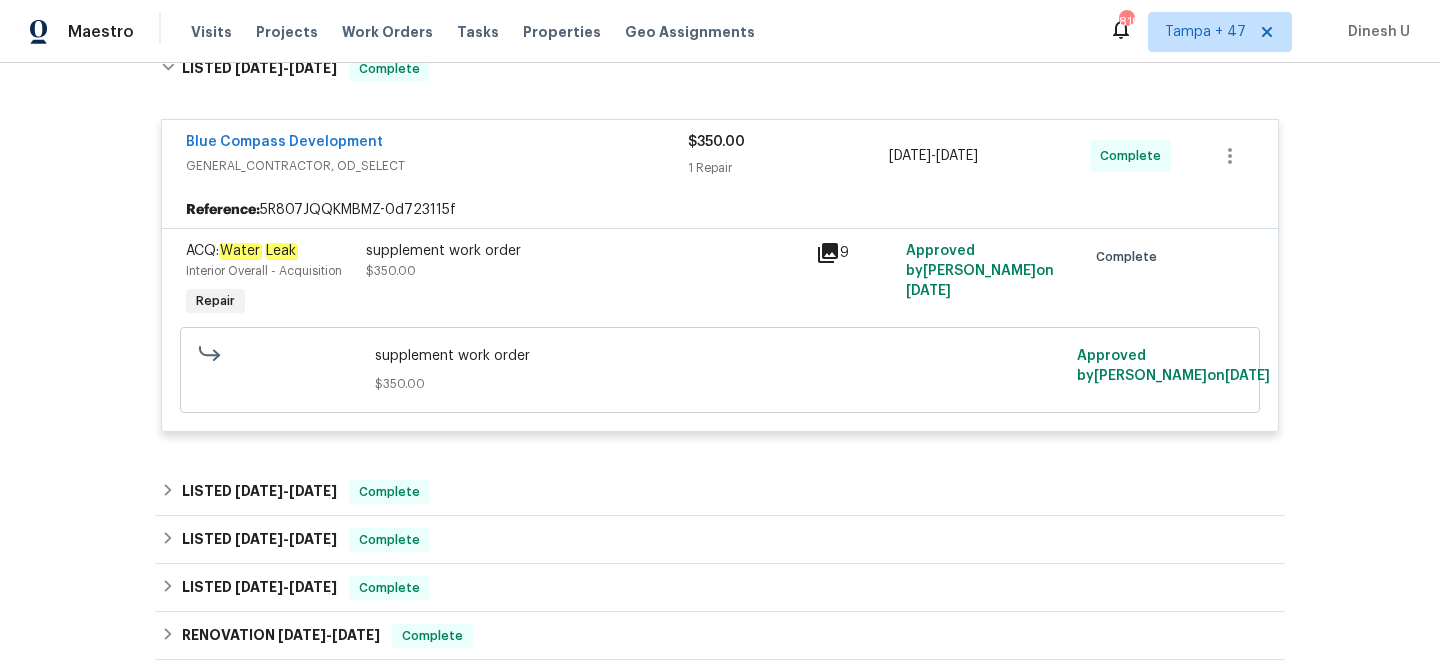 scroll, scrollTop: 490, scrollLeft: 0, axis: vertical 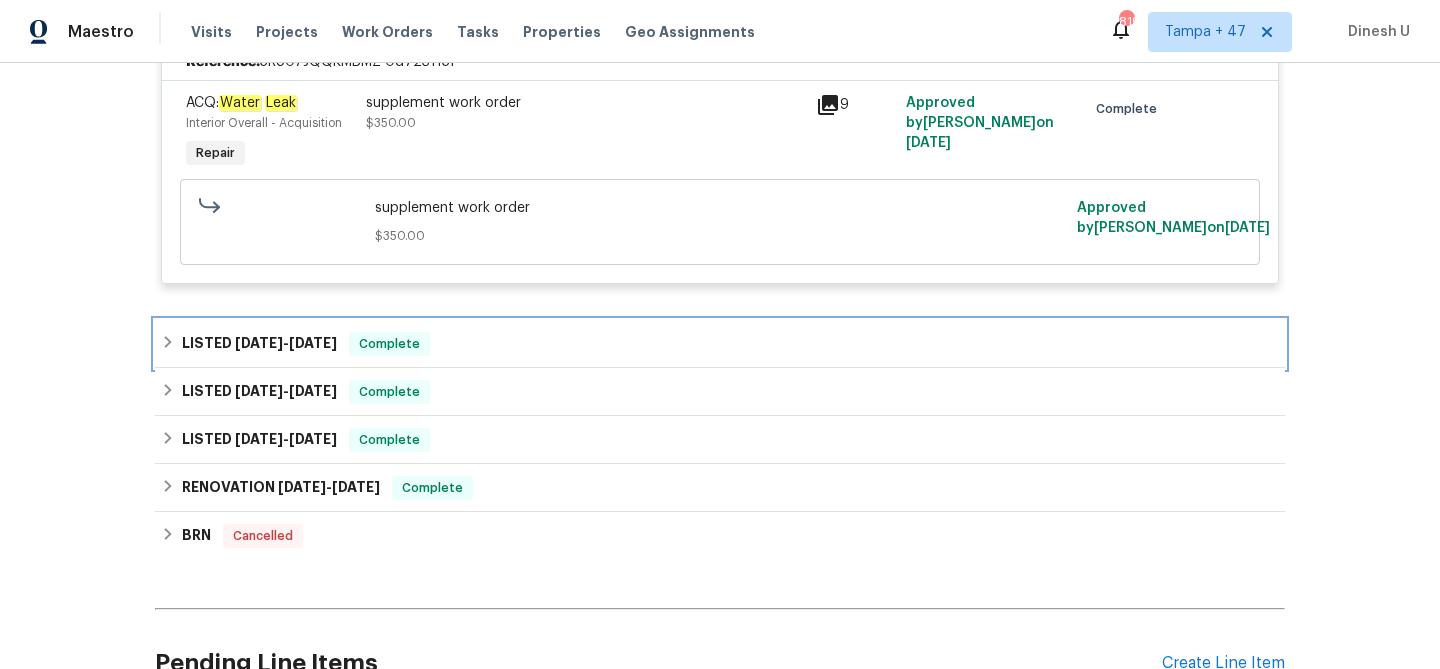 click on "LISTED   4/26/25  -  5/7/25" at bounding box center (259, 344) 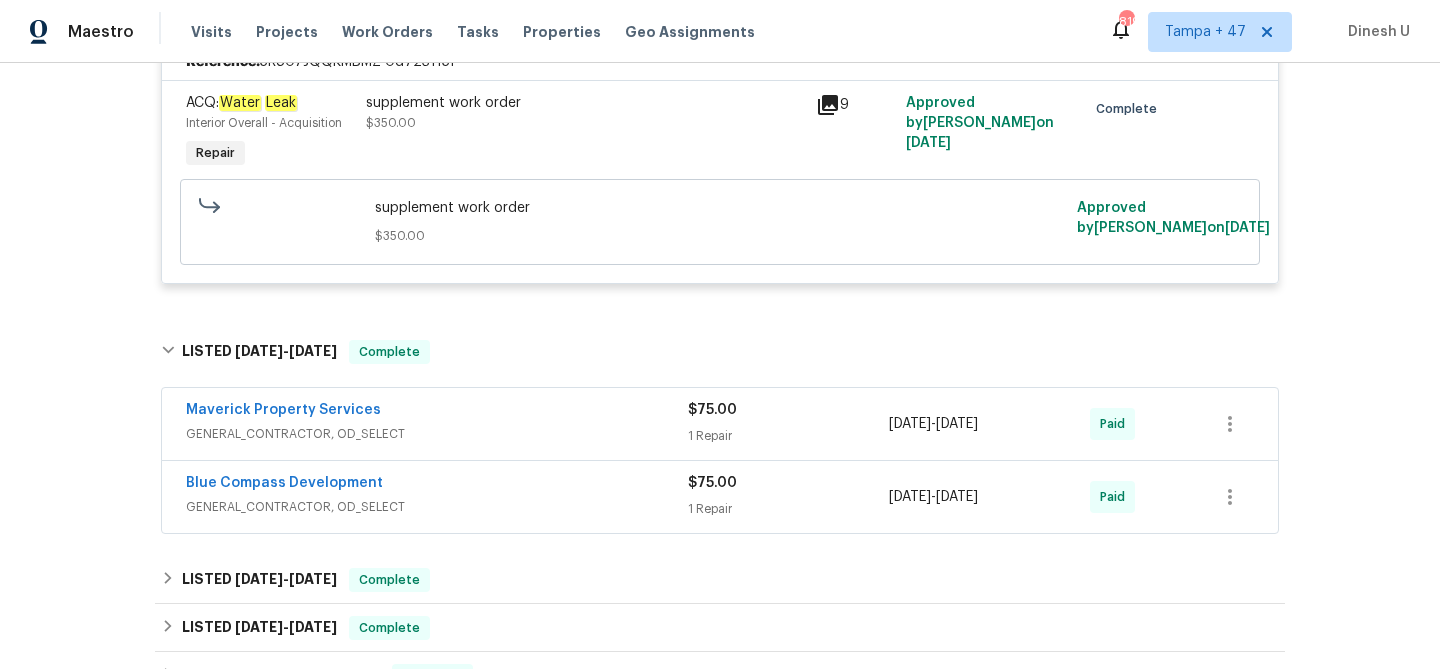 click on "1 Repair" at bounding box center (788, 436) 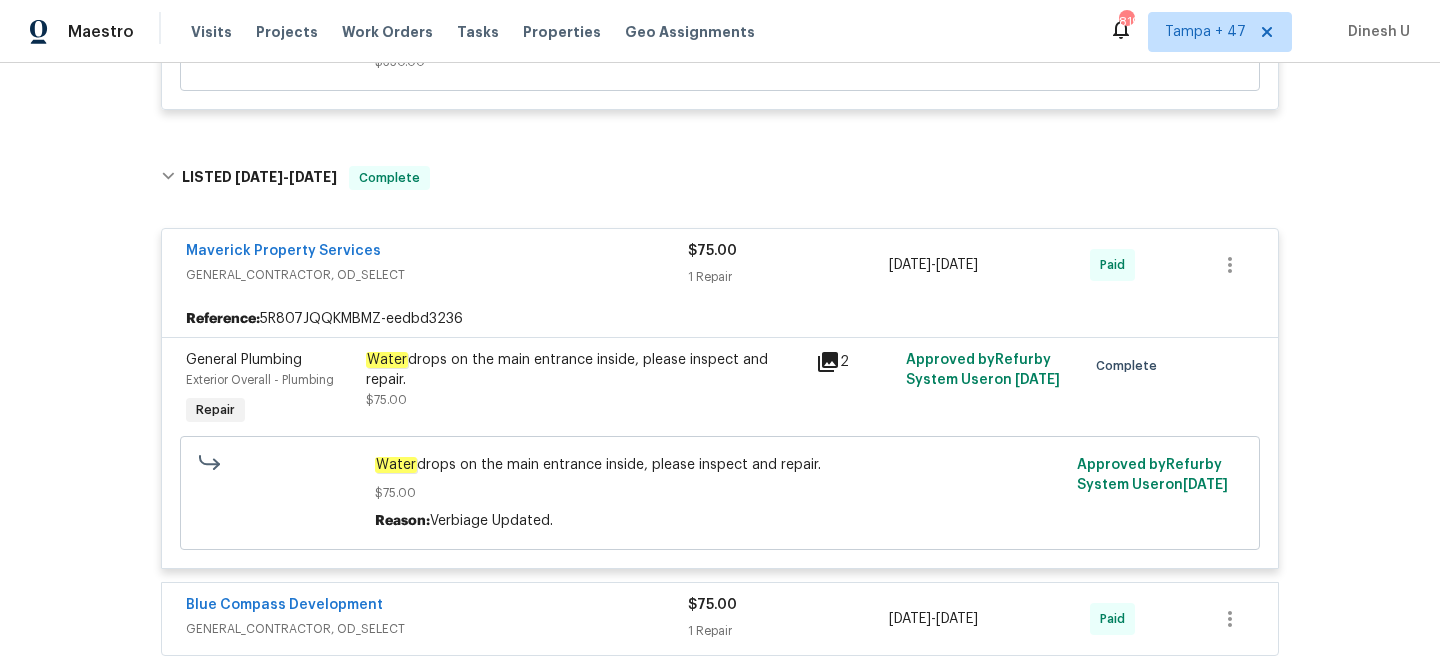 scroll, scrollTop: 671, scrollLeft: 0, axis: vertical 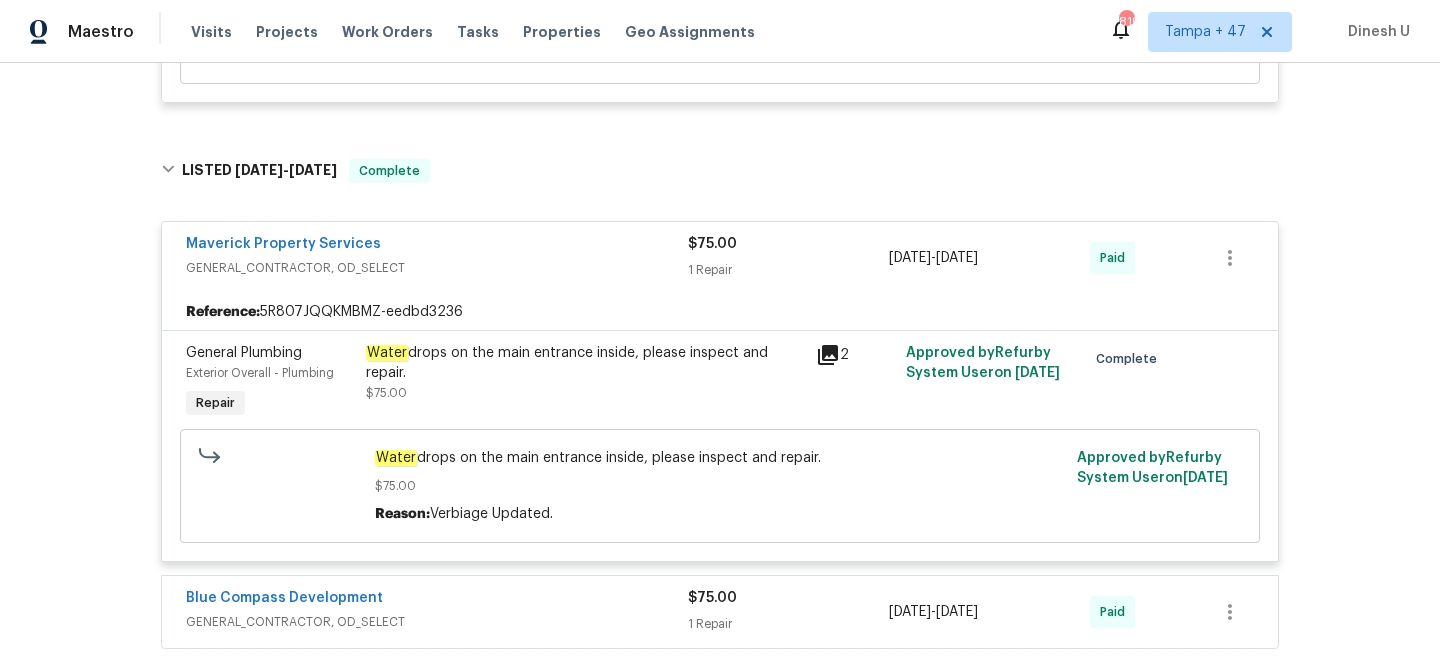 click 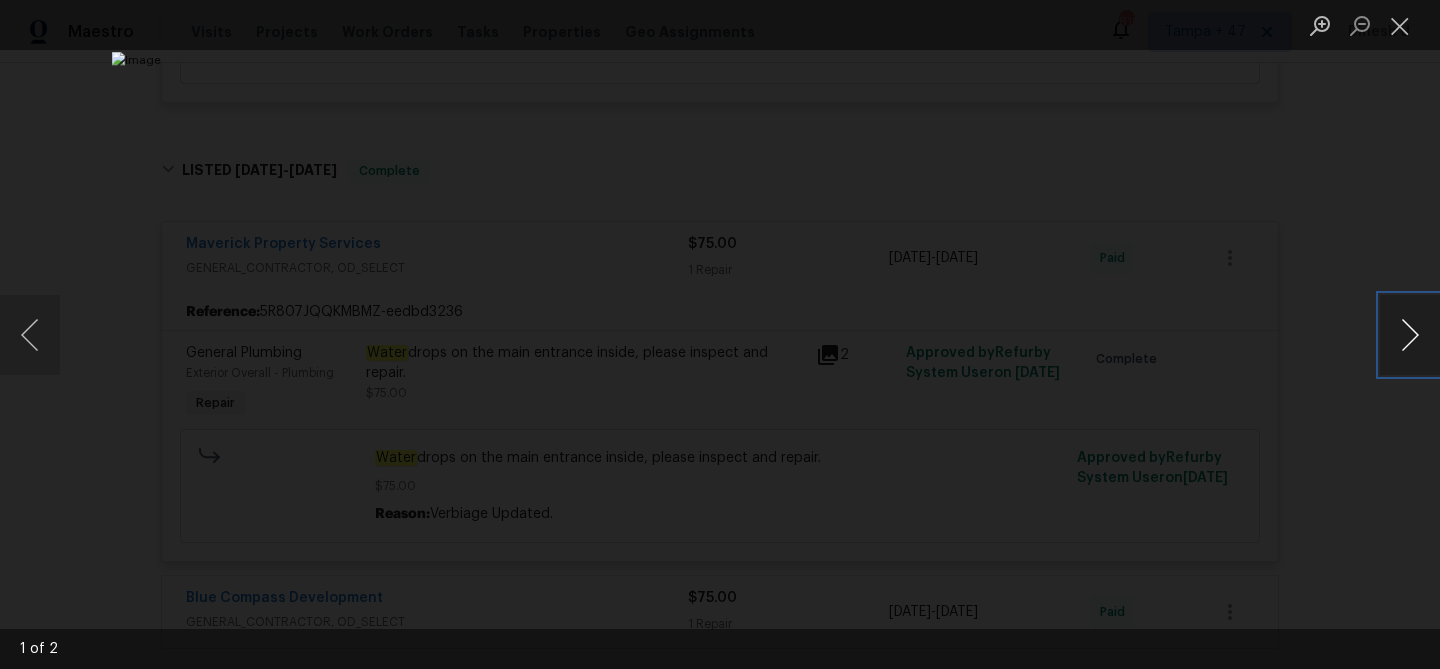 click at bounding box center (1410, 335) 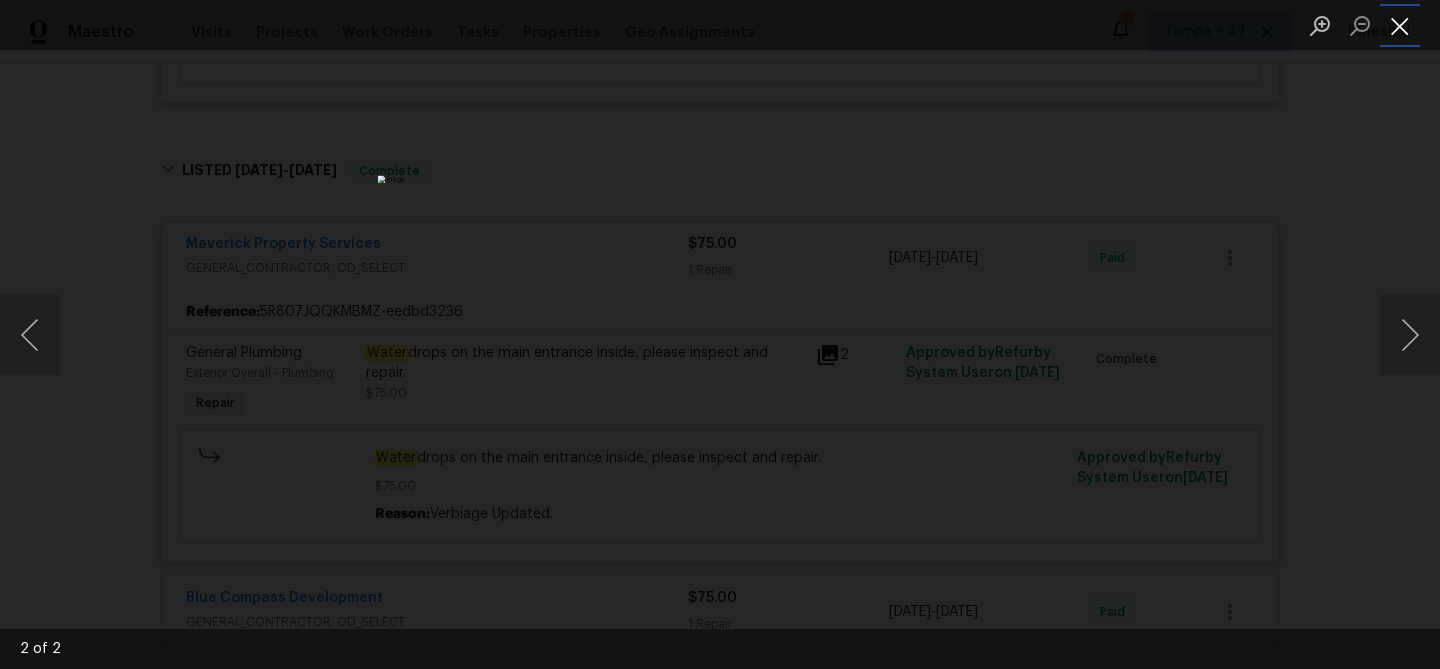 click at bounding box center (1400, 25) 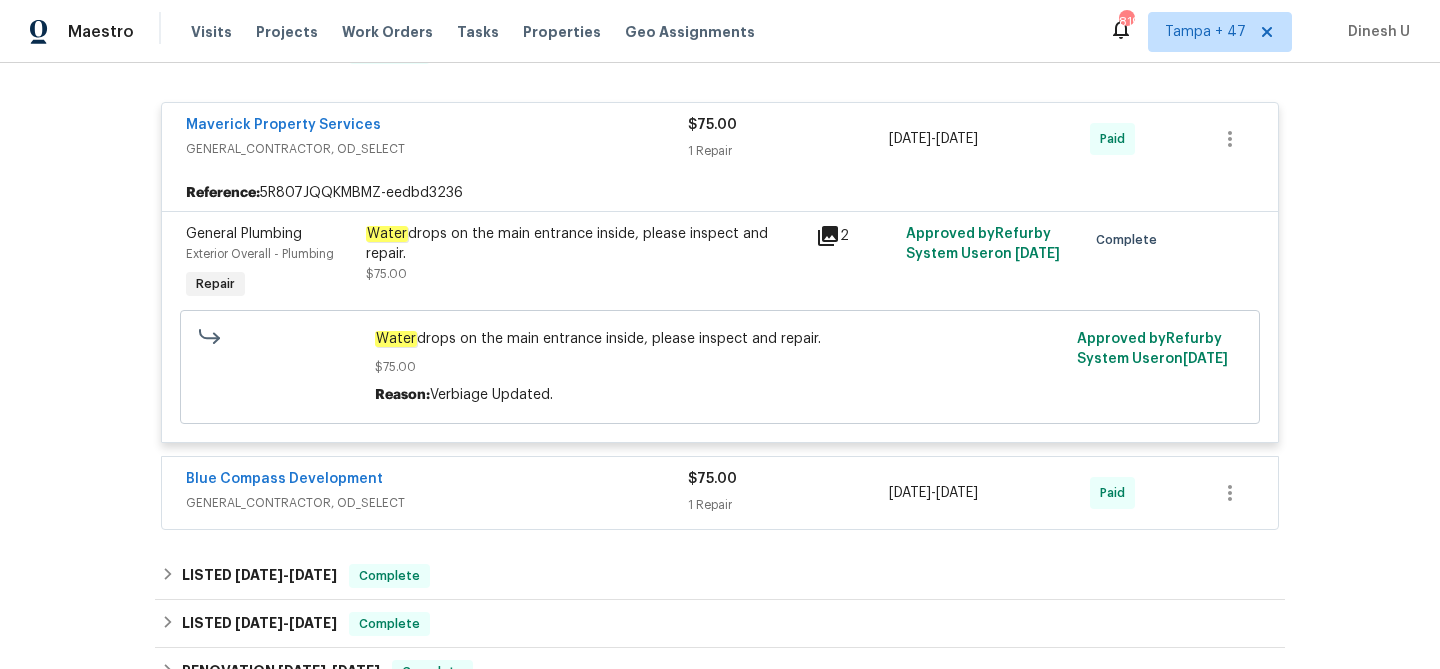 scroll, scrollTop: 904, scrollLeft: 0, axis: vertical 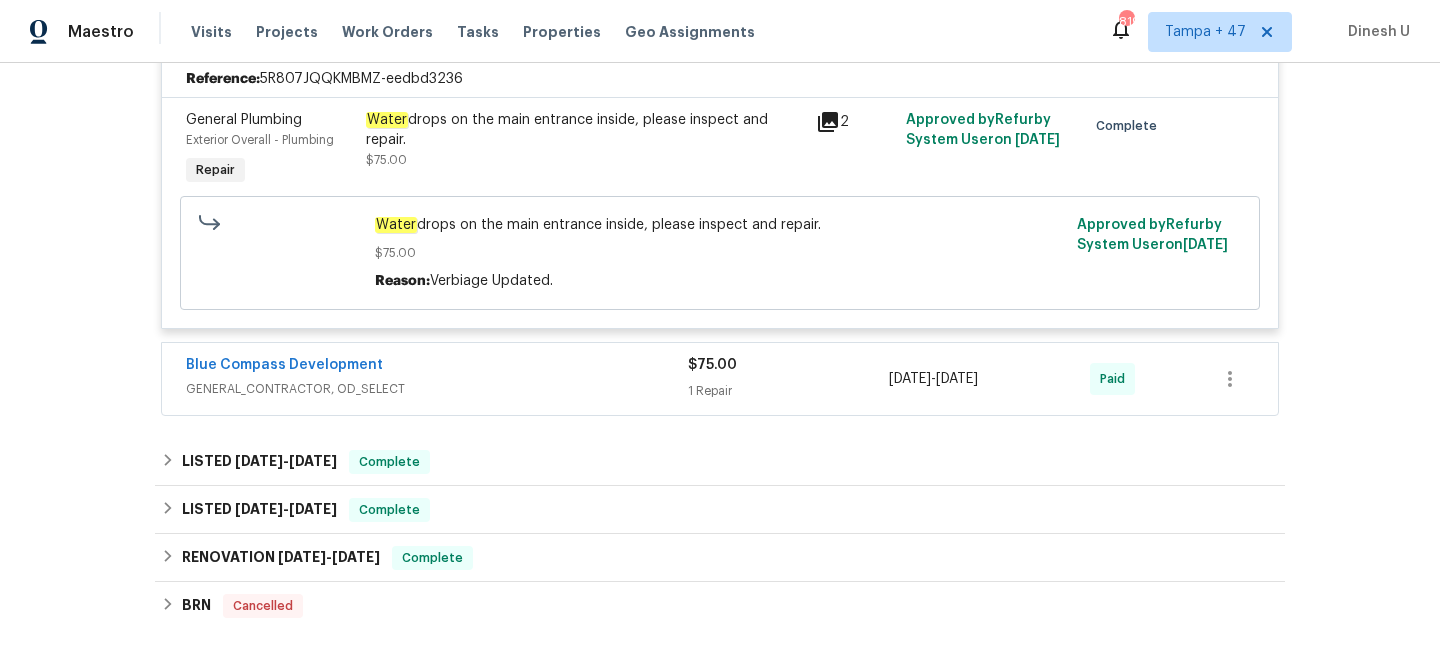 click on "1 Repair" at bounding box center [788, 391] 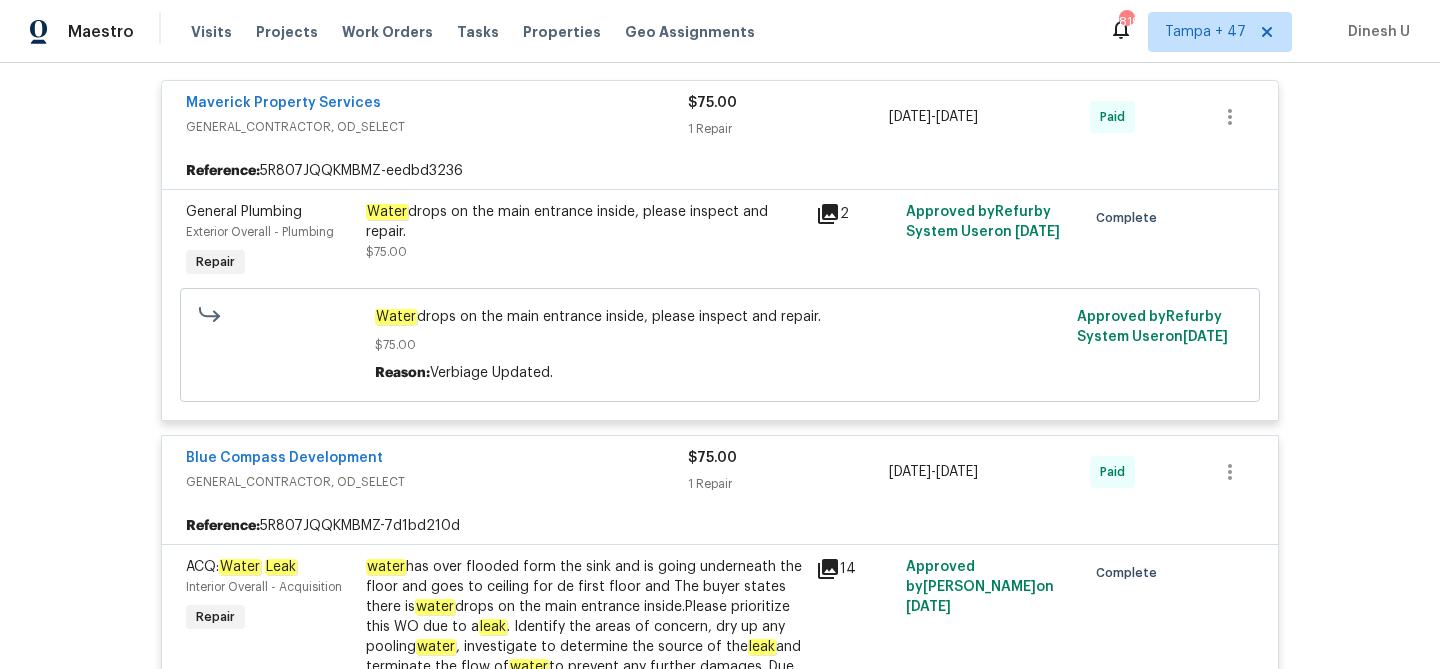 scroll, scrollTop: 722, scrollLeft: 0, axis: vertical 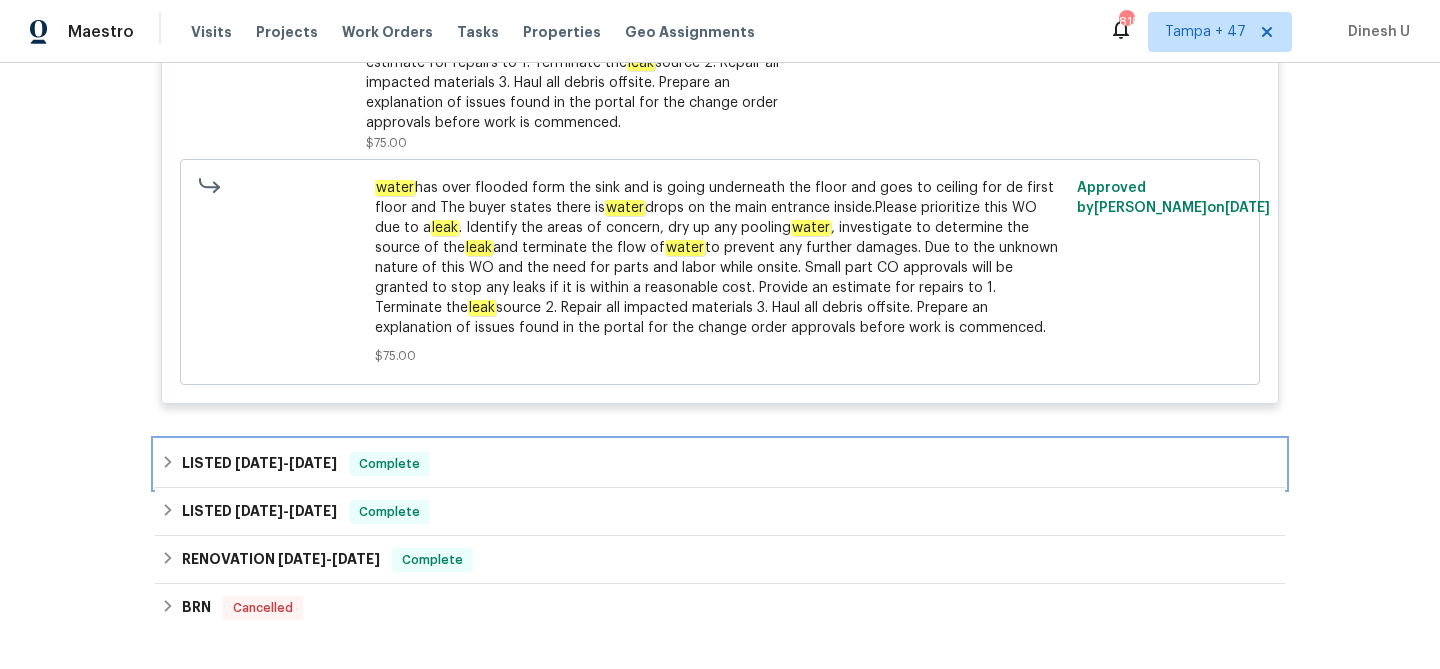 click on "4/17/25" at bounding box center [313, 463] 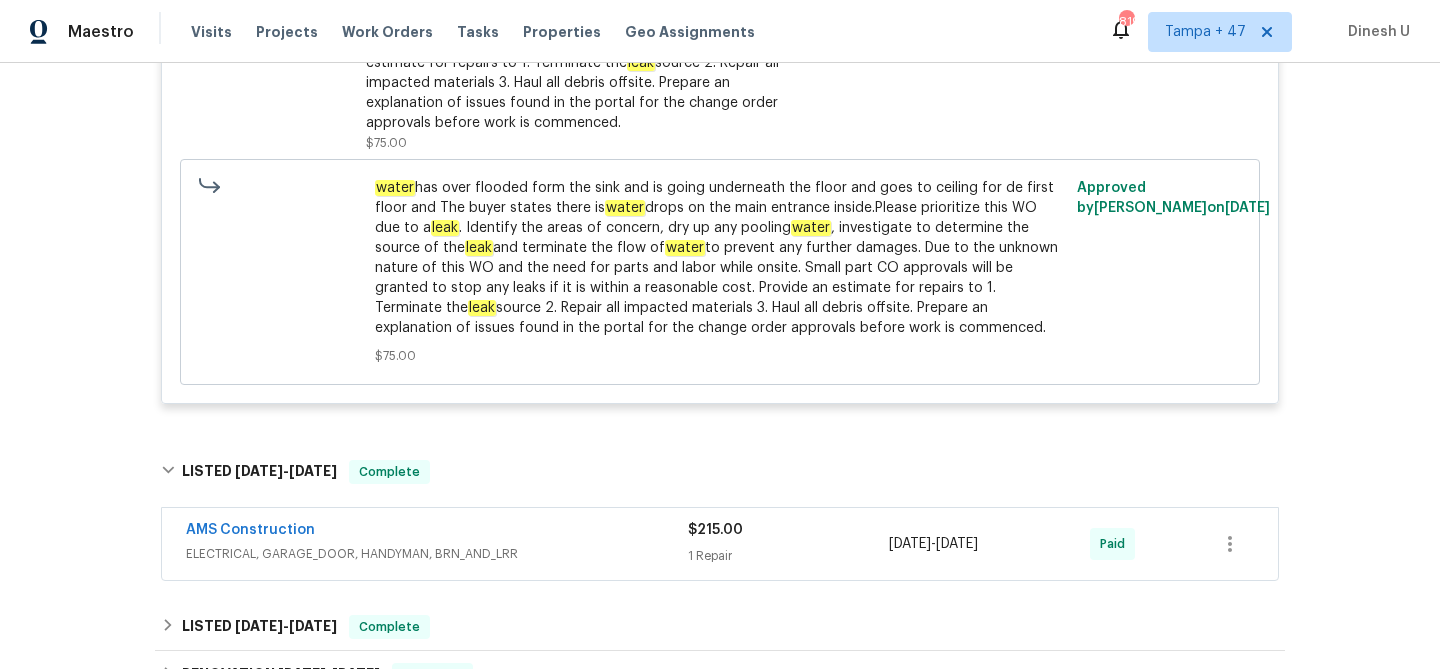 click on "1 Repair" at bounding box center [788, 556] 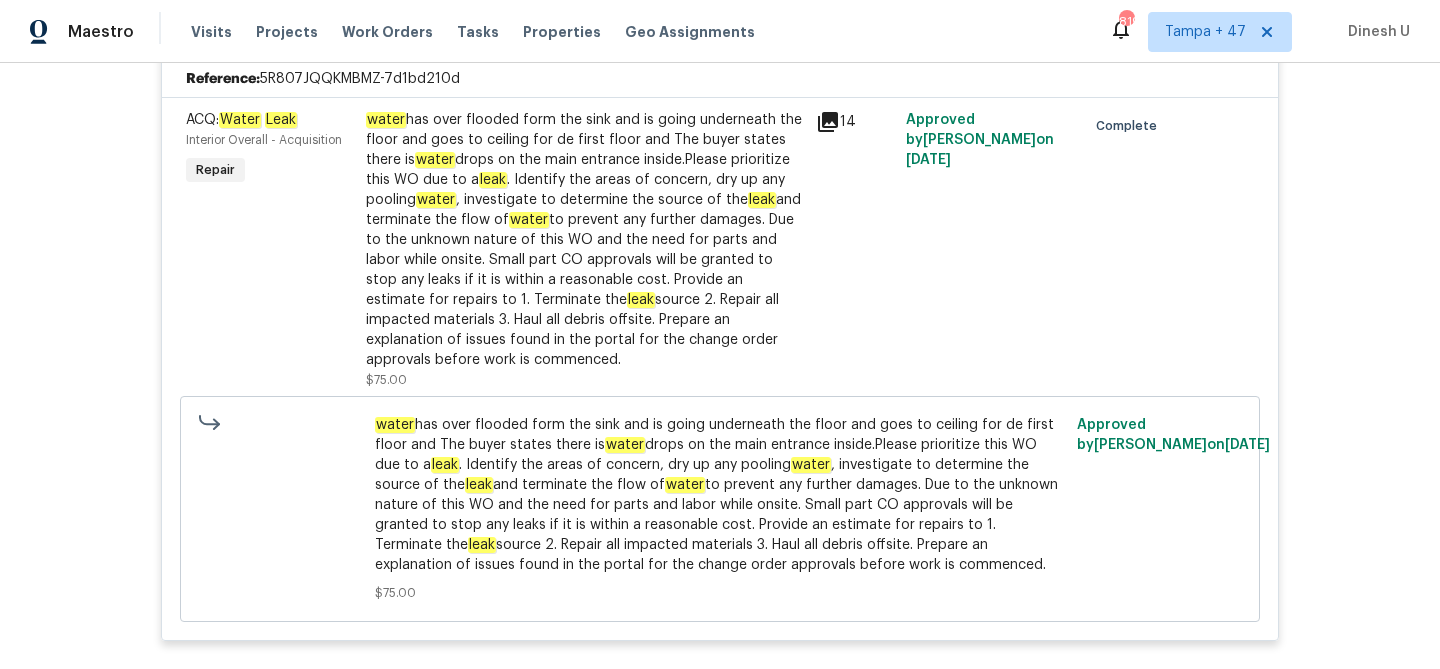 scroll, scrollTop: 1139, scrollLeft: 0, axis: vertical 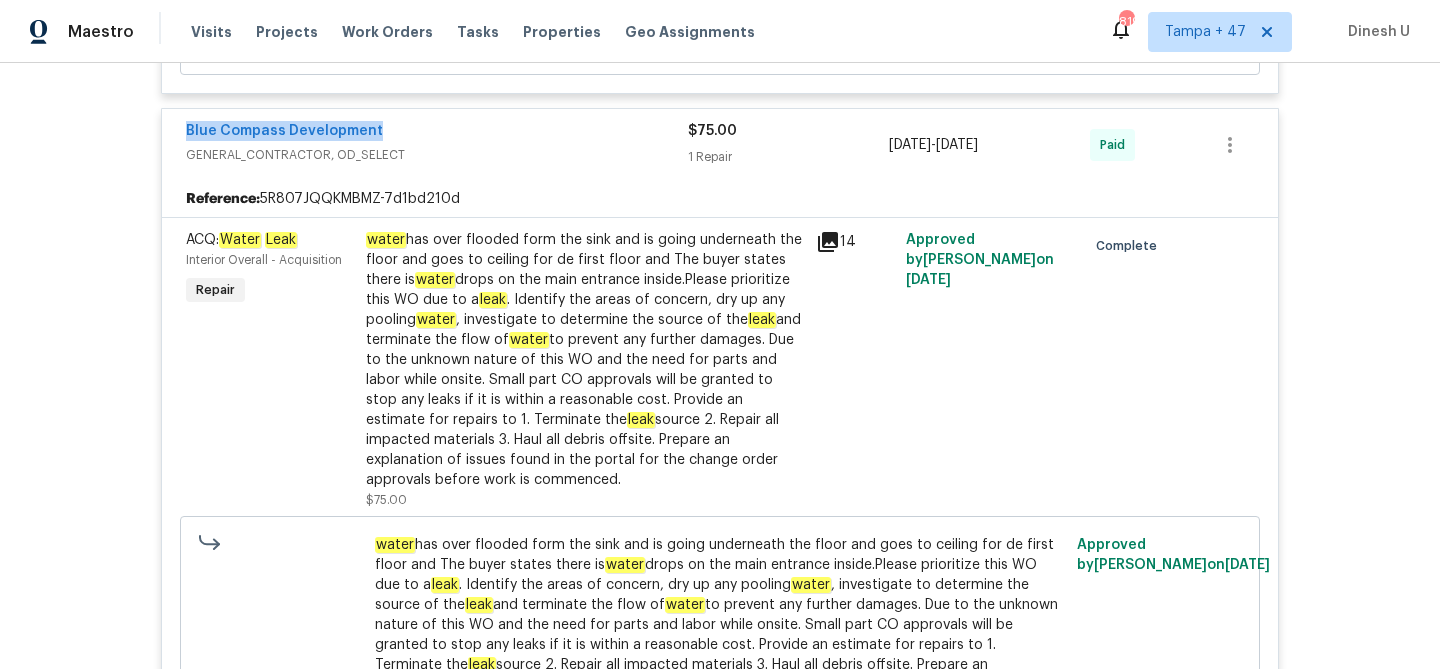 click 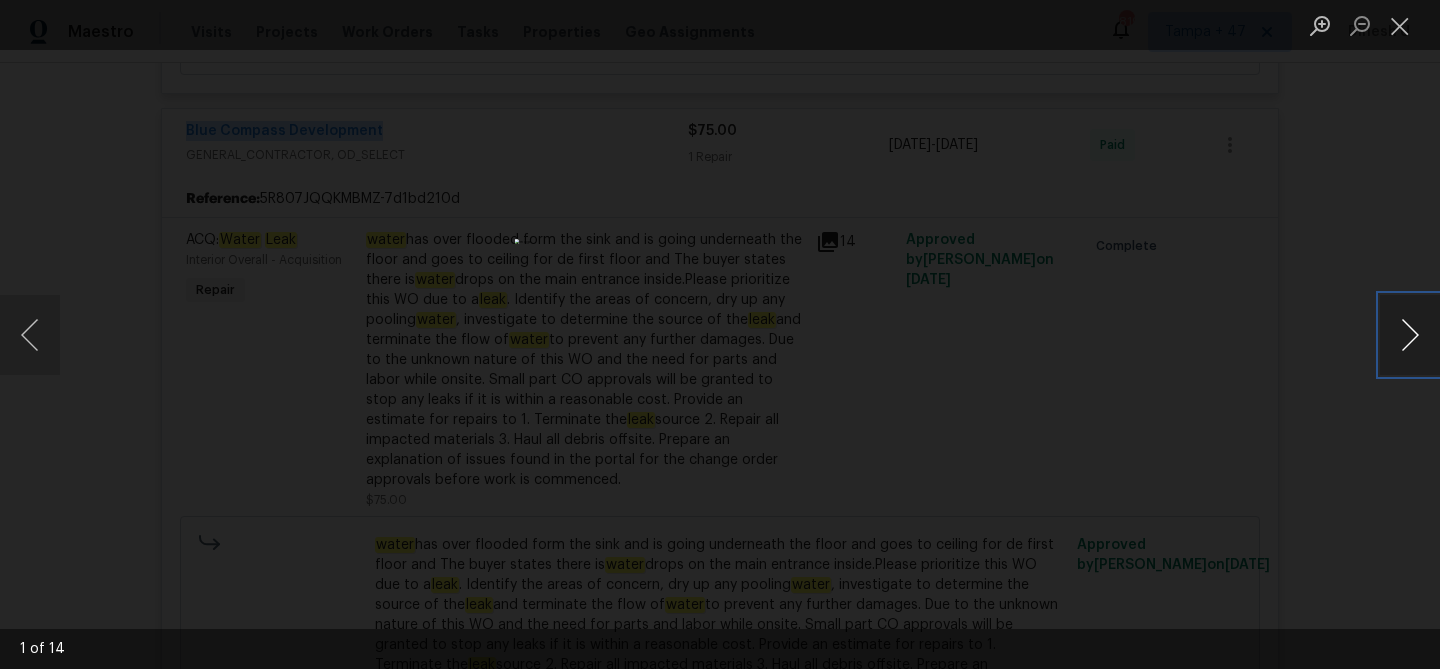 click at bounding box center [1410, 335] 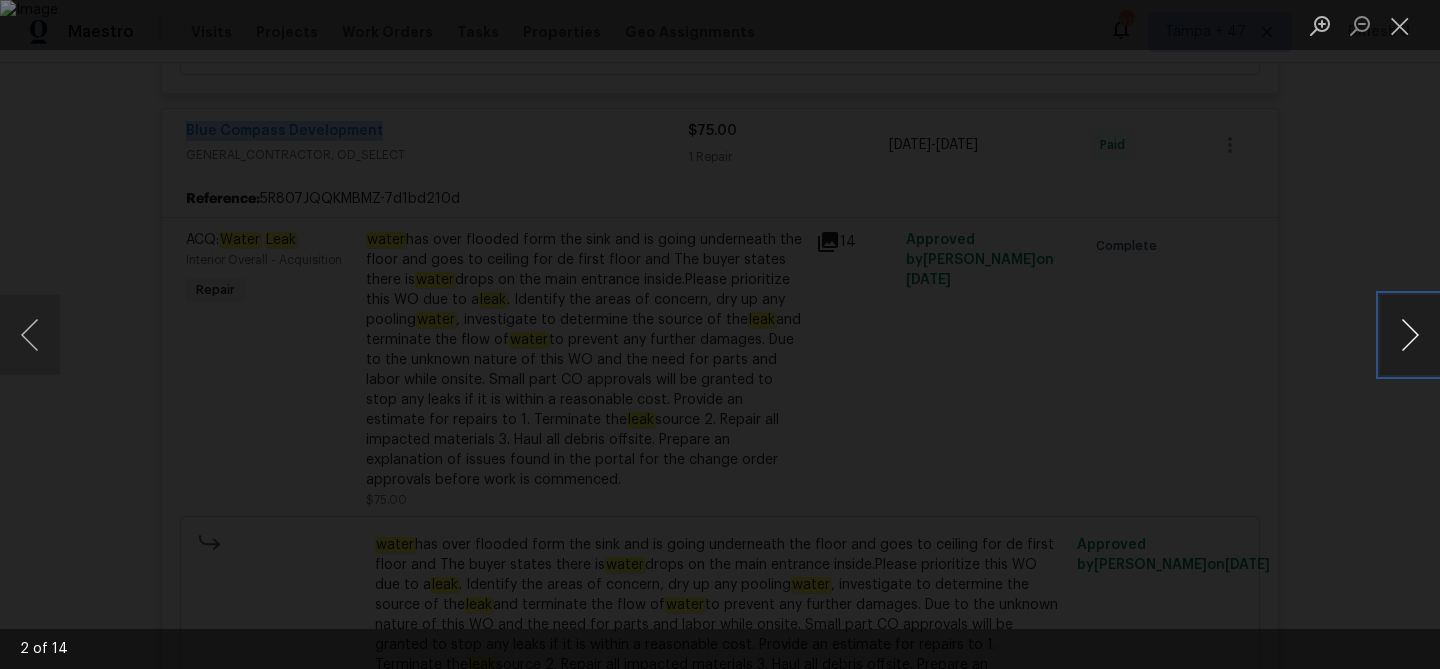 click at bounding box center [1410, 335] 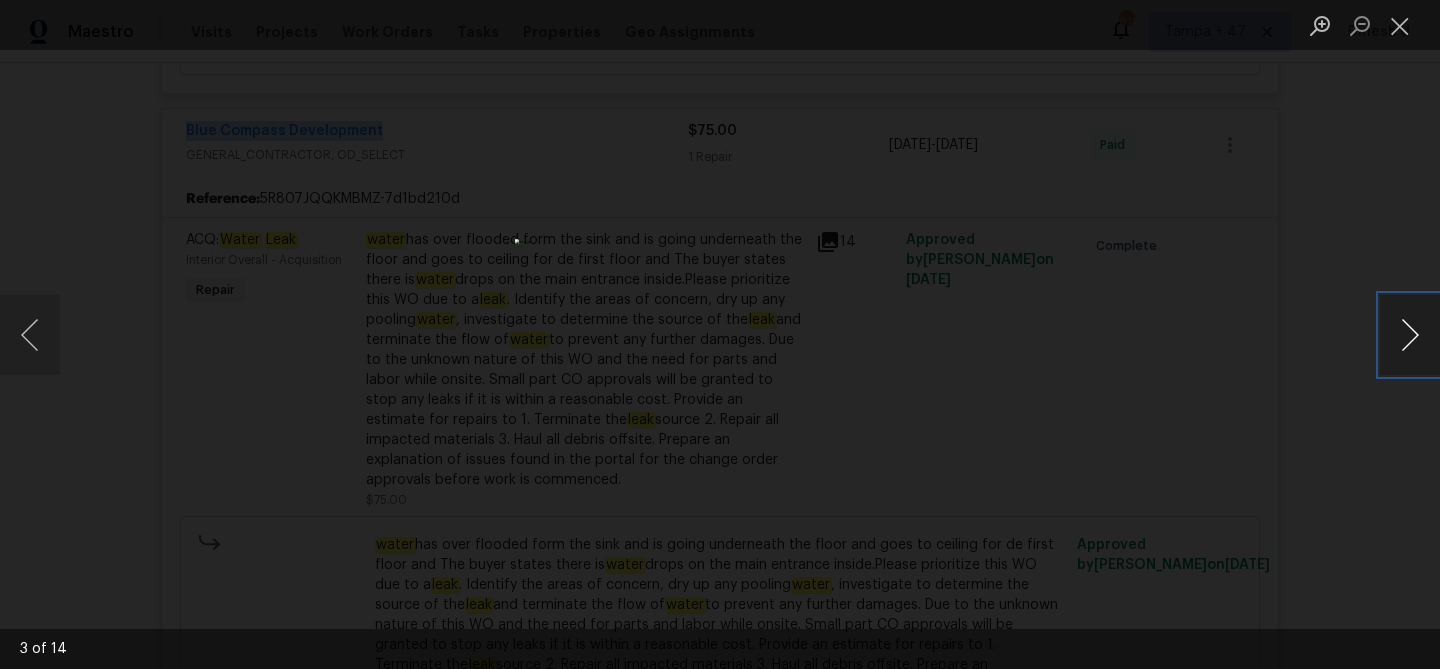 click at bounding box center [1410, 335] 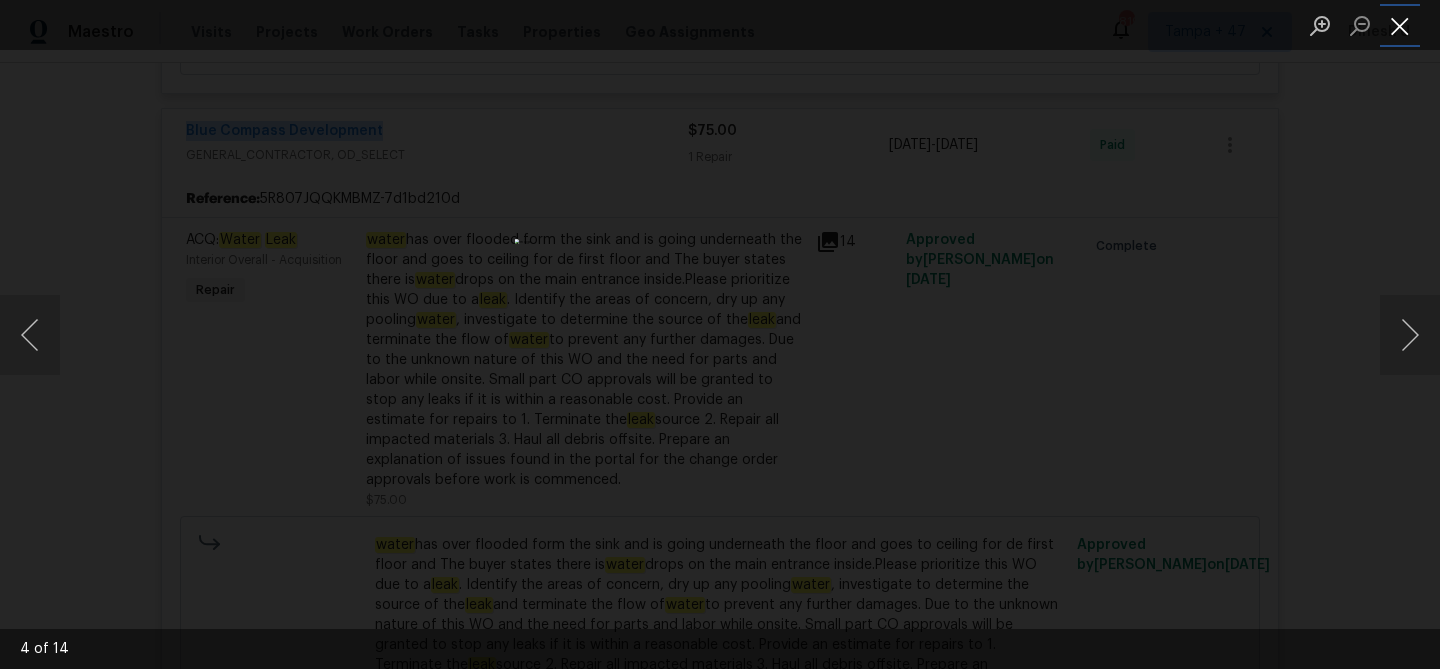 click at bounding box center [1400, 25] 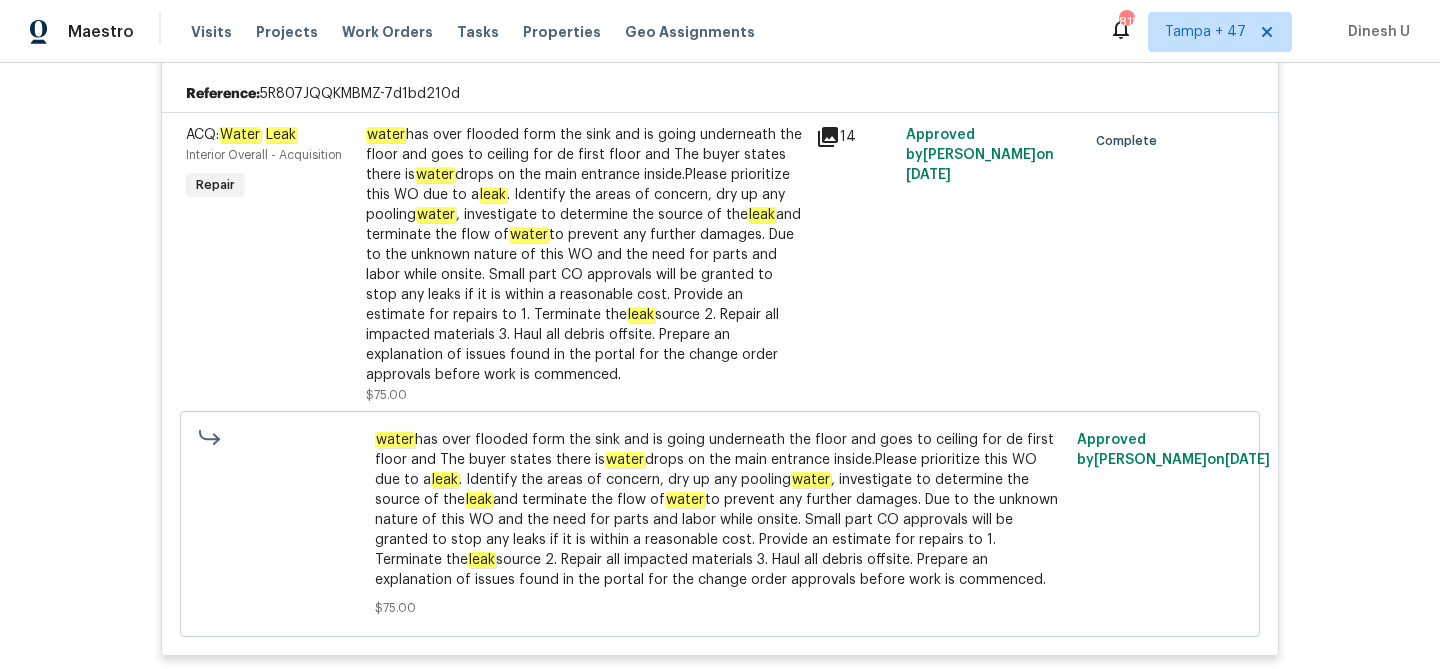 scroll, scrollTop: 1080, scrollLeft: 0, axis: vertical 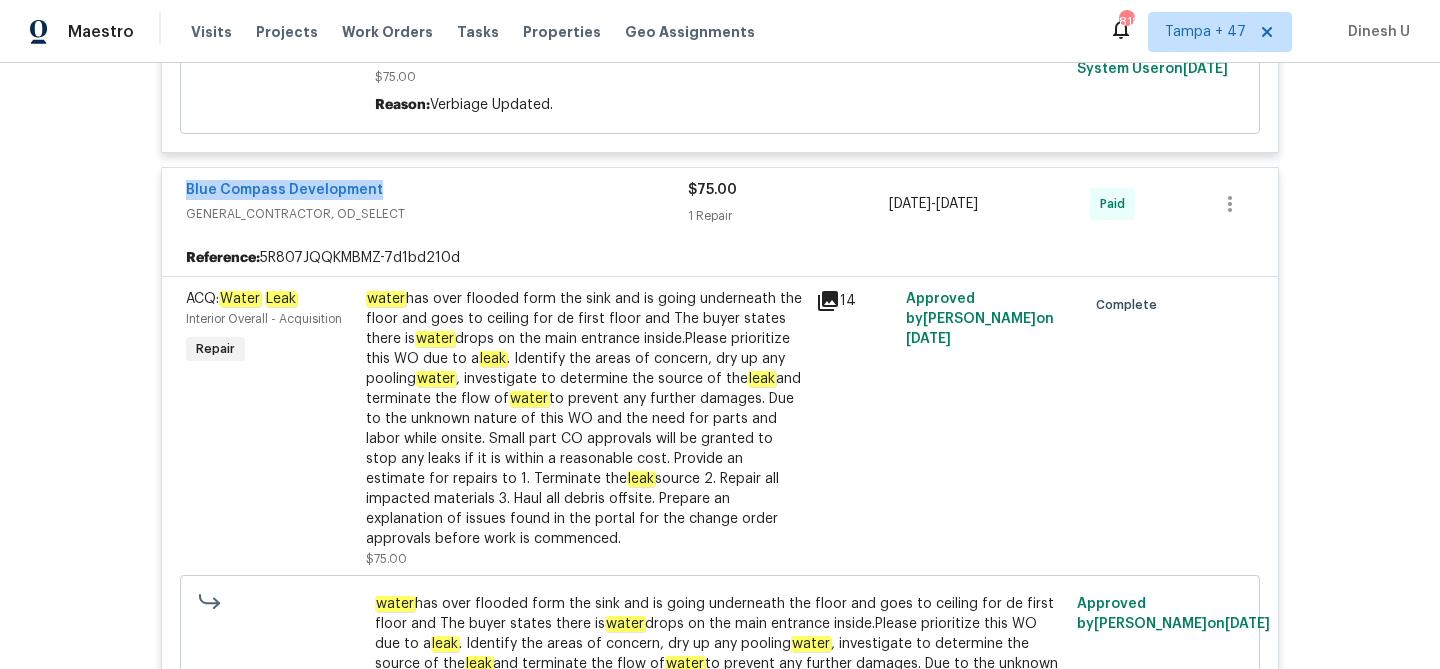 click 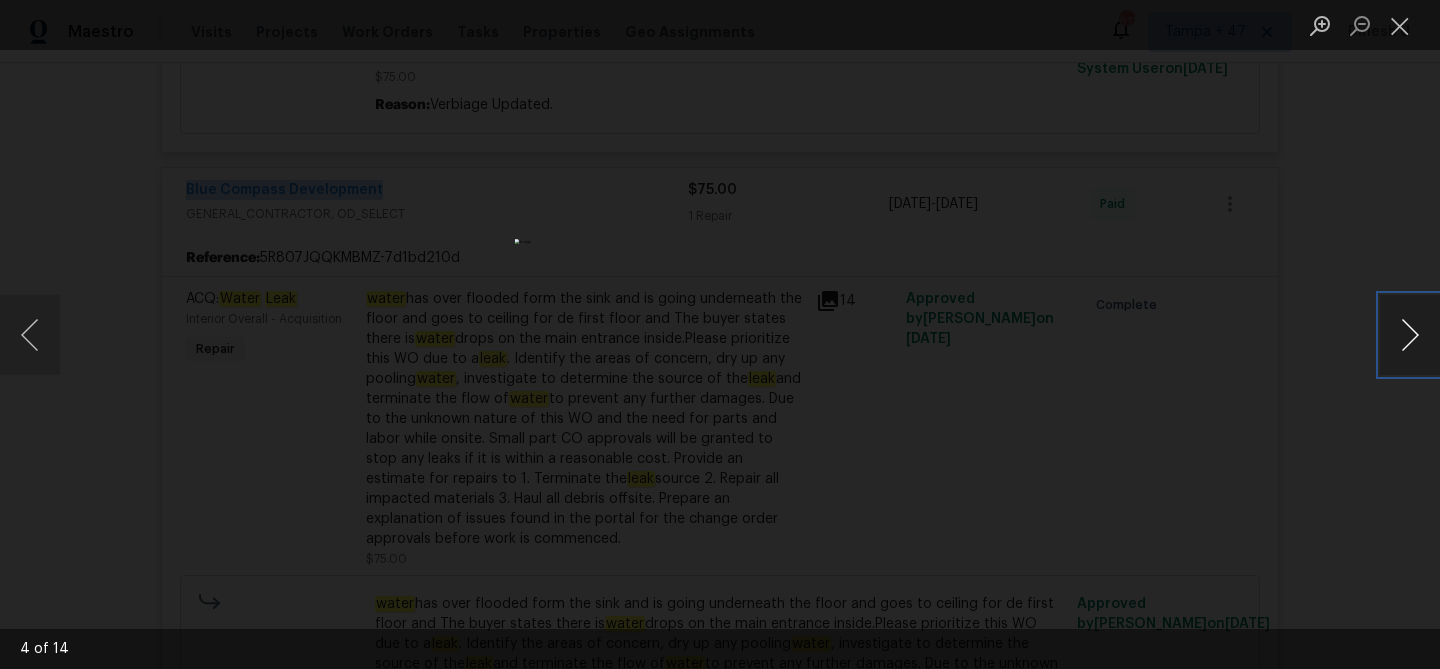click at bounding box center [1410, 335] 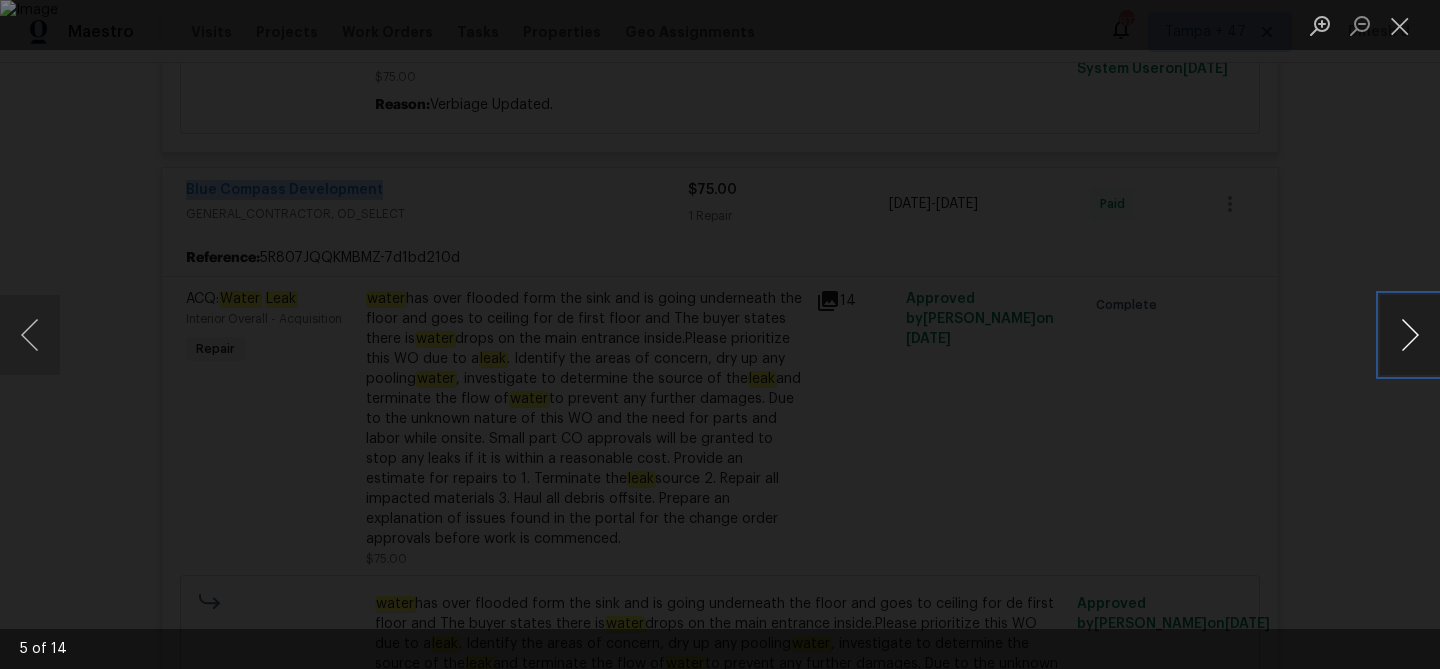 click at bounding box center [1410, 335] 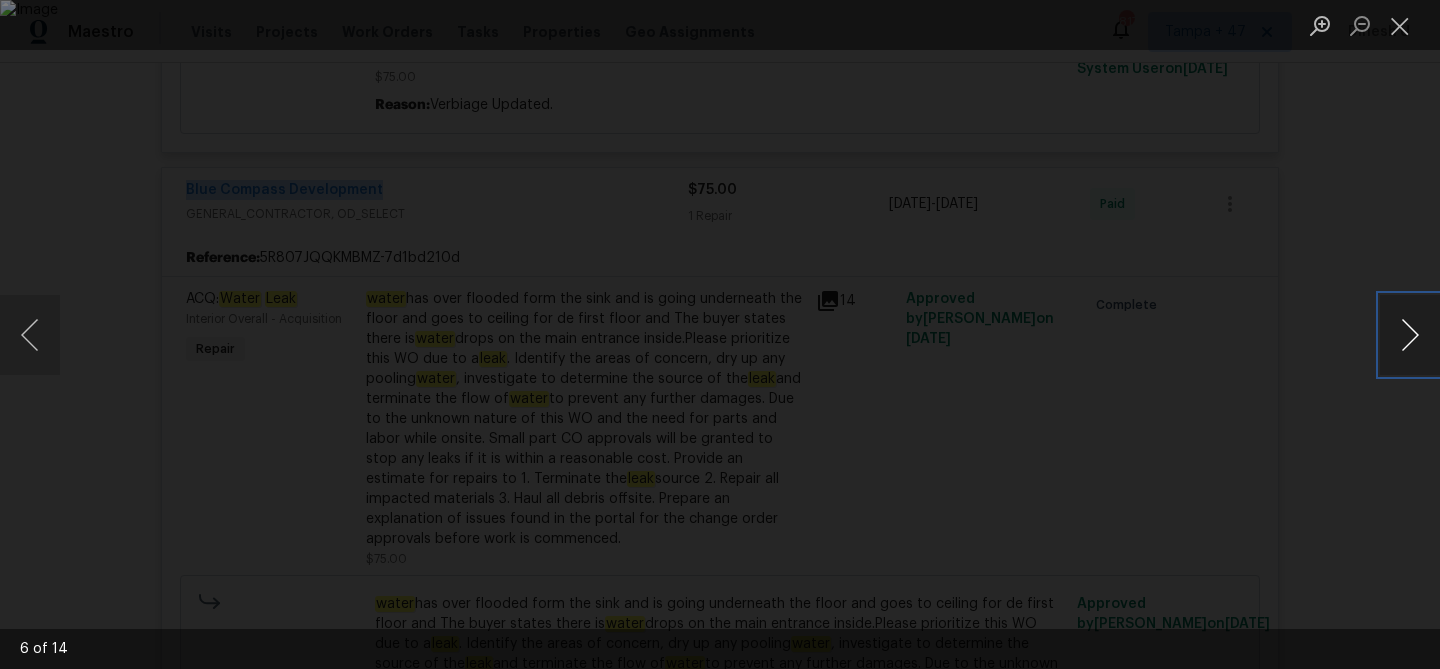 click at bounding box center (1410, 335) 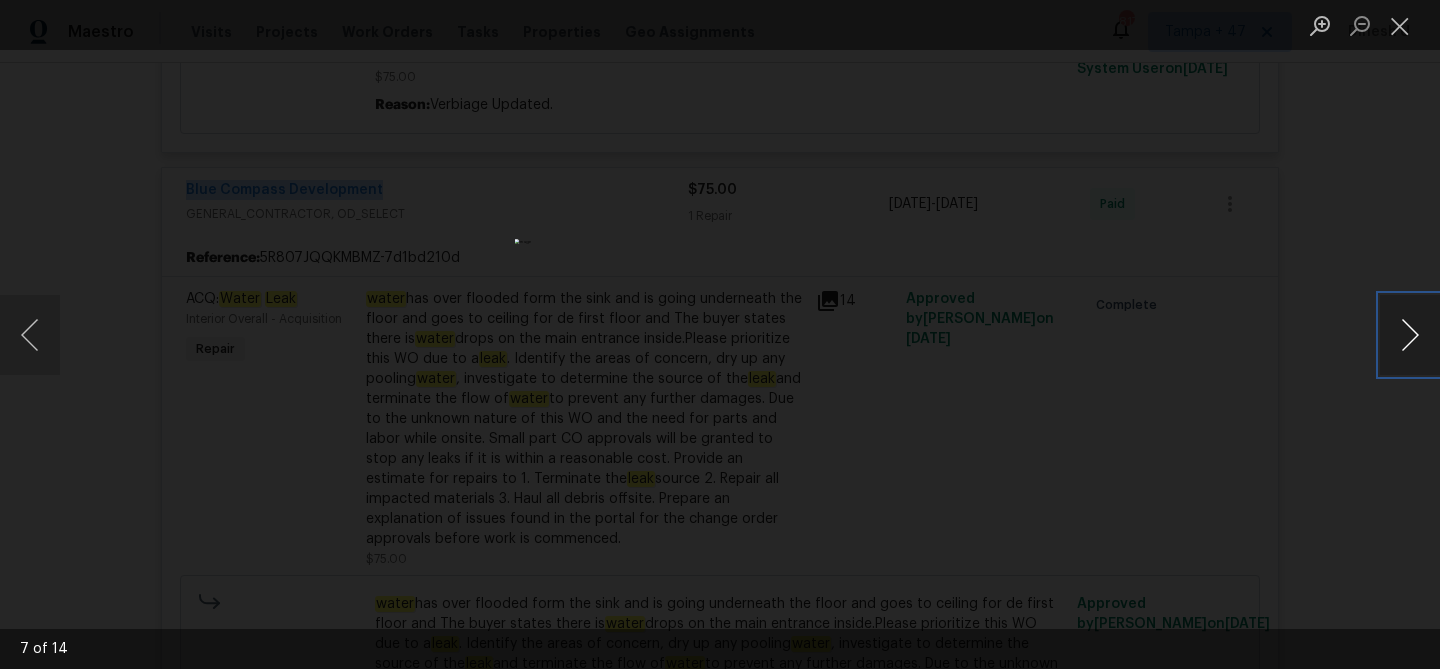click at bounding box center (1410, 335) 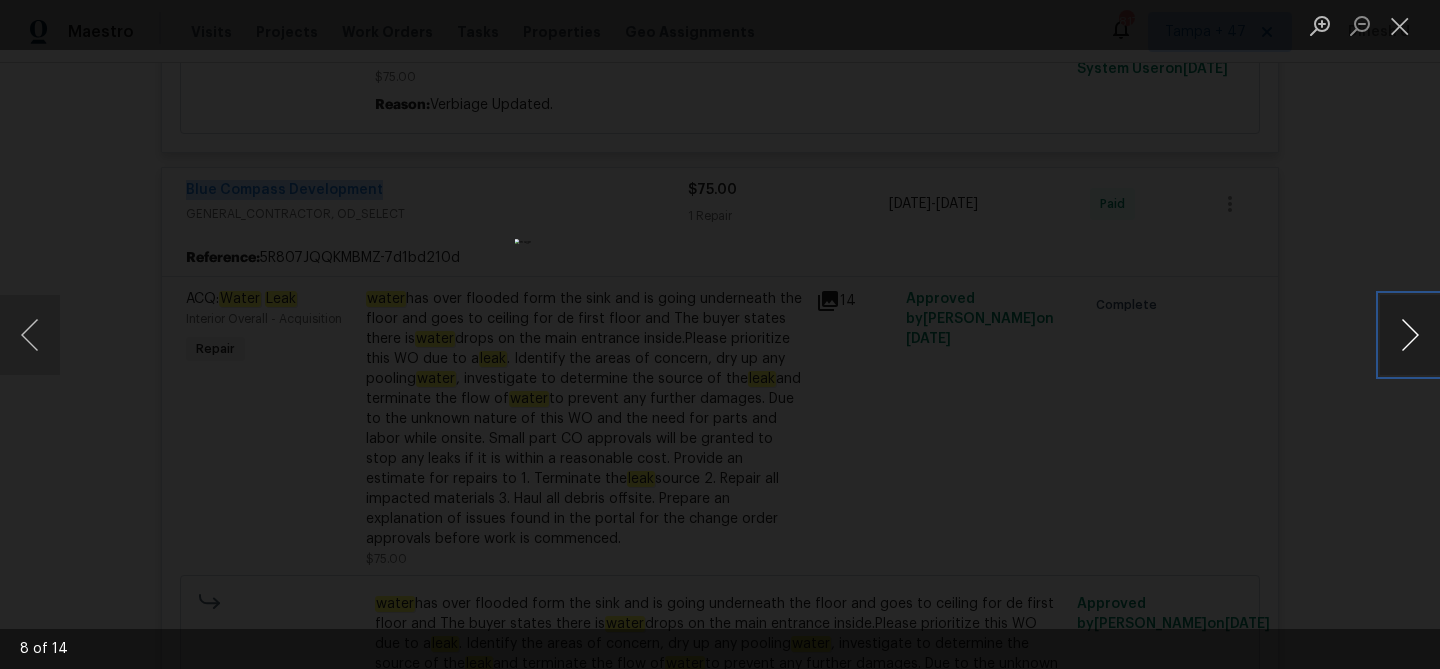 click at bounding box center (1410, 335) 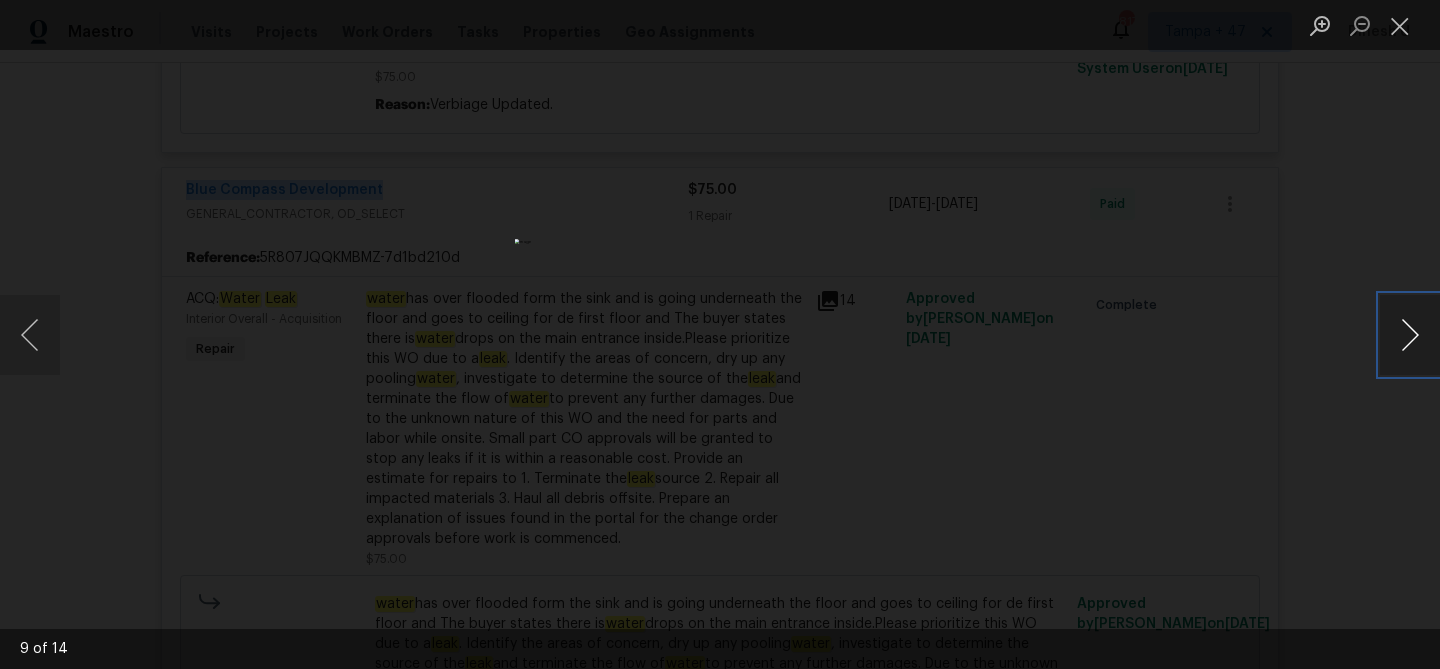 click at bounding box center (1410, 335) 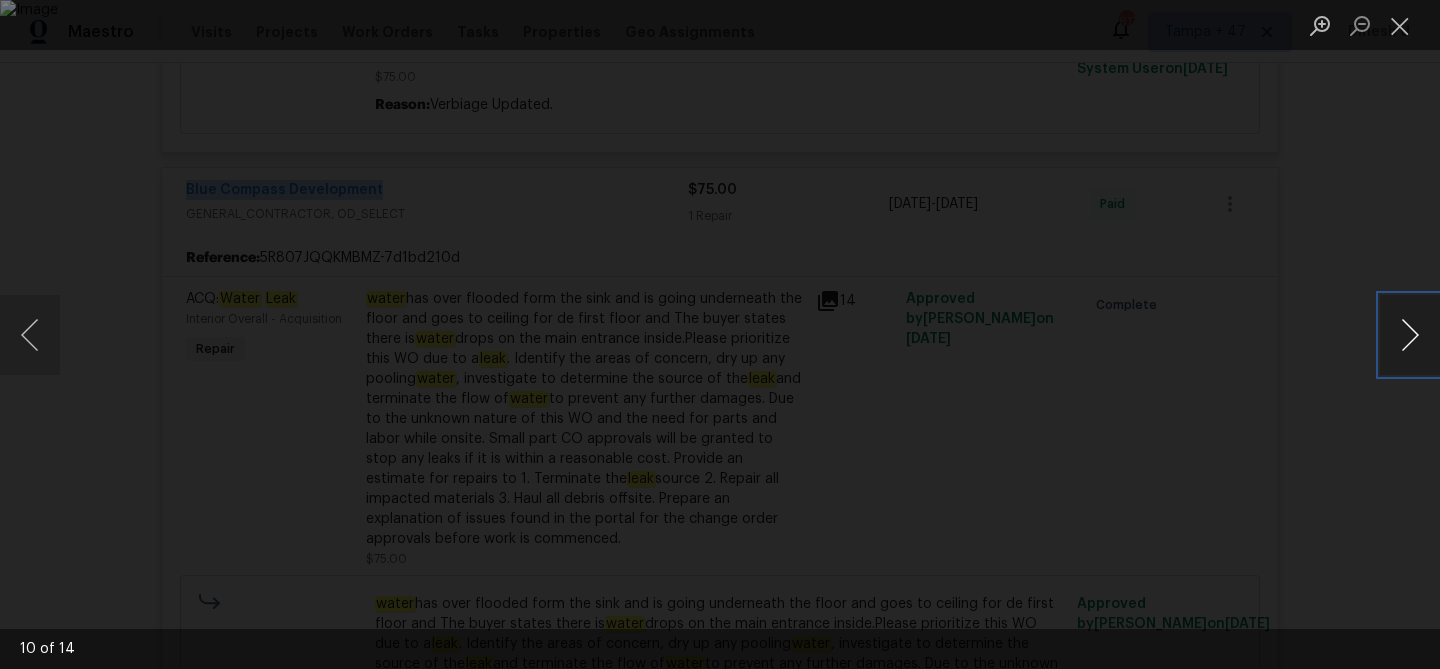 click at bounding box center (1410, 335) 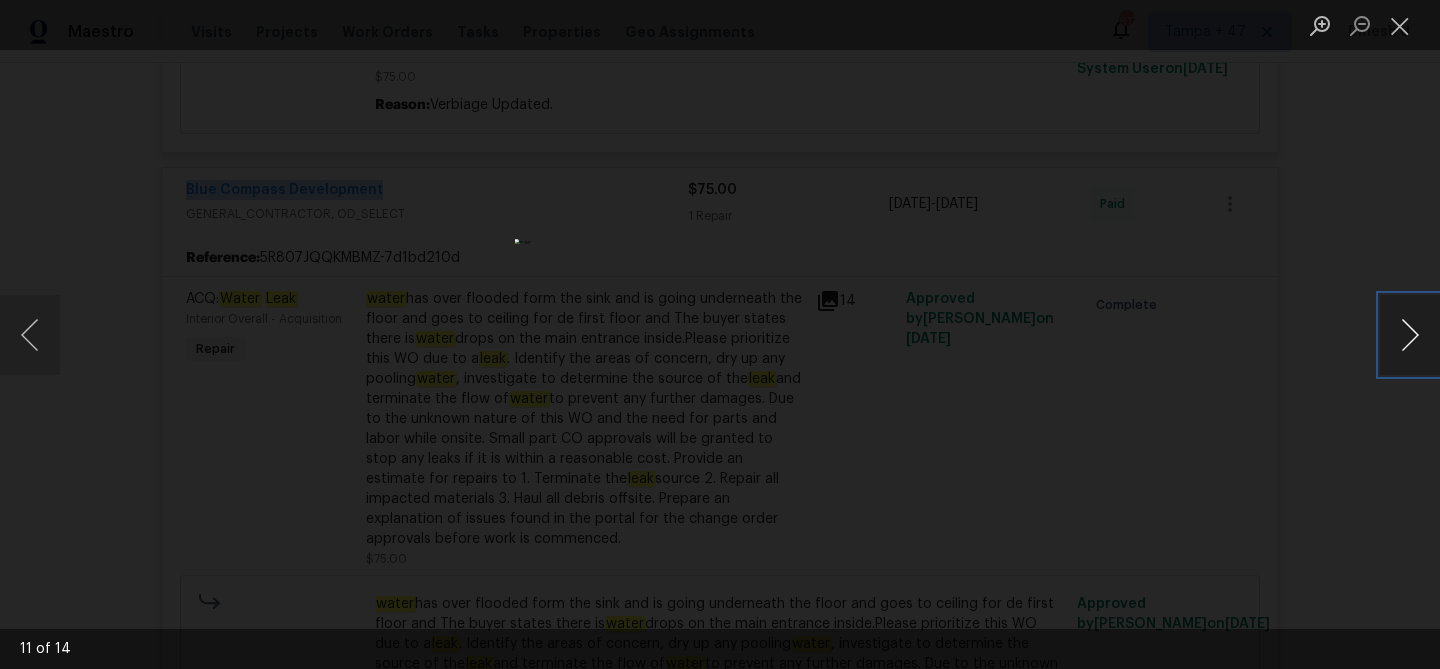 click at bounding box center (1410, 335) 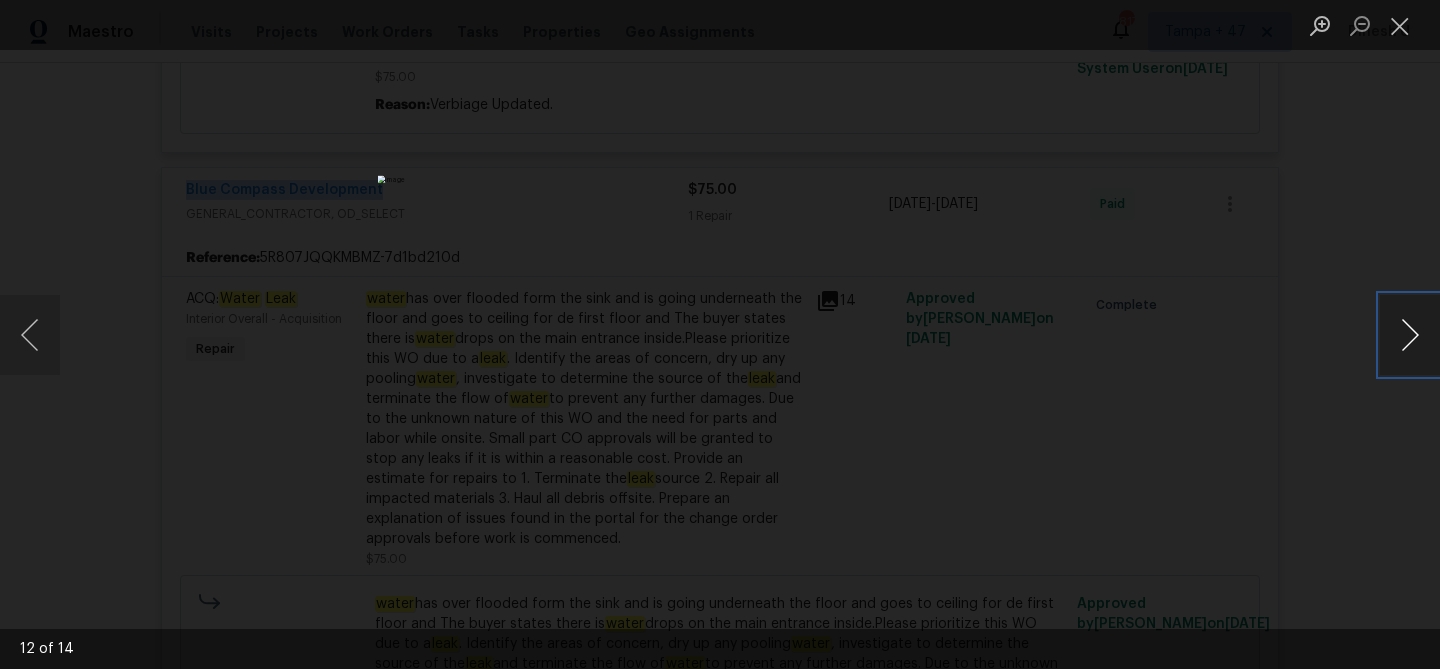 click at bounding box center [1410, 335] 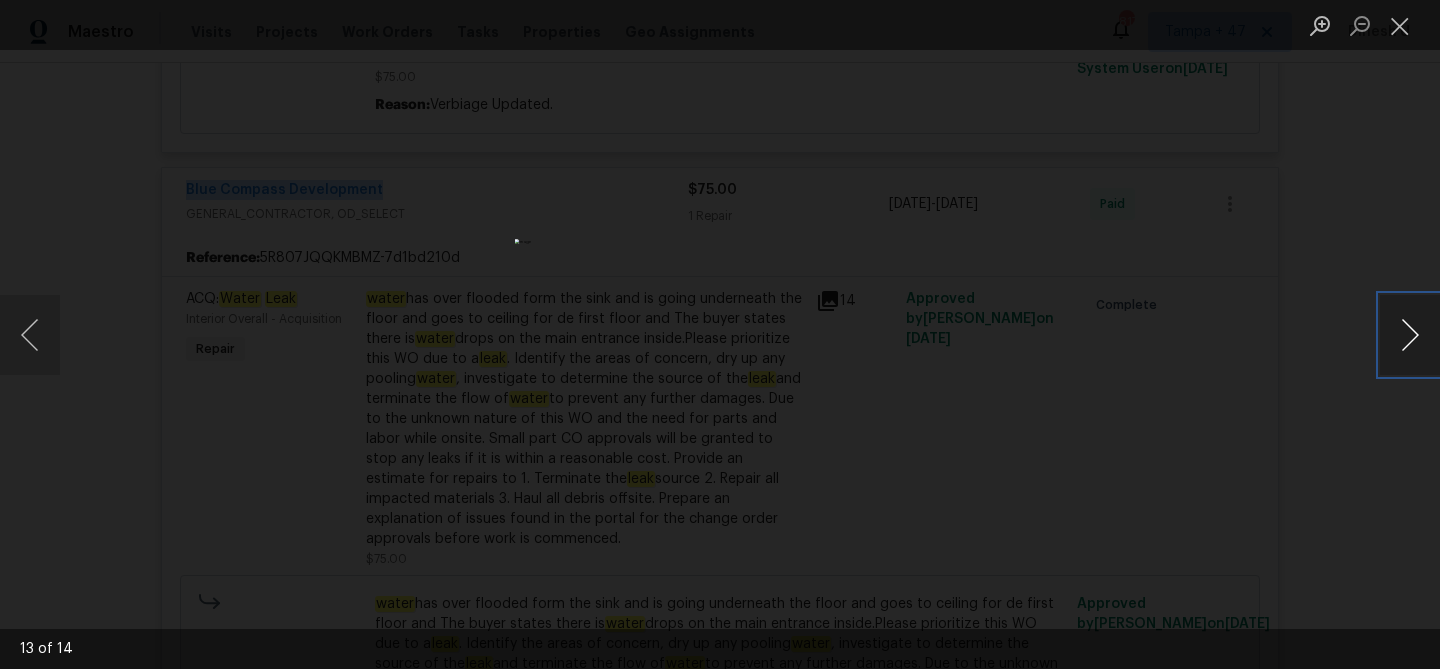 click at bounding box center [1410, 335] 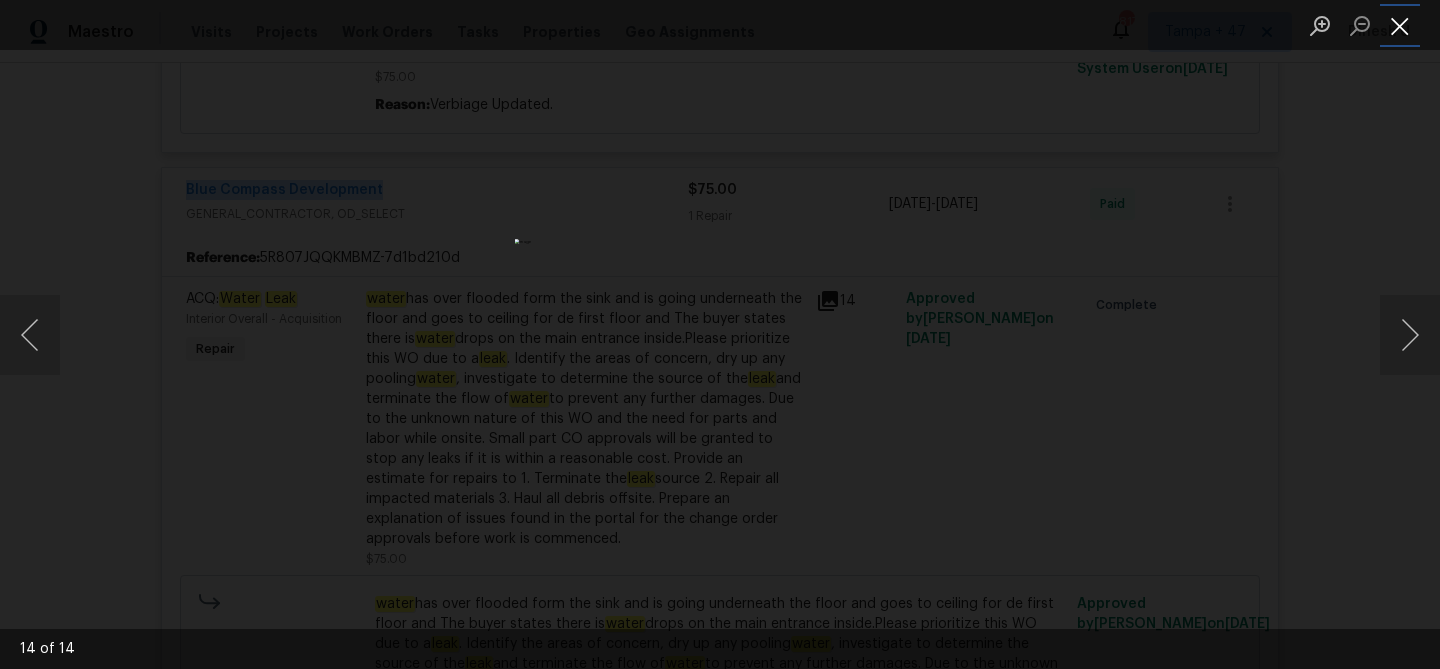 click at bounding box center [1400, 25] 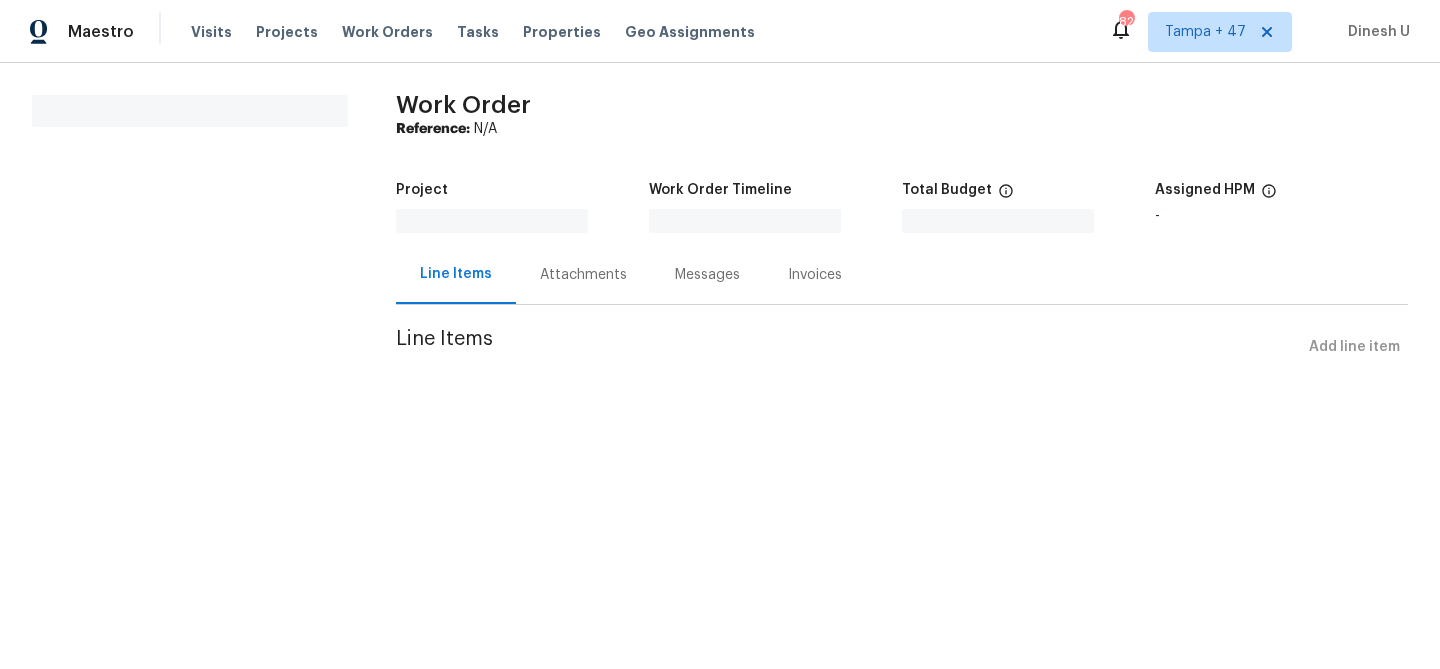 scroll, scrollTop: 0, scrollLeft: 0, axis: both 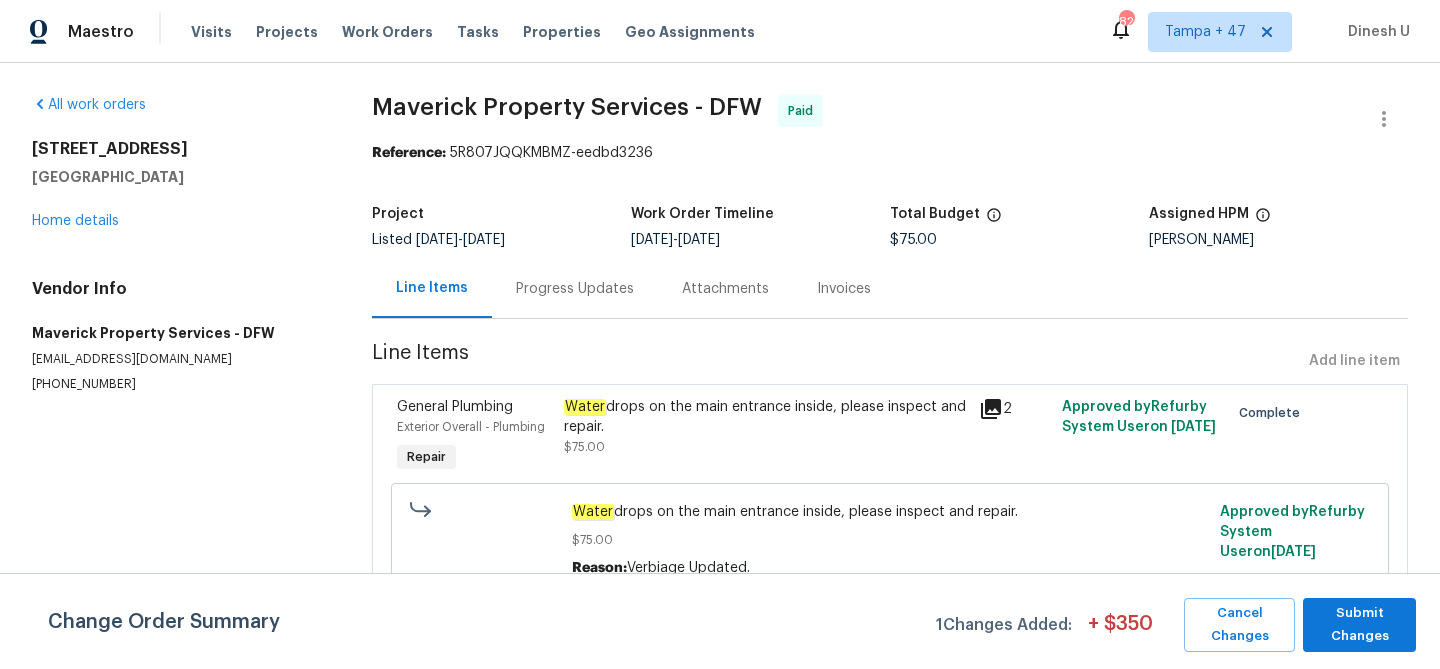 click on "Progress Updates" at bounding box center [575, 289] 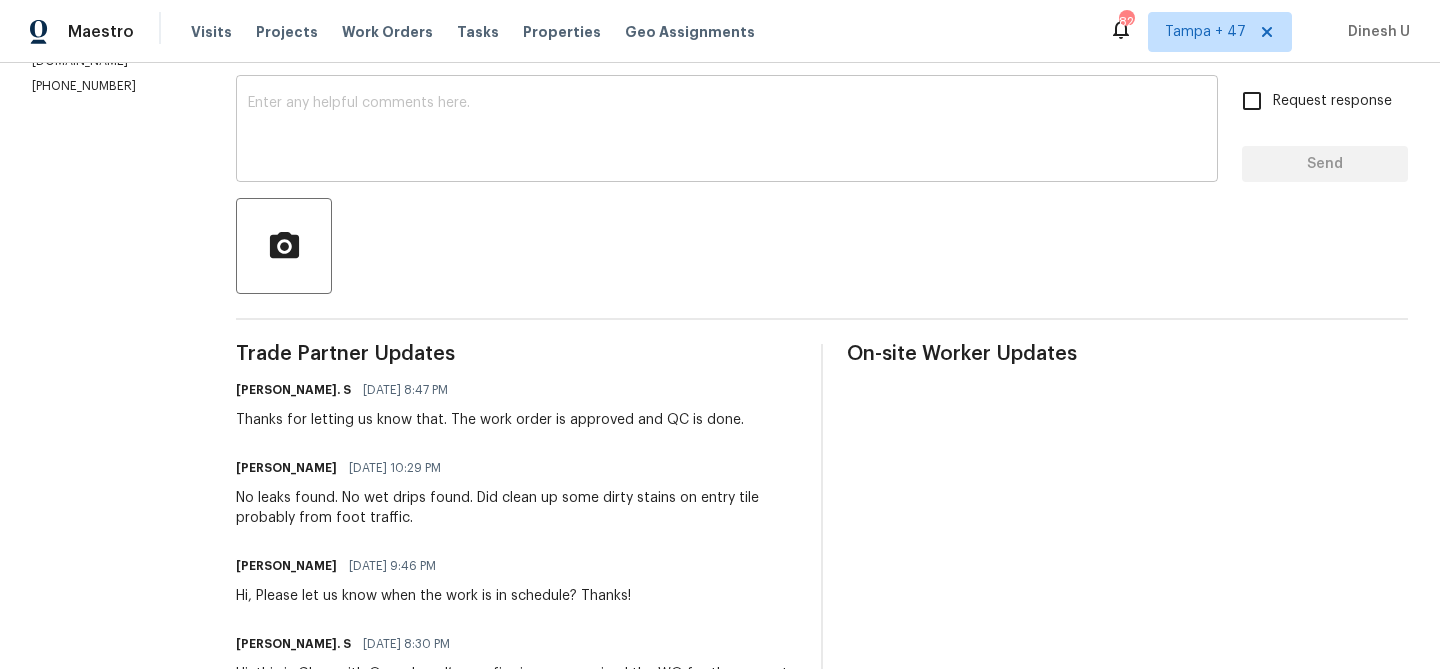 scroll, scrollTop: 328, scrollLeft: 0, axis: vertical 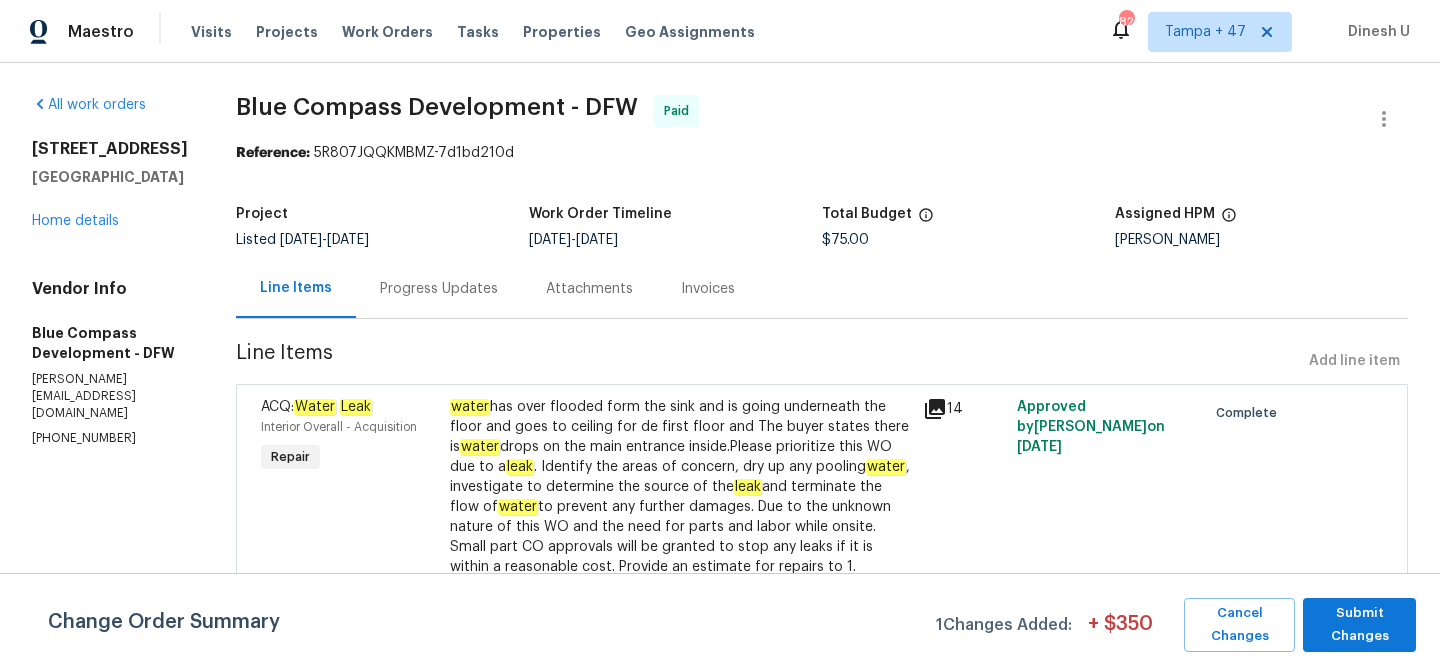 click on "Progress Updates" at bounding box center (439, 289) 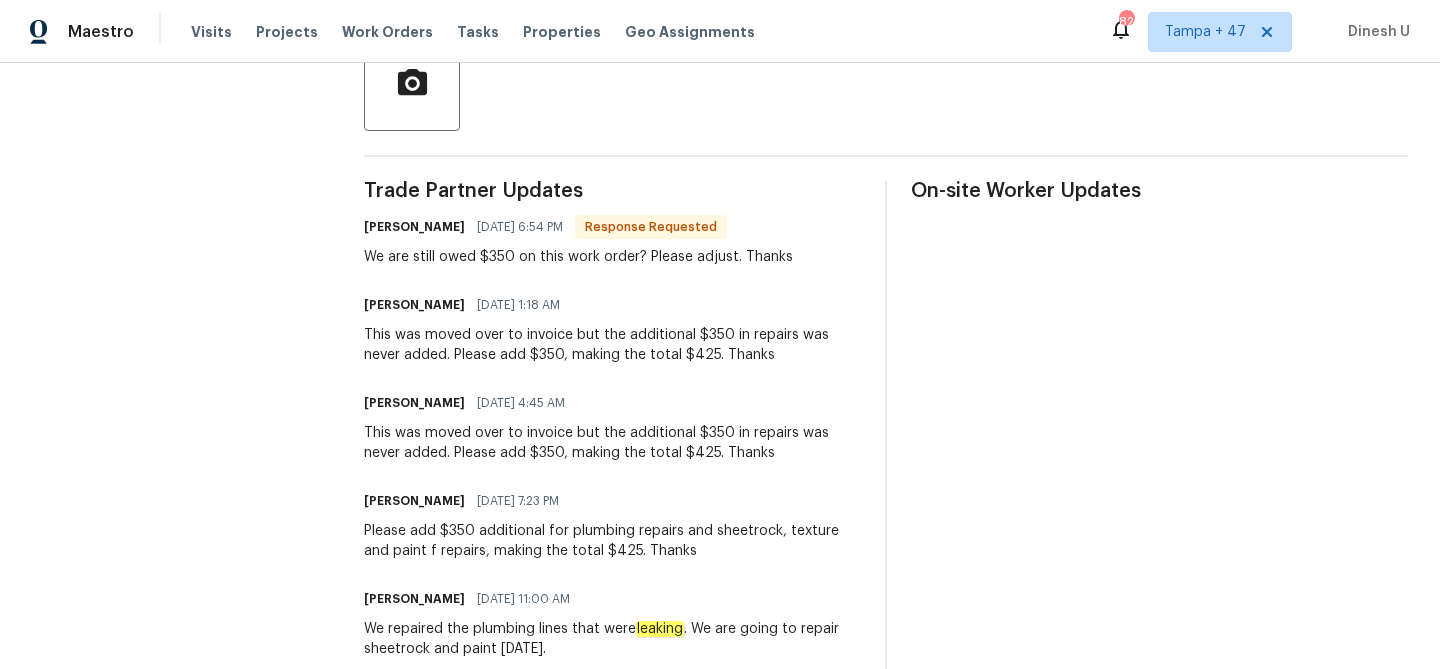 scroll, scrollTop: 493, scrollLeft: 0, axis: vertical 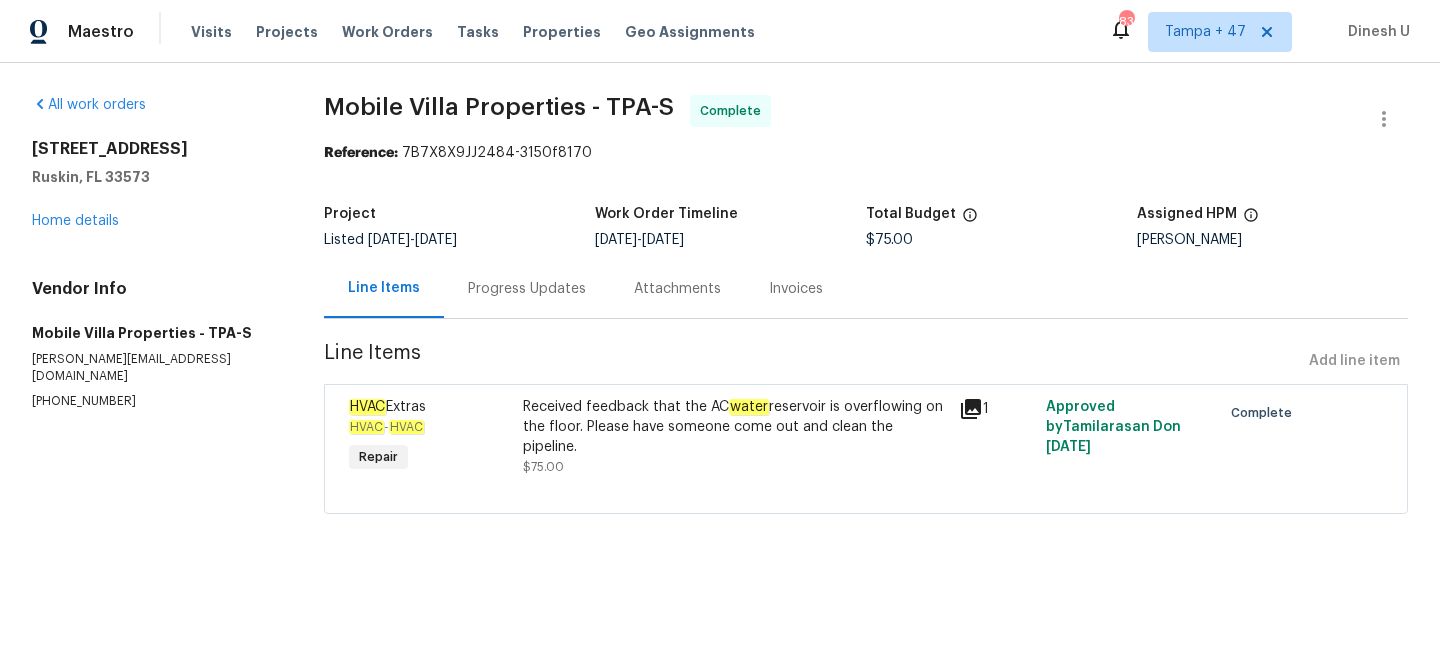 click on "Progress Updates" at bounding box center (527, 289) 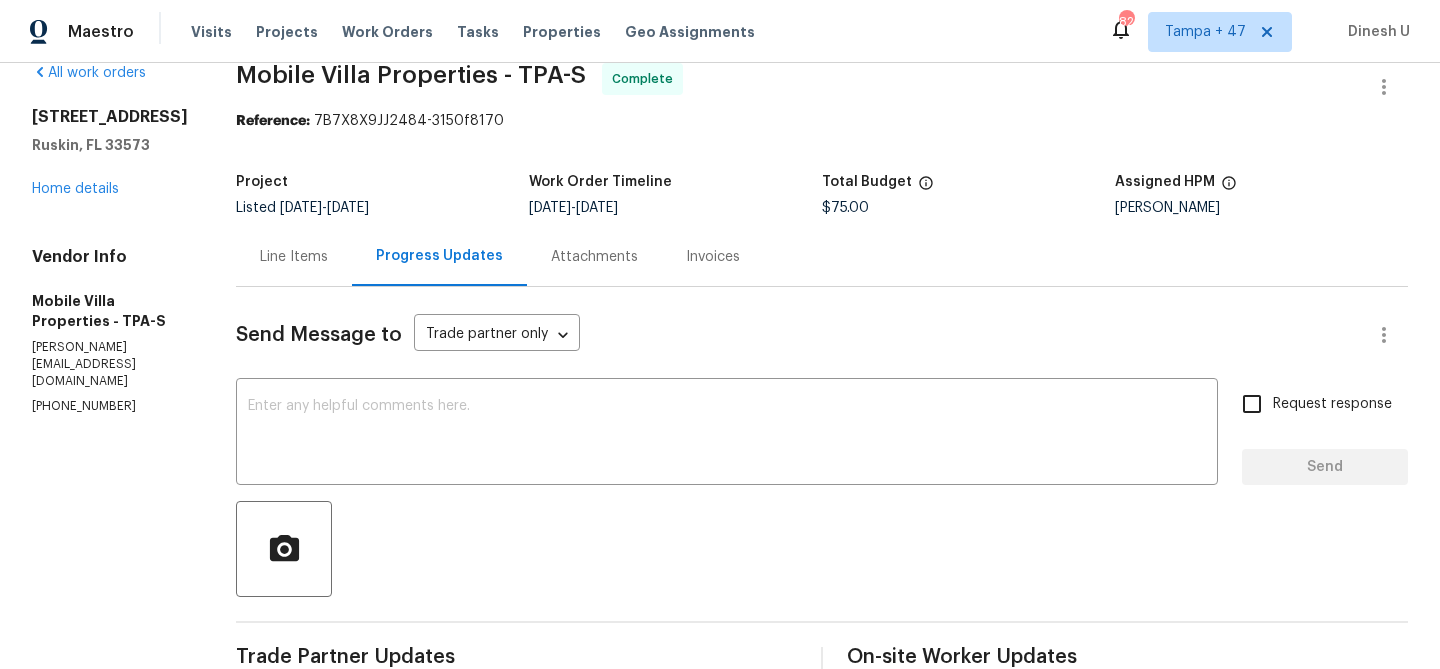 scroll, scrollTop: 0, scrollLeft: 0, axis: both 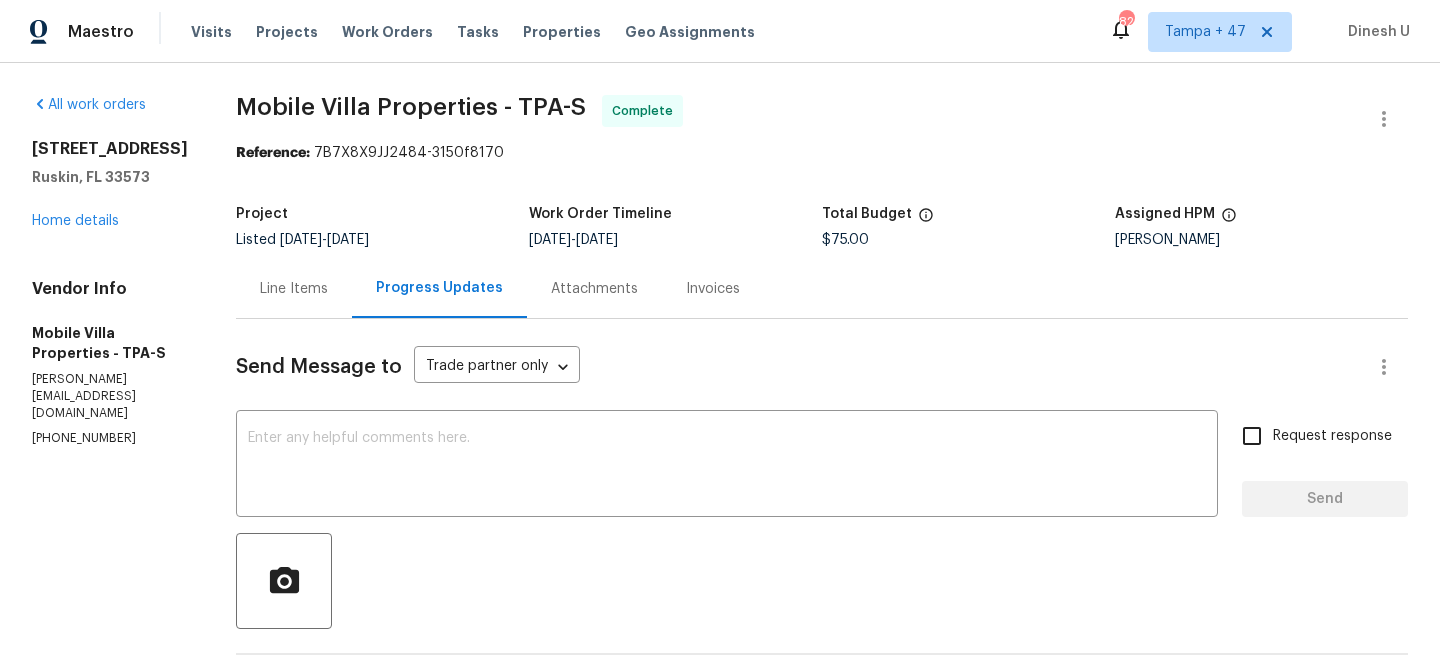 click on "Line Items" at bounding box center [294, 289] 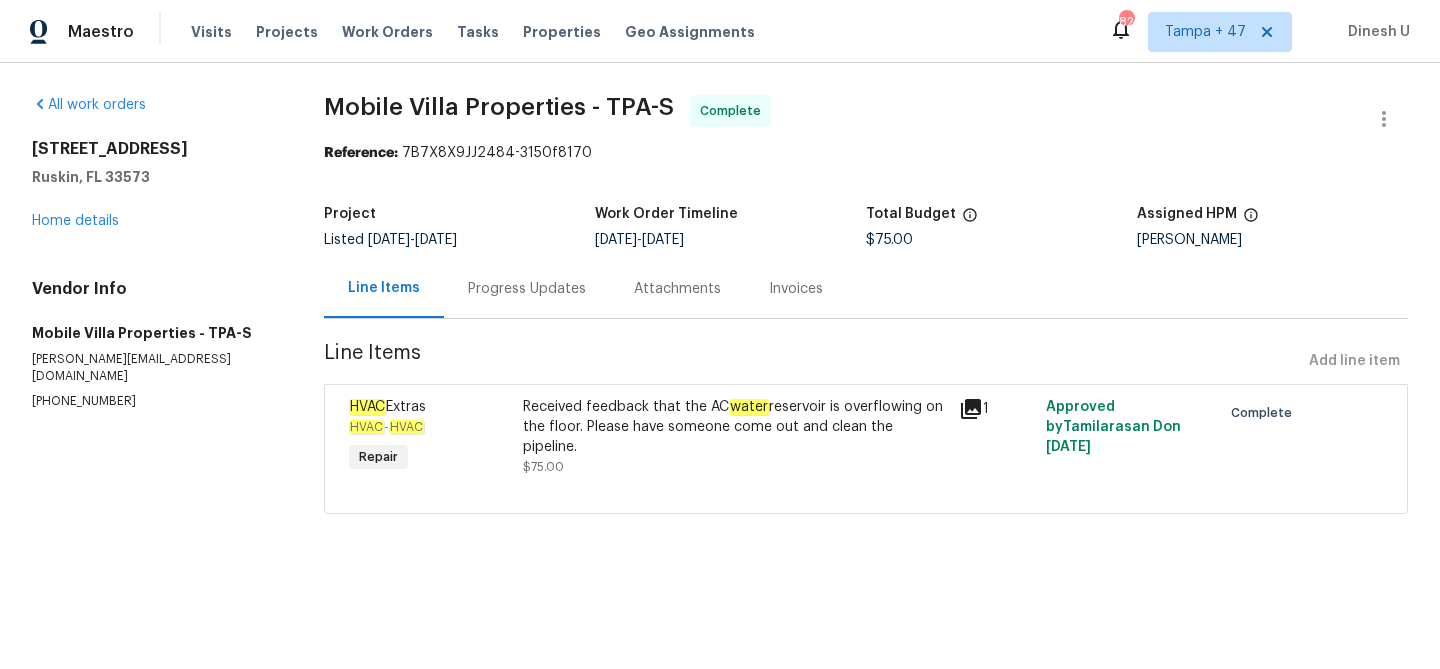 click on "Progress Updates" at bounding box center [527, 288] 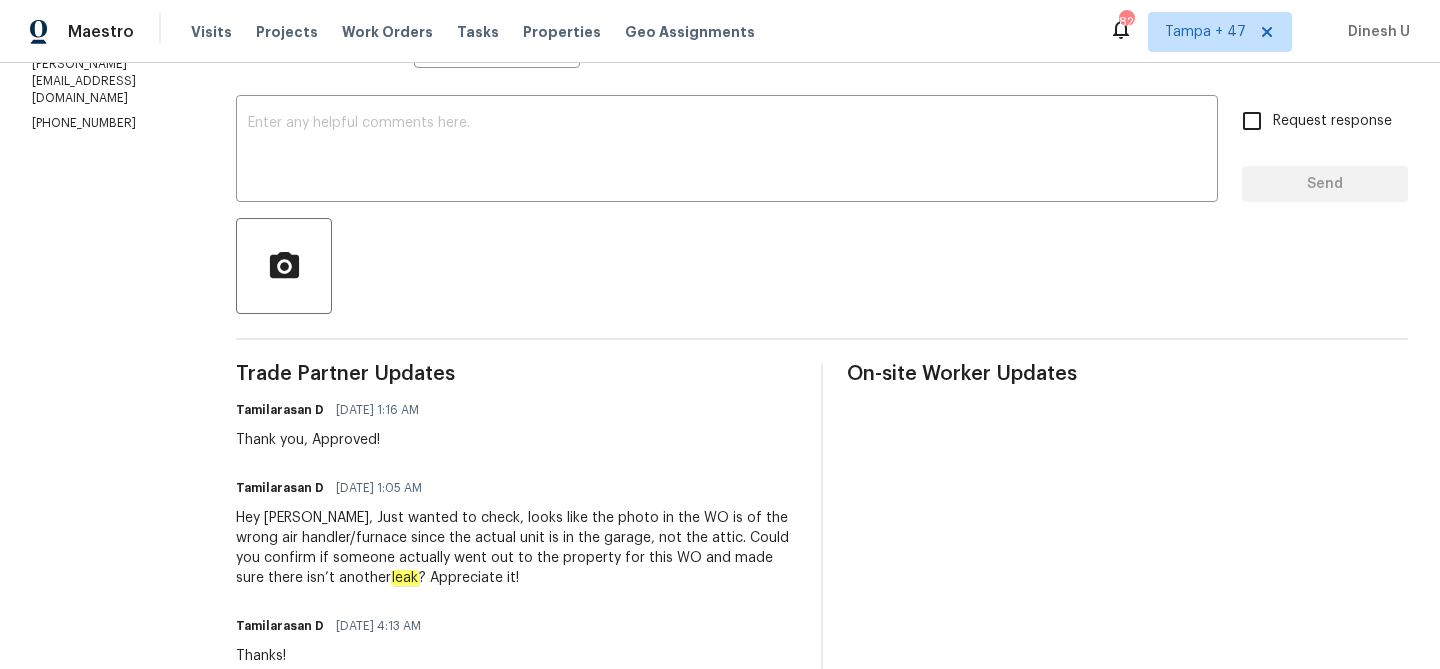 scroll, scrollTop: 280, scrollLeft: 0, axis: vertical 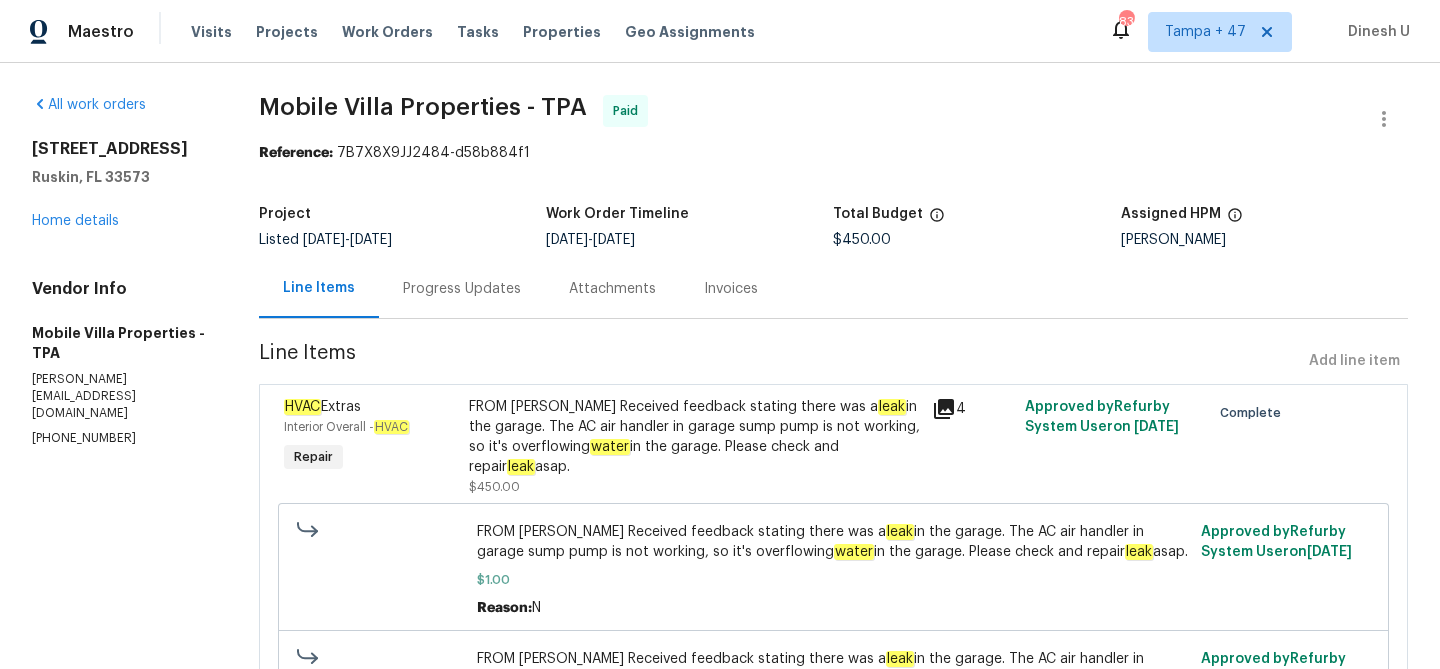 click on "Progress Updates" at bounding box center [462, 289] 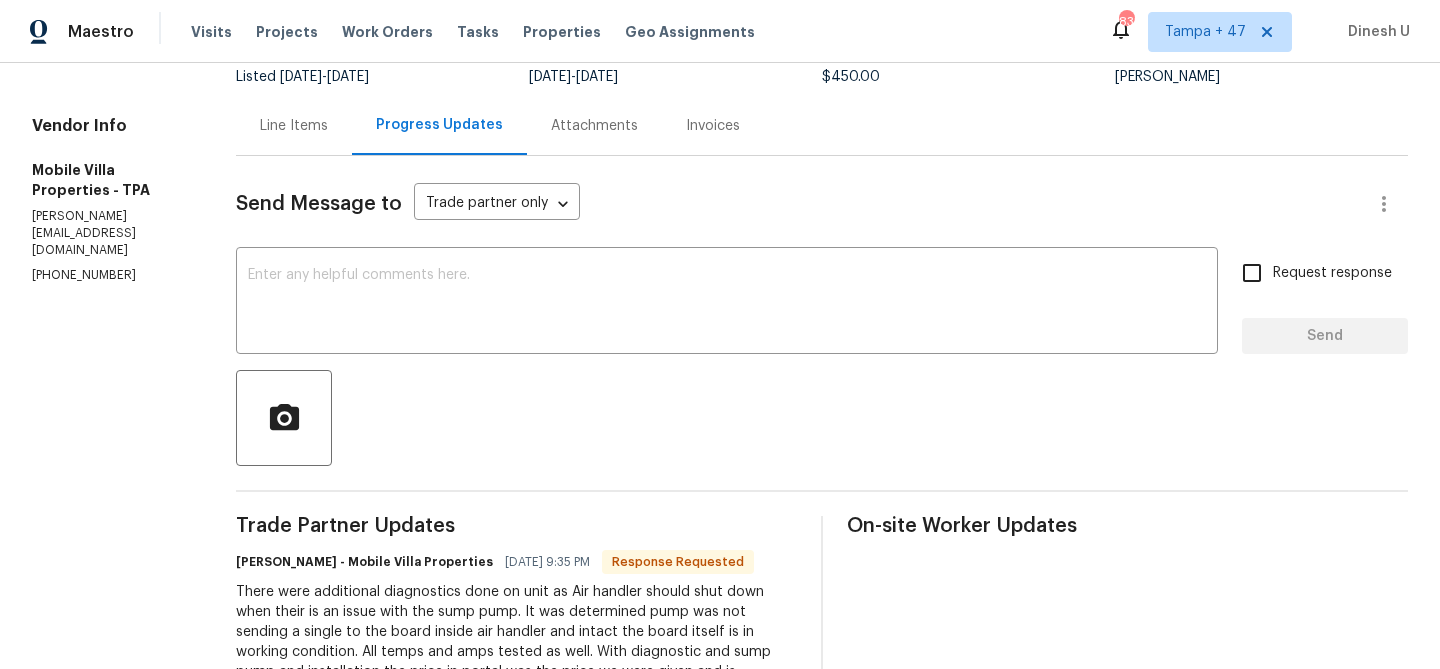 scroll, scrollTop: 0, scrollLeft: 0, axis: both 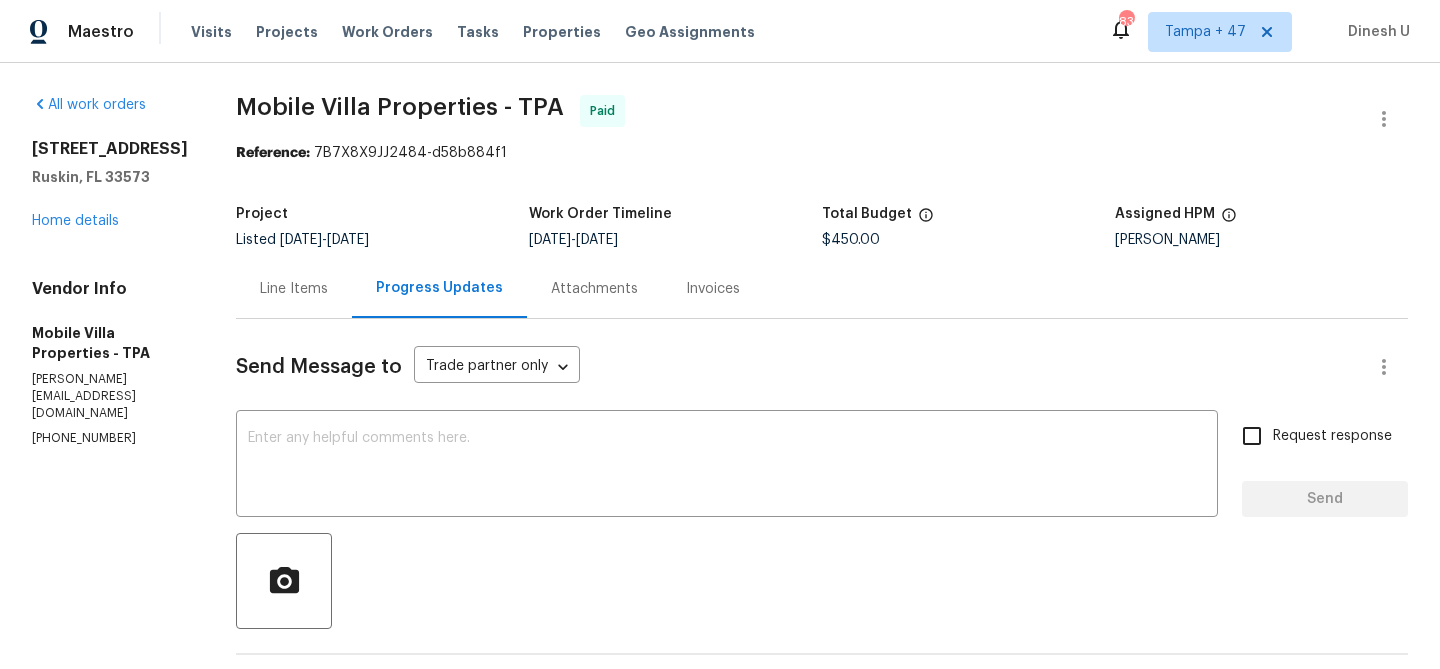 click on "Line Items" at bounding box center [294, 288] 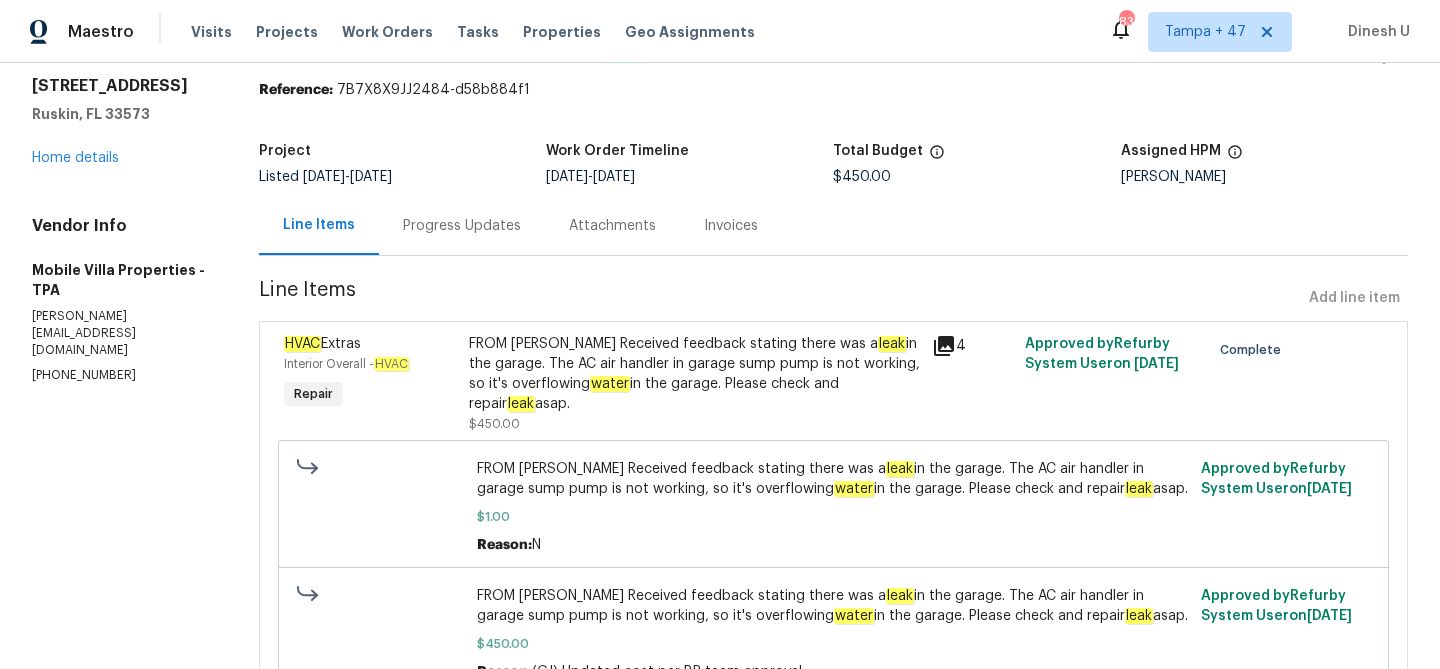 scroll, scrollTop: 17, scrollLeft: 0, axis: vertical 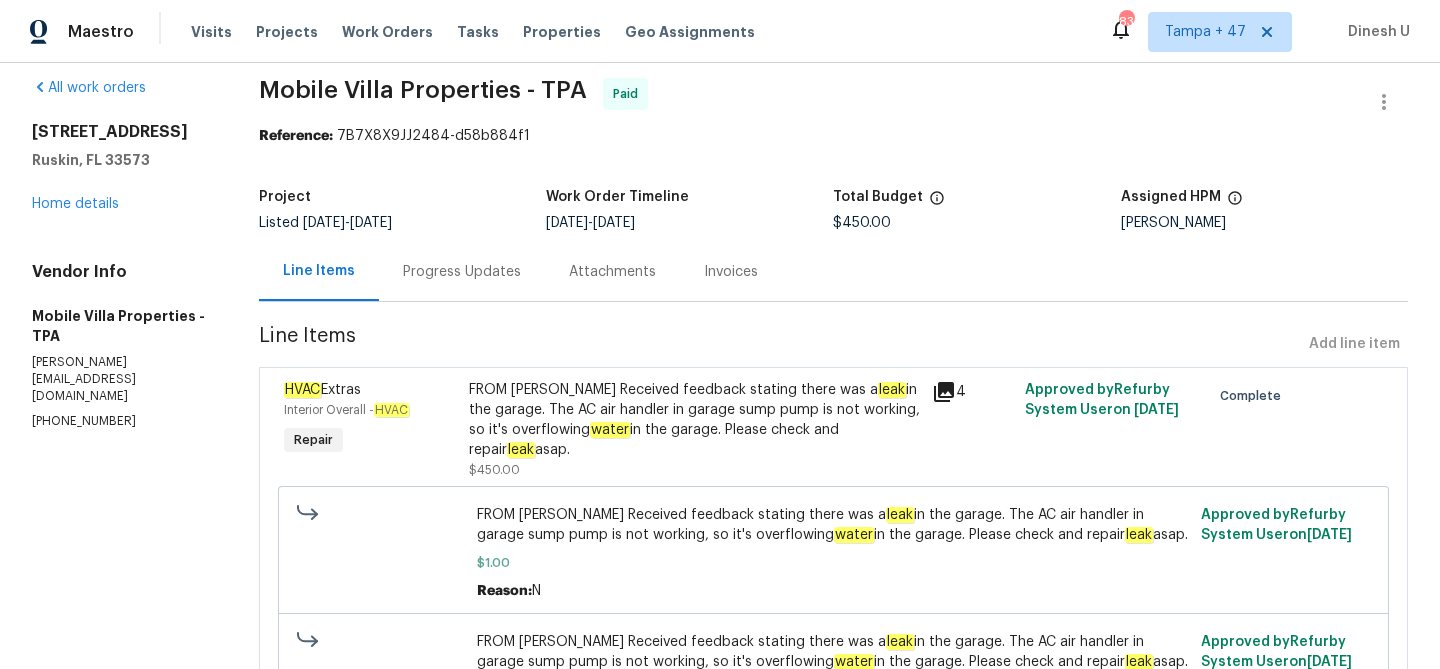 click on "Progress Updates" at bounding box center [462, 272] 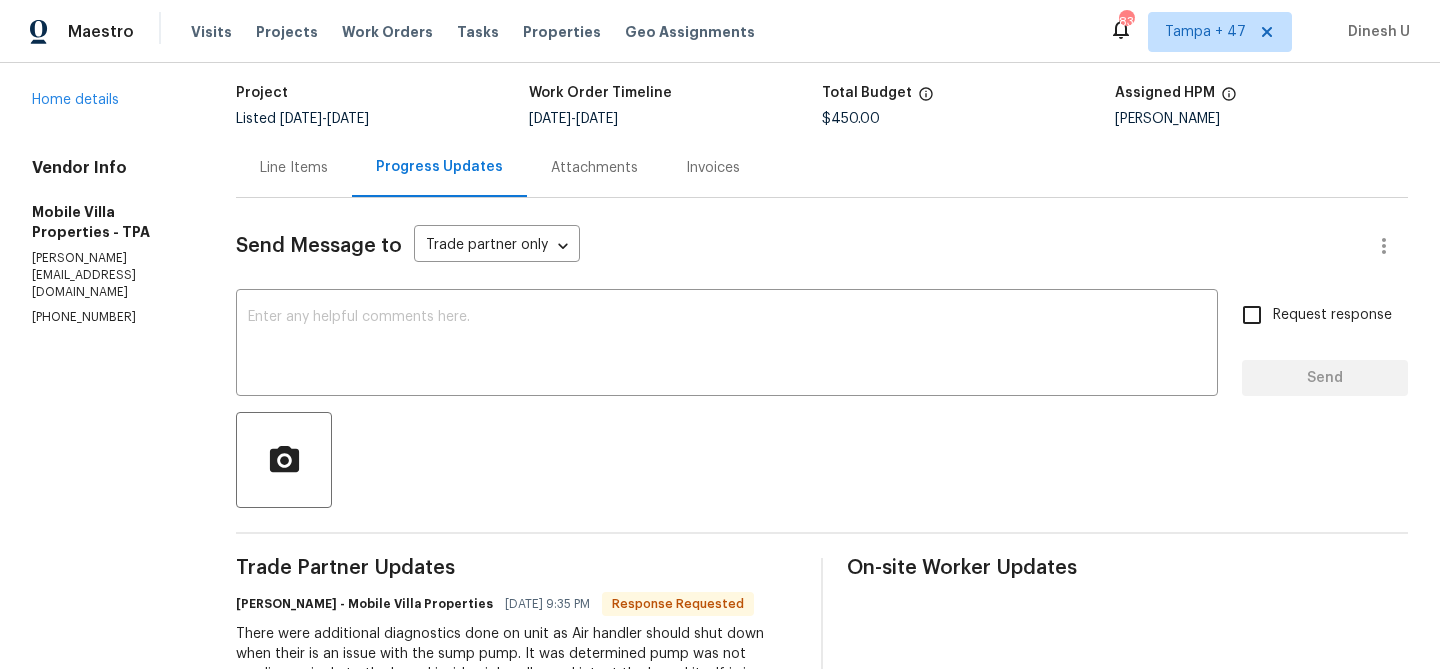 scroll, scrollTop: 0, scrollLeft: 0, axis: both 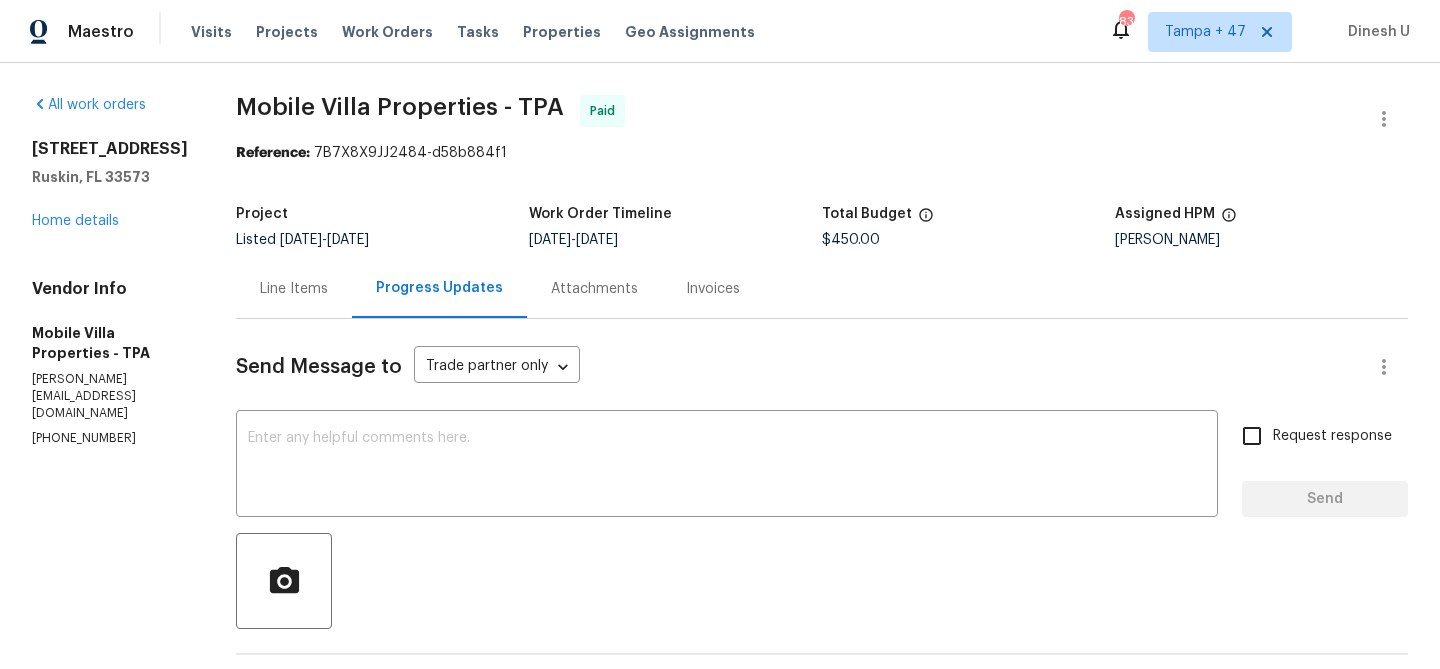 click on "Line Items" at bounding box center [294, 289] 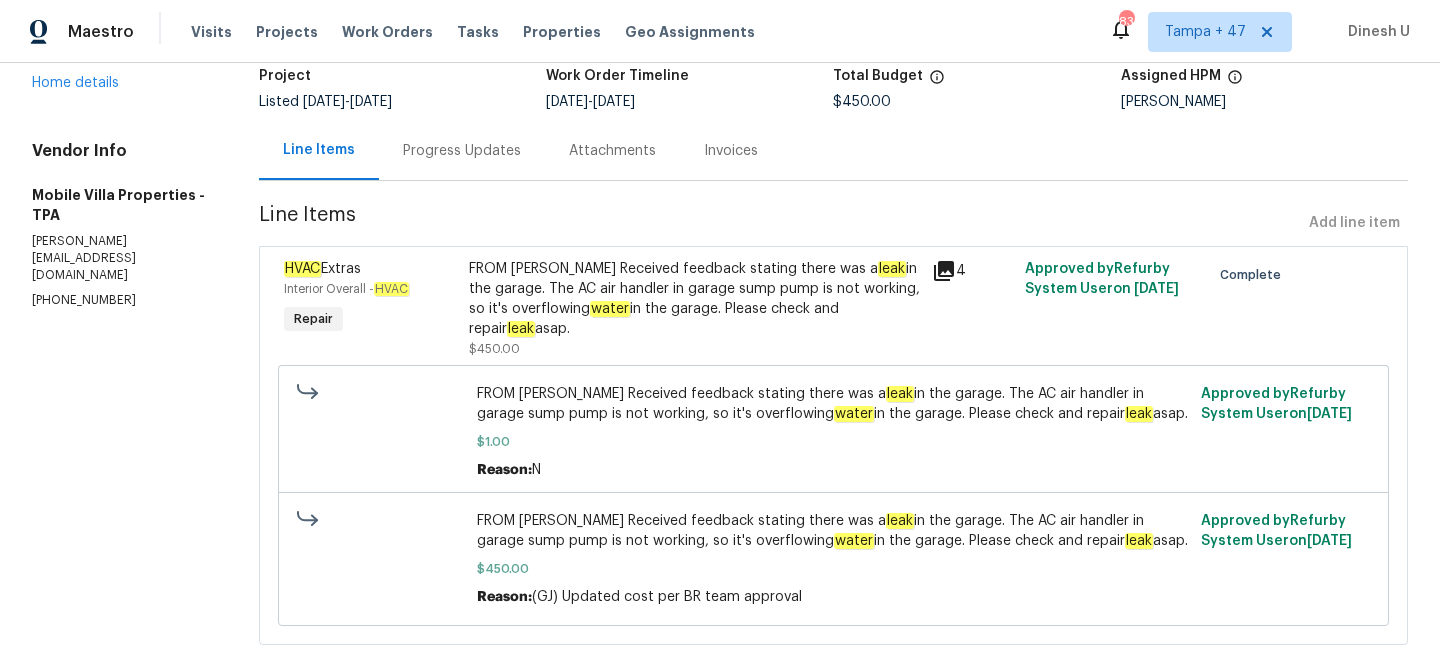 scroll, scrollTop: 171, scrollLeft: 0, axis: vertical 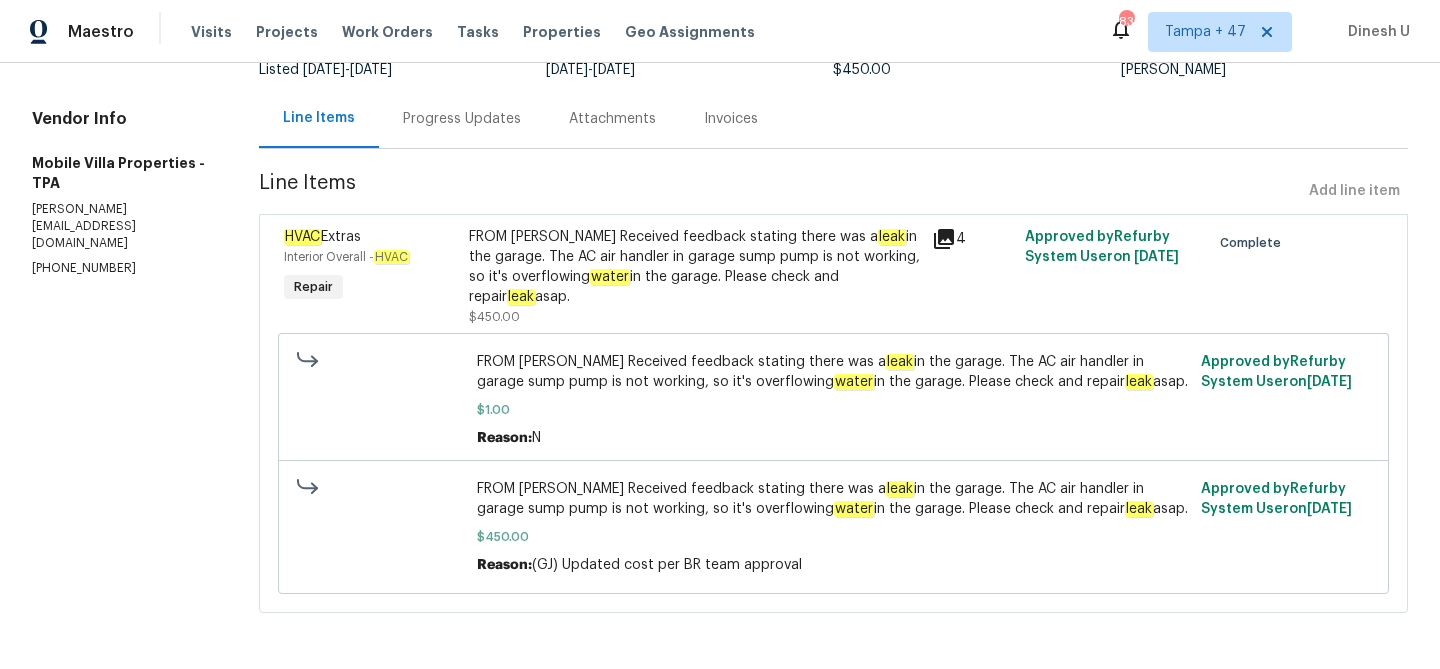 click on "Progress Updates" at bounding box center [462, 119] 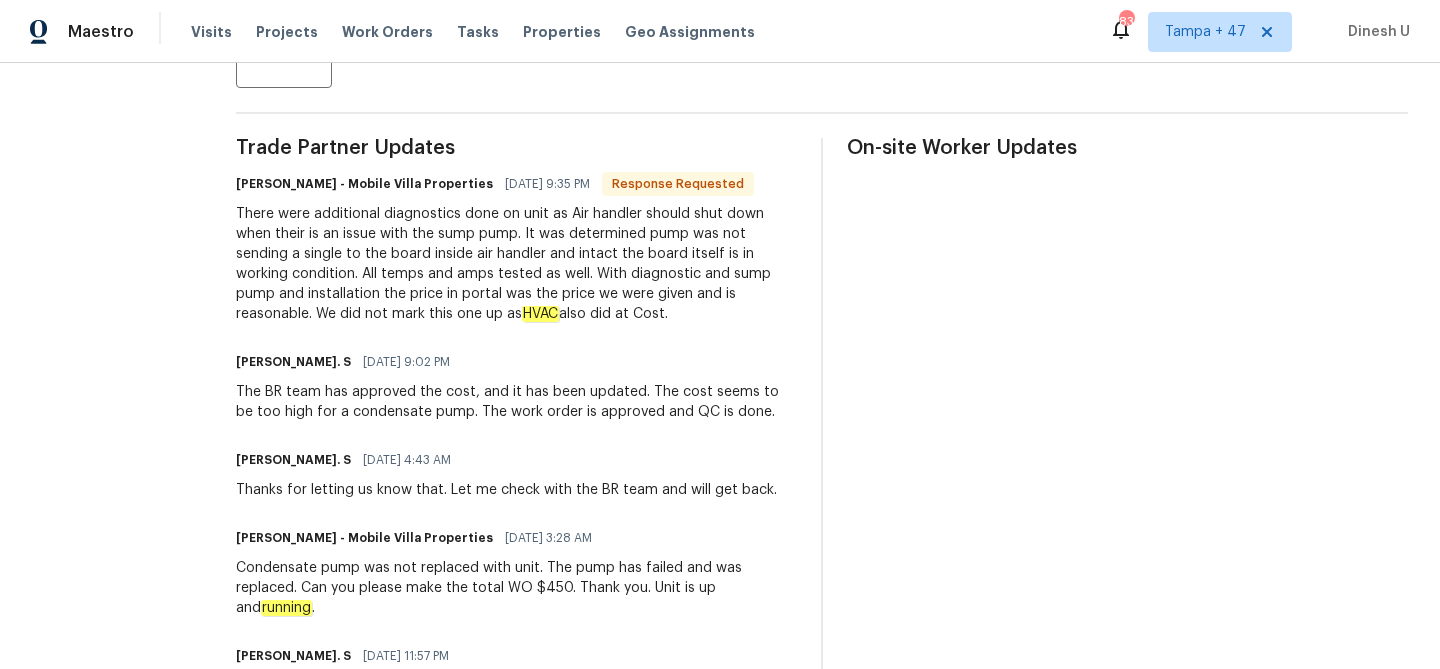 scroll, scrollTop: 538, scrollLeft: 0, axis: vertical 